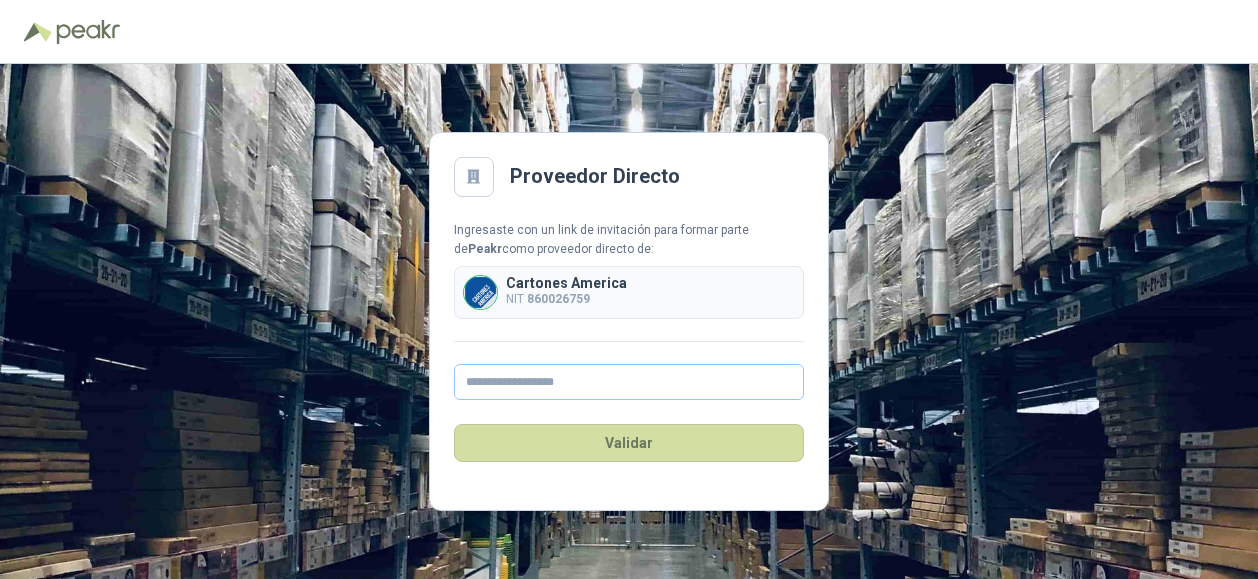 scroll, scrollTop: 0, scrollLeft: 0, axis: both 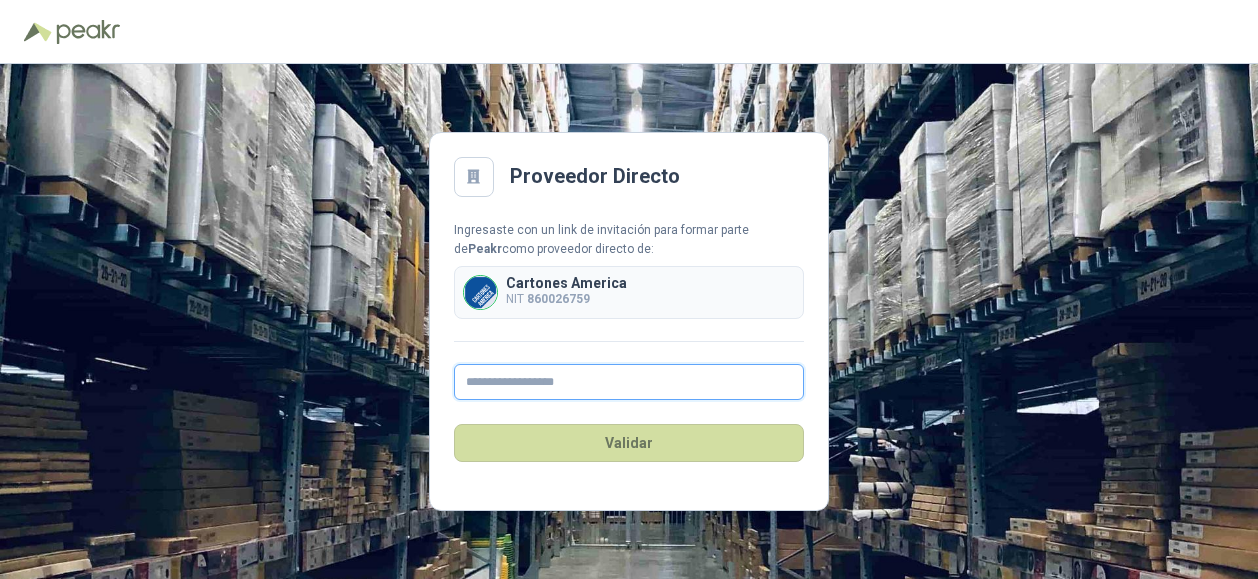 click at bounding box center (629, 382) 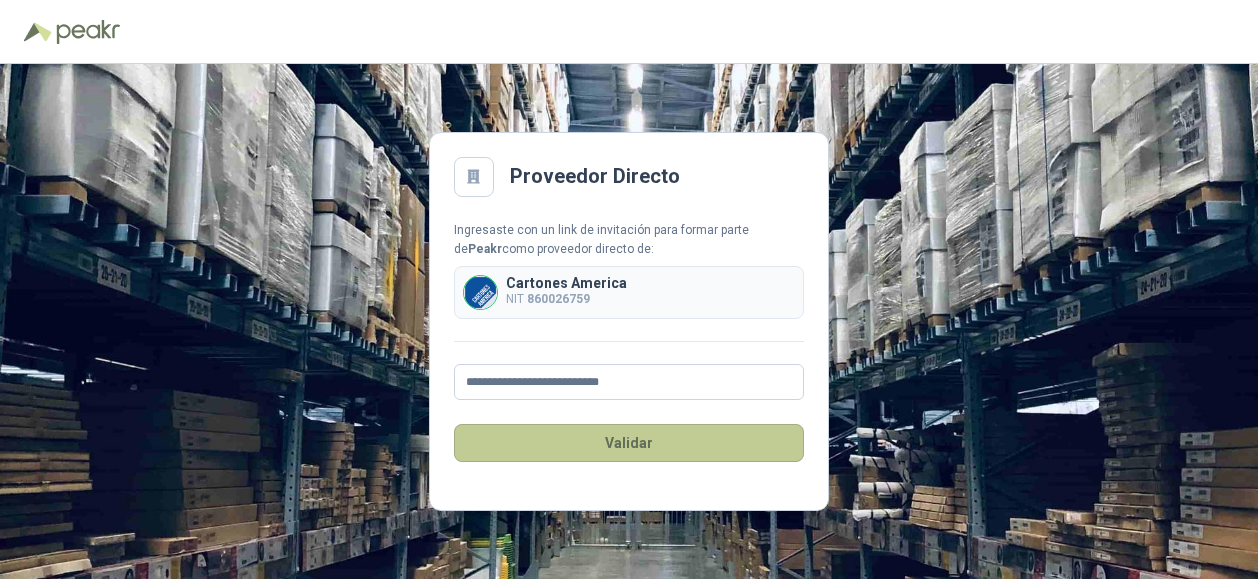 click on "Validar" at bounding box center [629, 443] 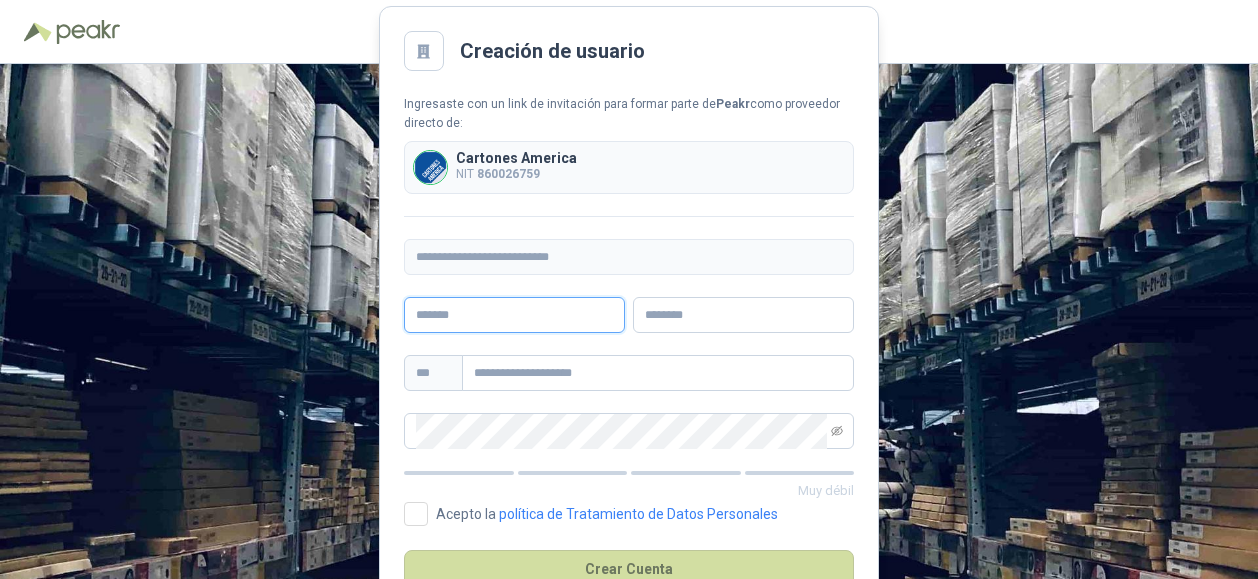 click at bounding box center (514, 315) 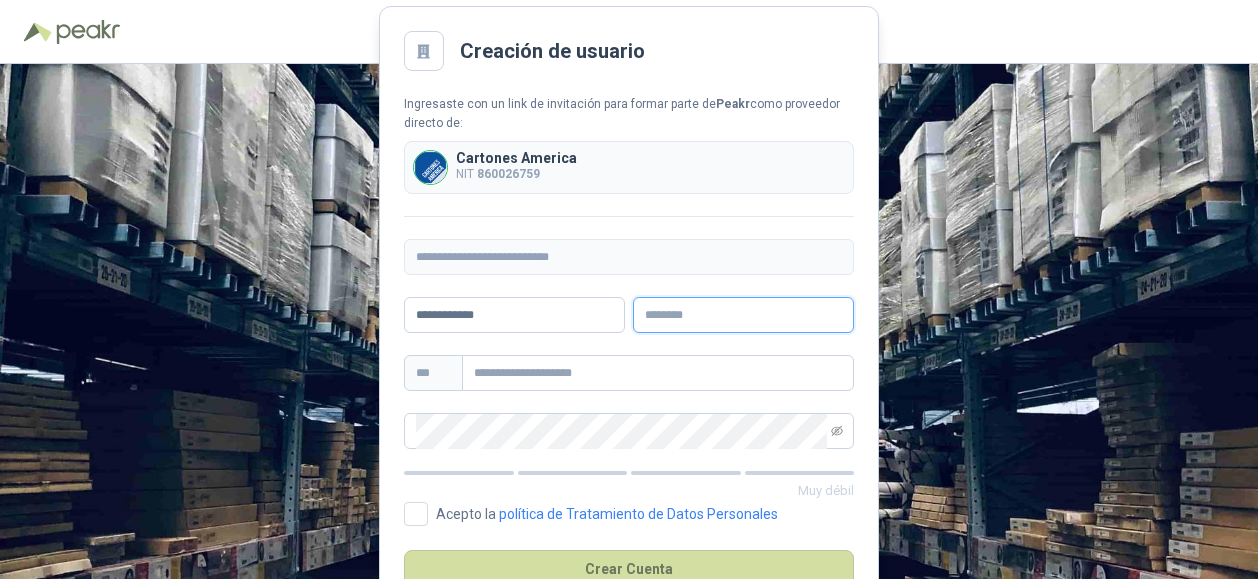 type on "**********" 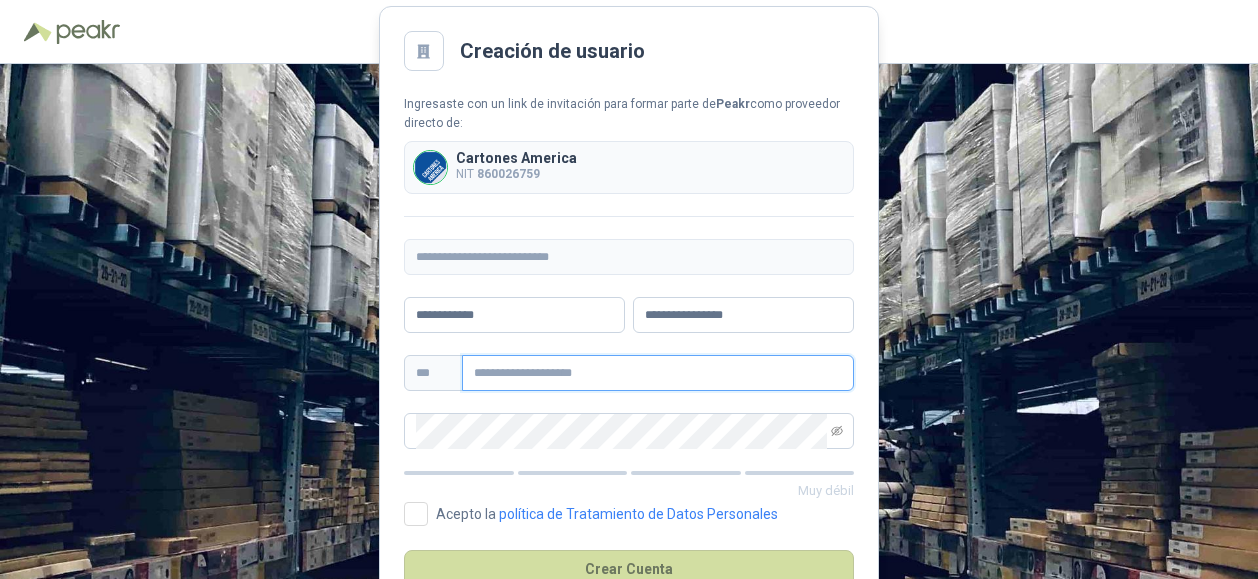 type on "**********" 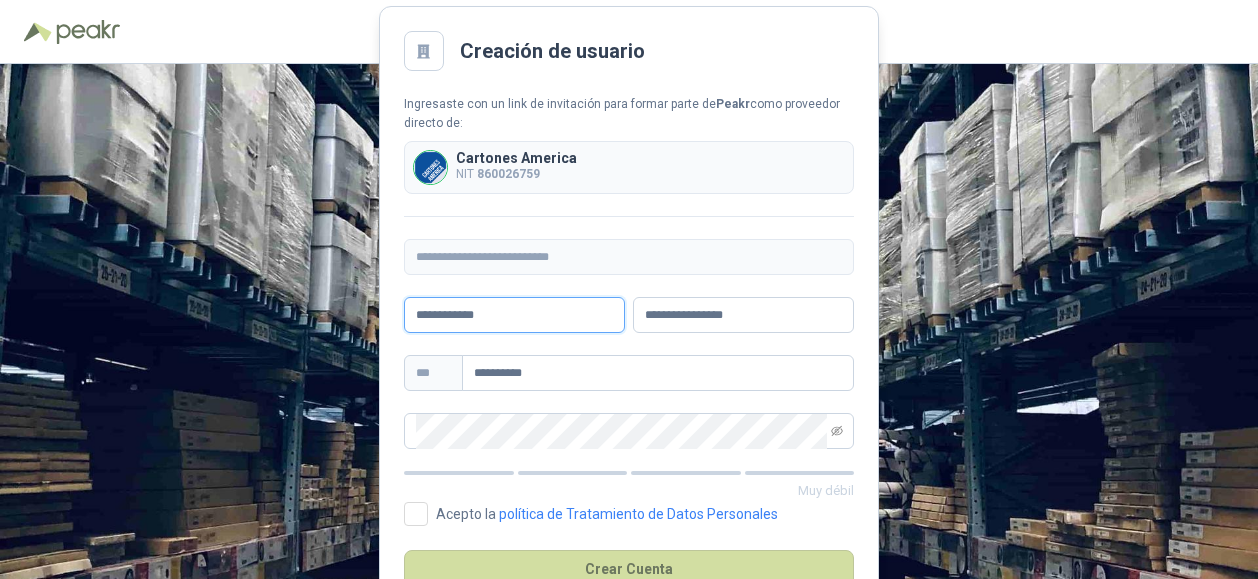 scroll, scrollTop: 56, scrollLeft: 0, axis: vertical 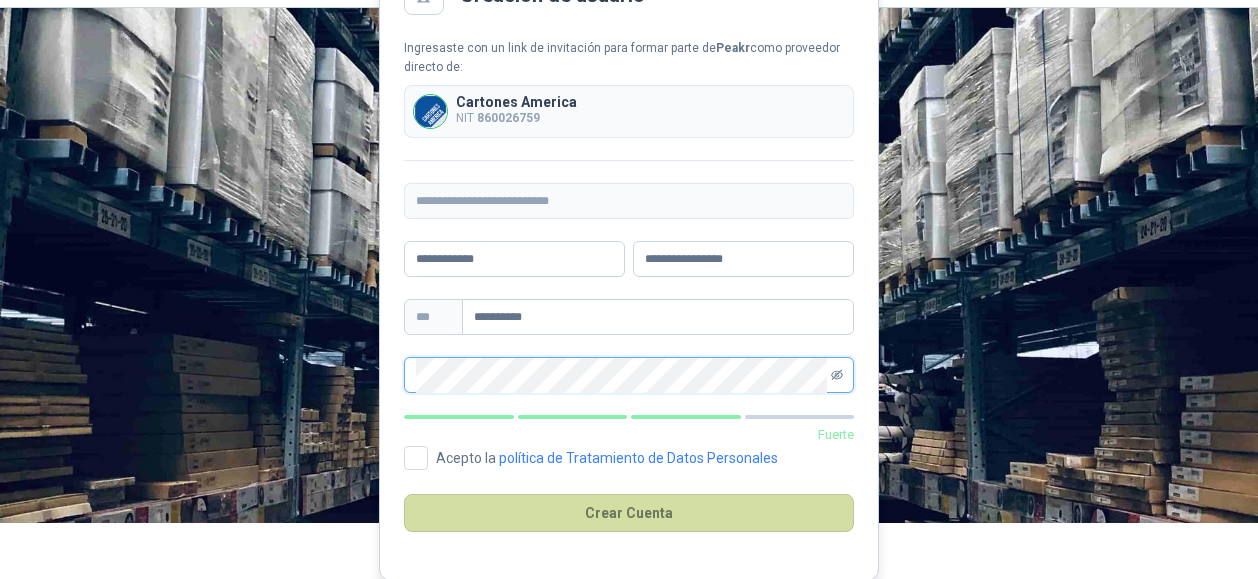 click 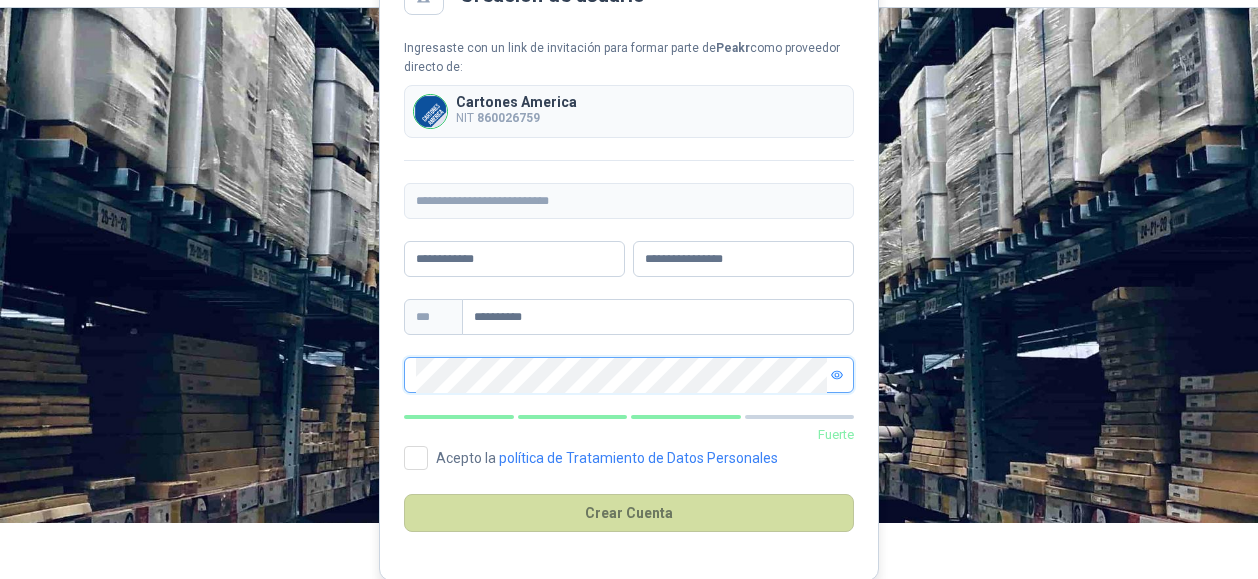 click on "**********" at bounding box center [629, 265] 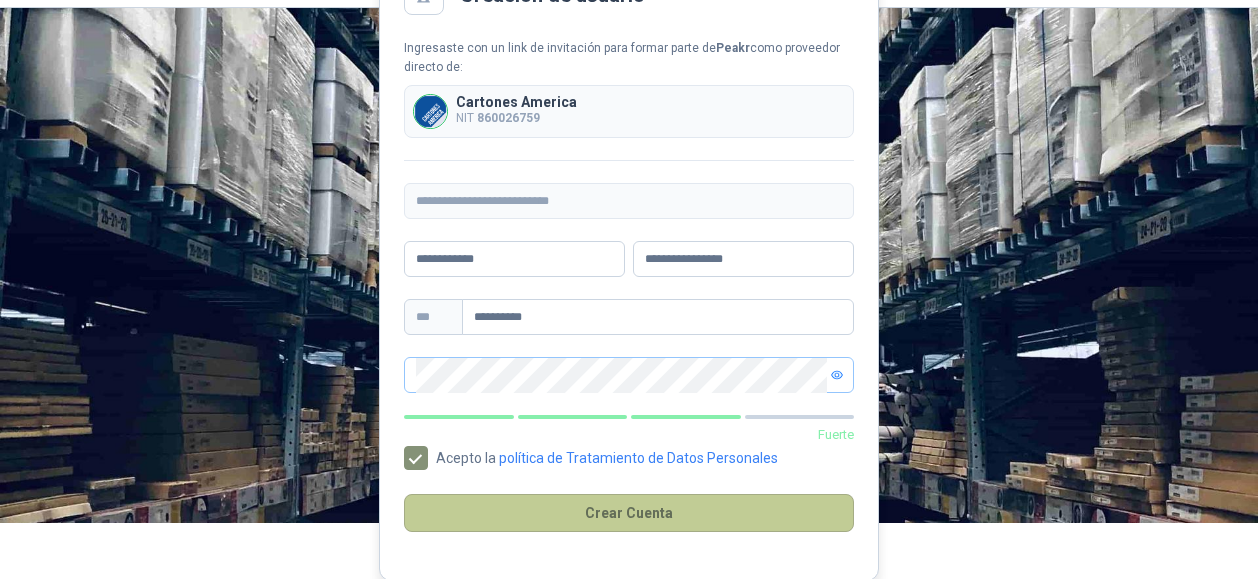 click on "Crear Cuenta" at bounding box center [629, 513] 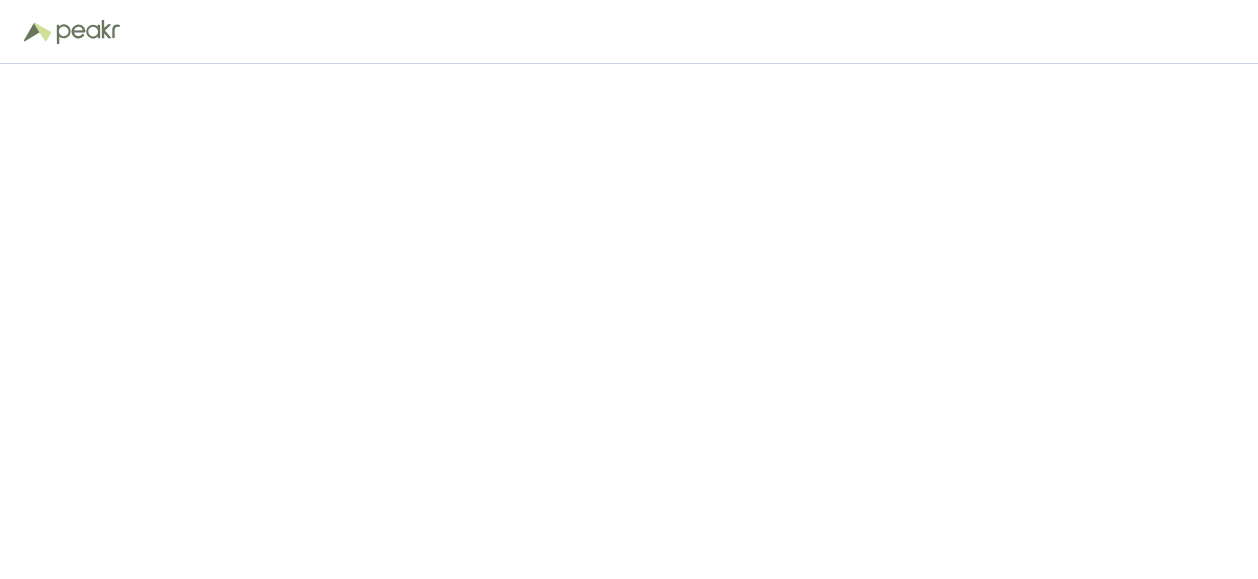 scroll, scrollTop: 0, scrollLeft: 0, axis: both 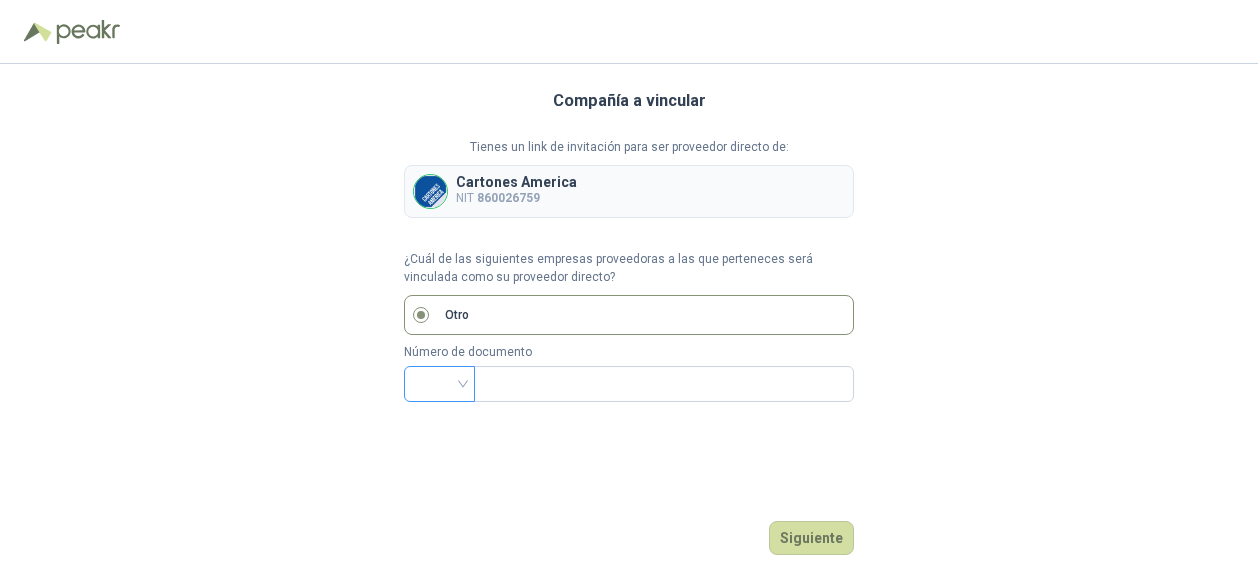 click at bounding box center [439, 382] 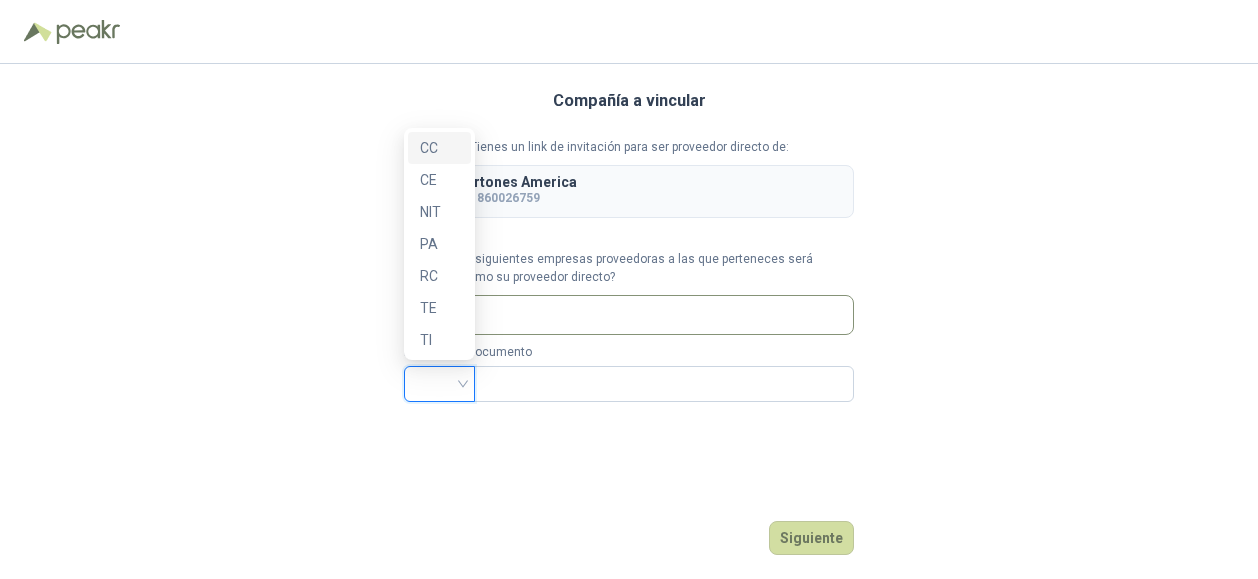click at bounding box center [439, 382] 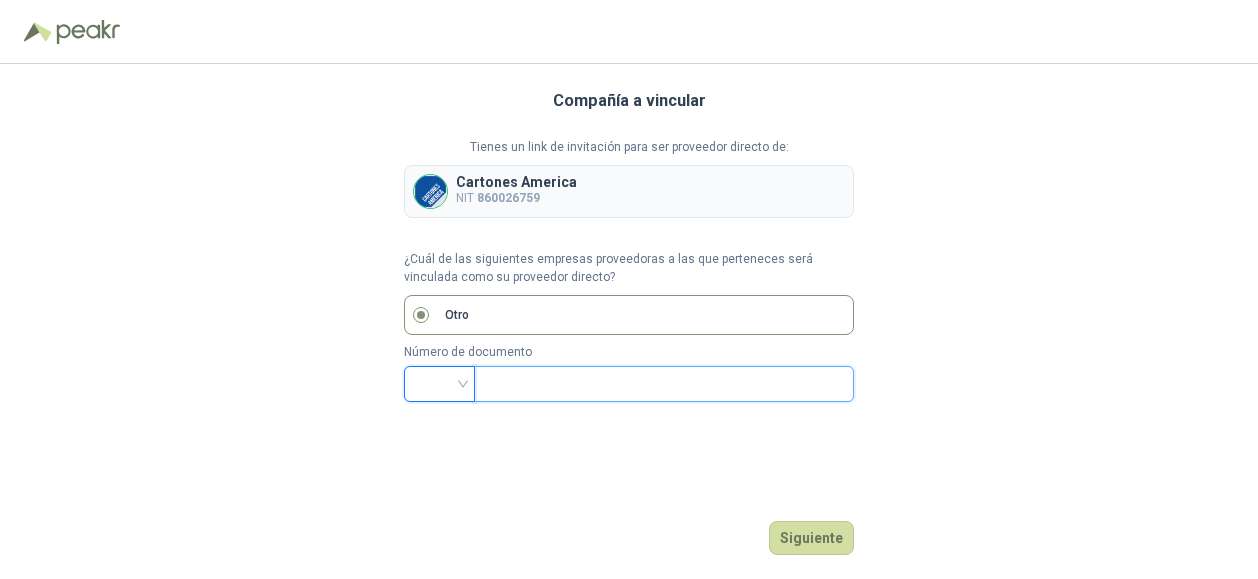 click at bounding box center (662, 384) 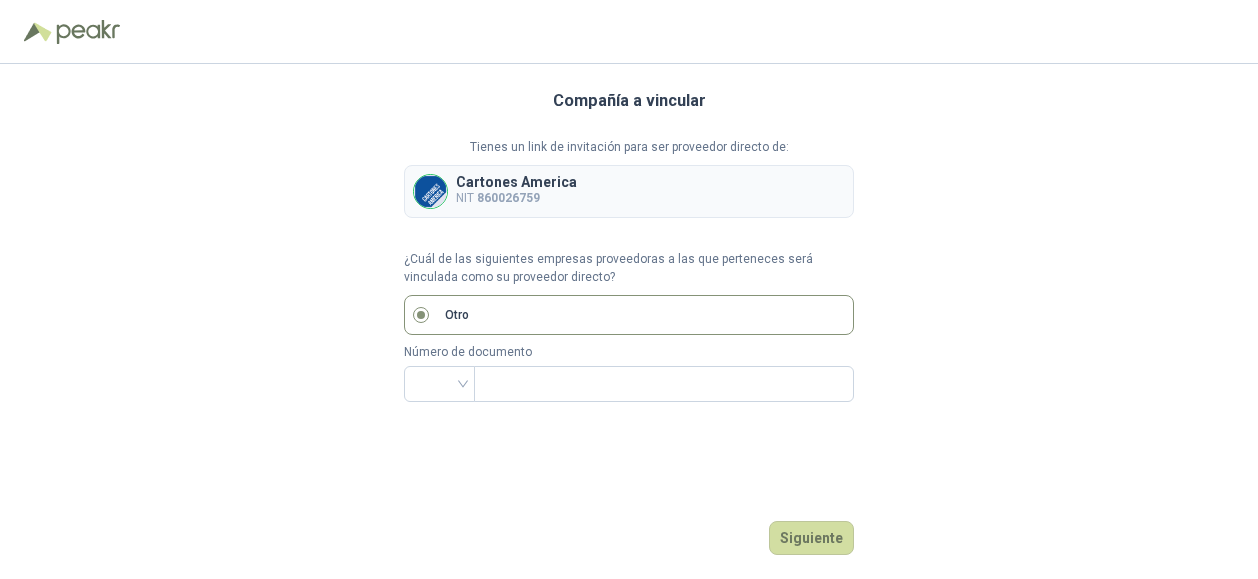 click on "Otro" at bounding box center (629, 315) 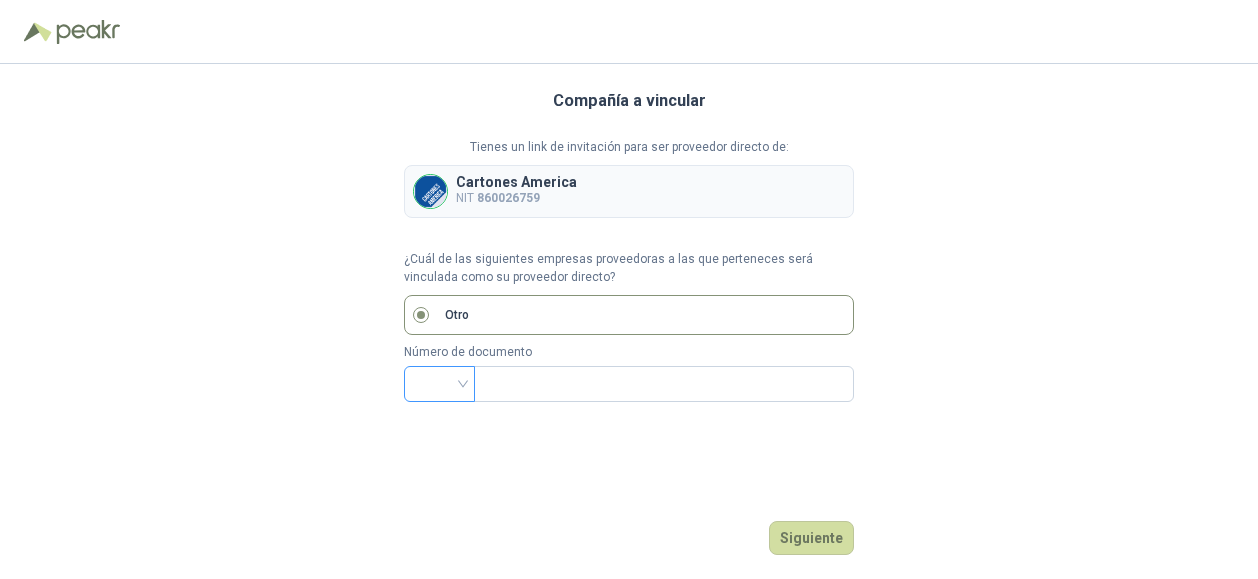 click at bounding box center [439, 384] 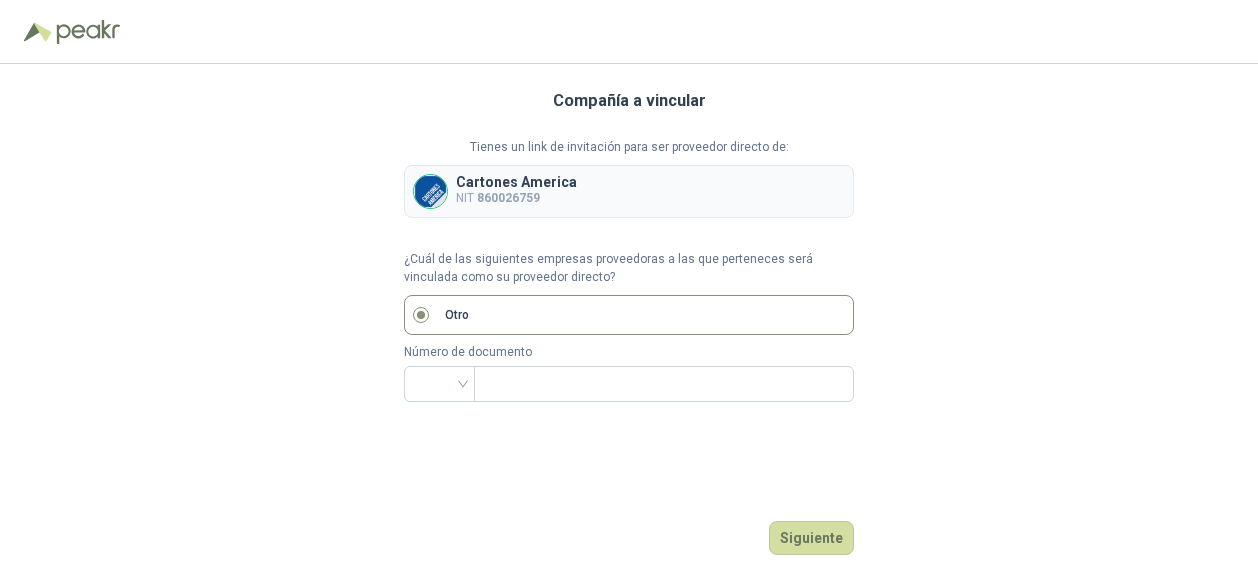 click on "Tienes un link de invitación para ser proveedor directo de: Cartones America  NIT   860026759 ¿Cuál de las siguientes empresas proveedoras a las que perteneces será vinculada como su proveedor directo? Otro Número de documento" at bounding box center (629, 270) 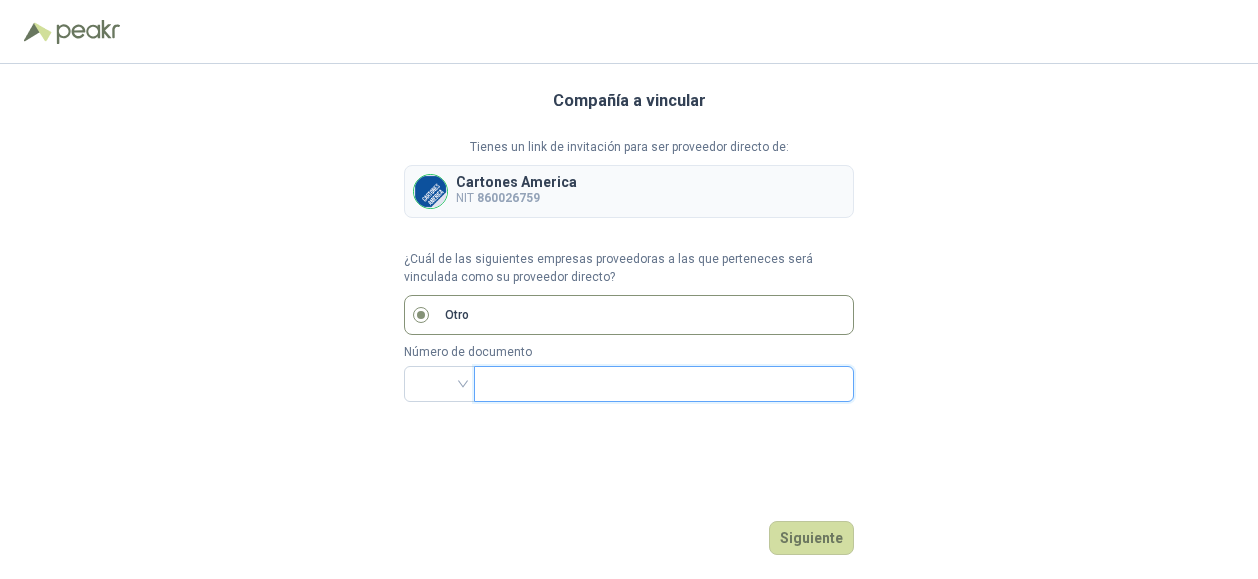 click at bounding box center (662, 384) 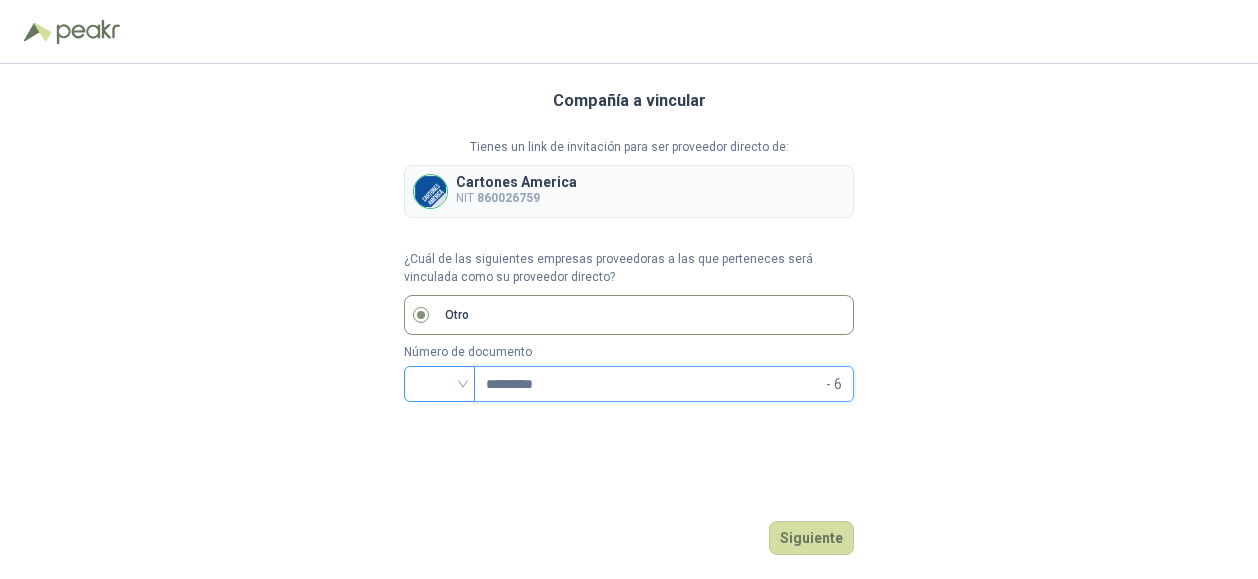 type on "*********" 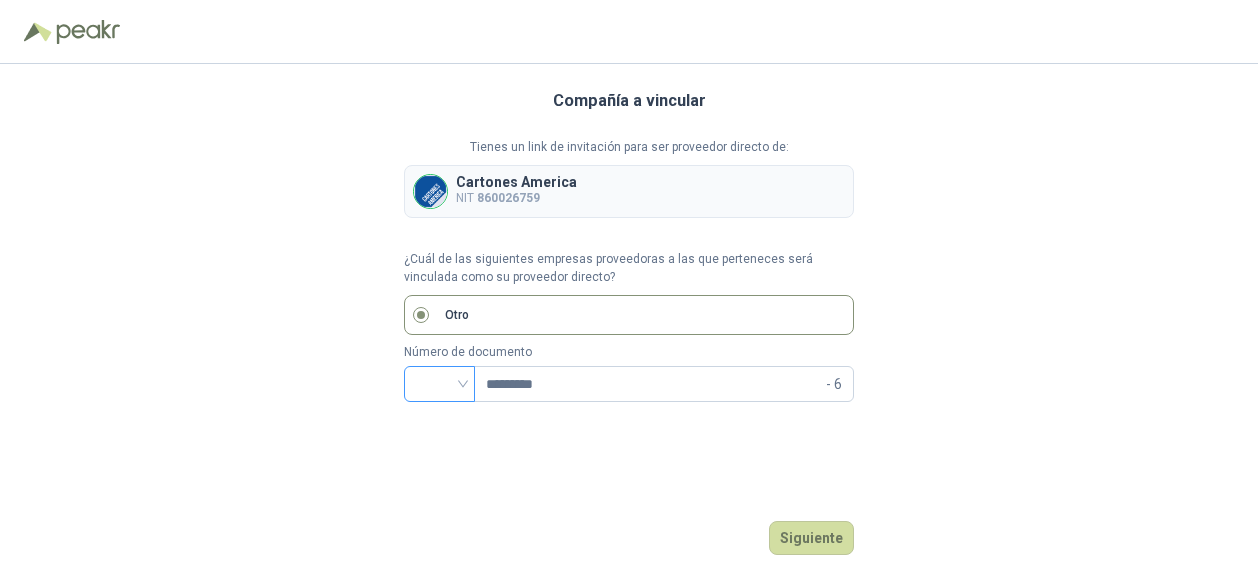 click at bounding box center [439, 382] 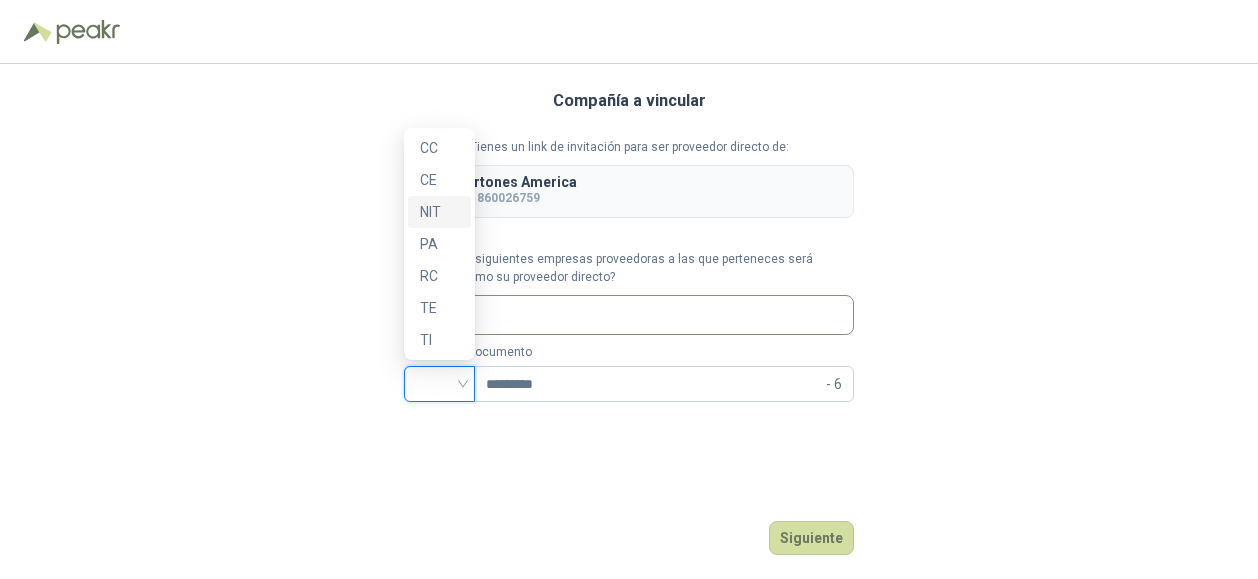 click on "NIT" at bounding box center [439, 212] 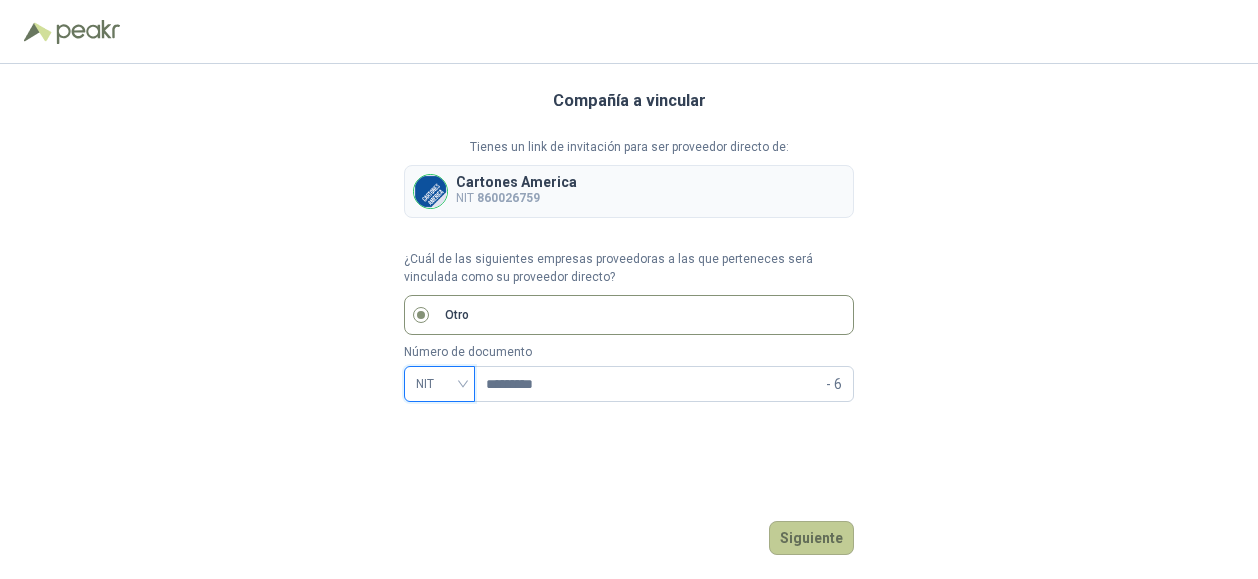 click on "Siguiente" at bounding box center [811, 538] 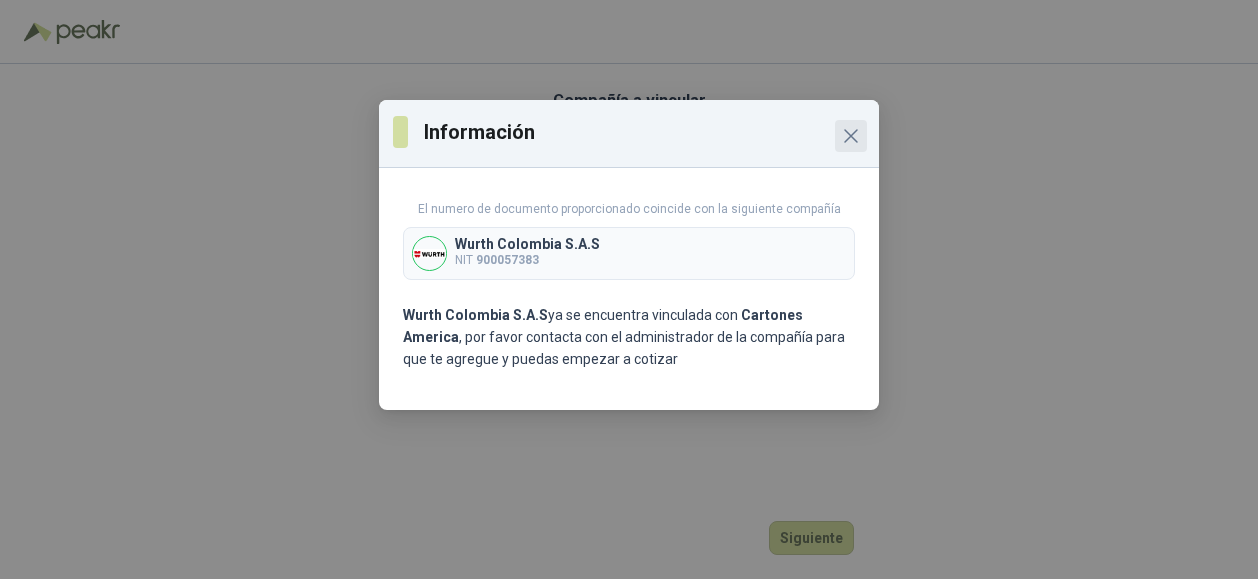 click 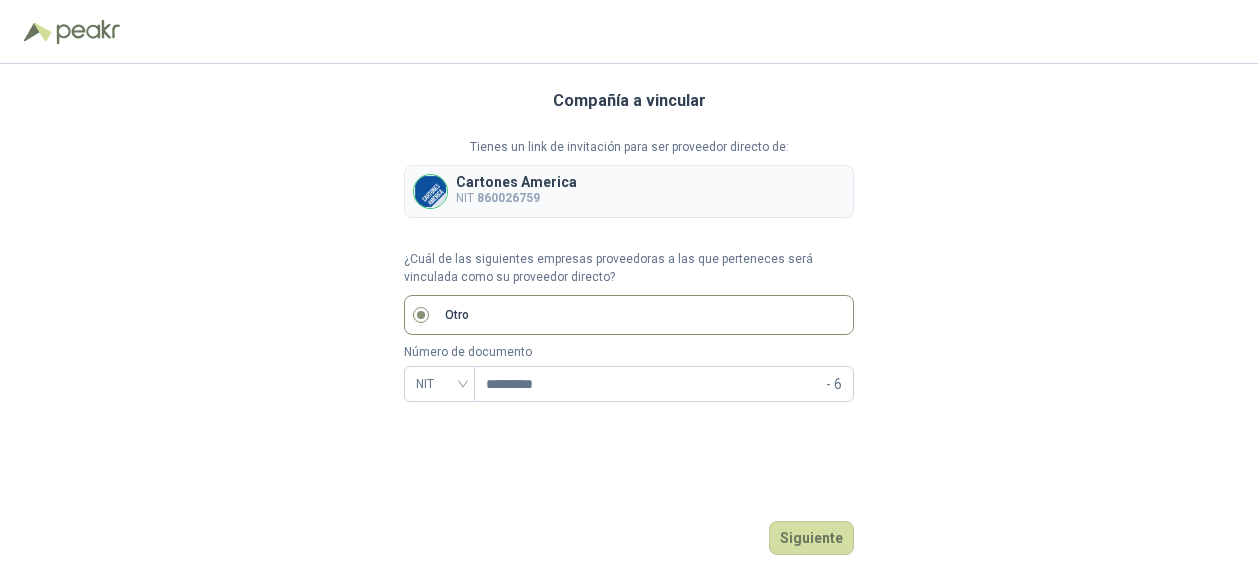click on "Otro" at bounding box center [629, 315] 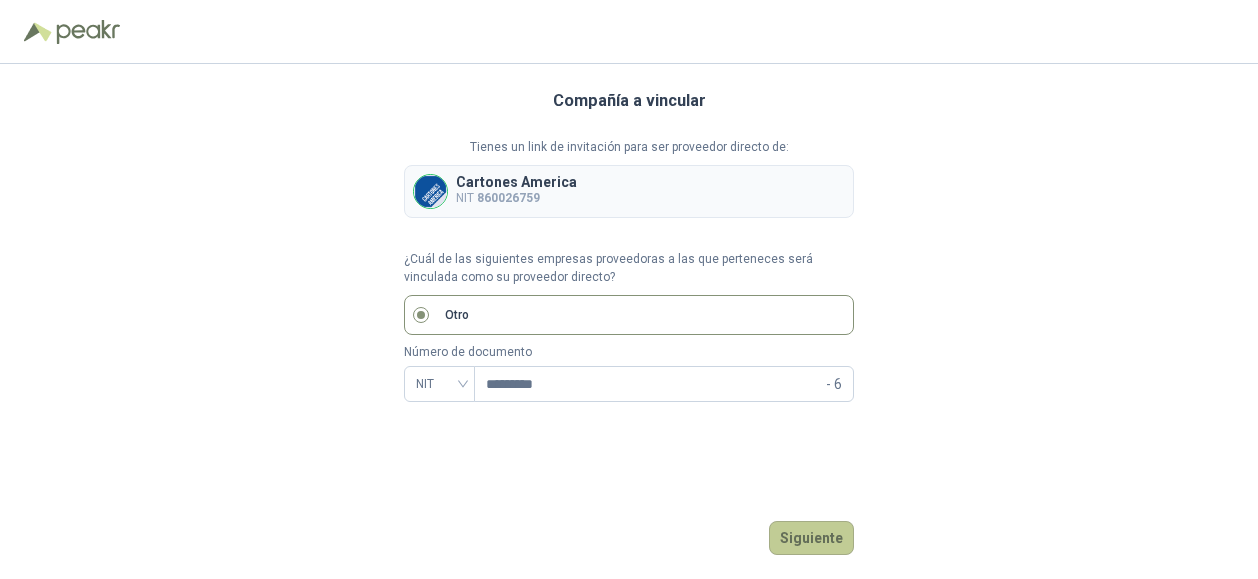 click on "Siguiente" at bounding box center [811, 538] 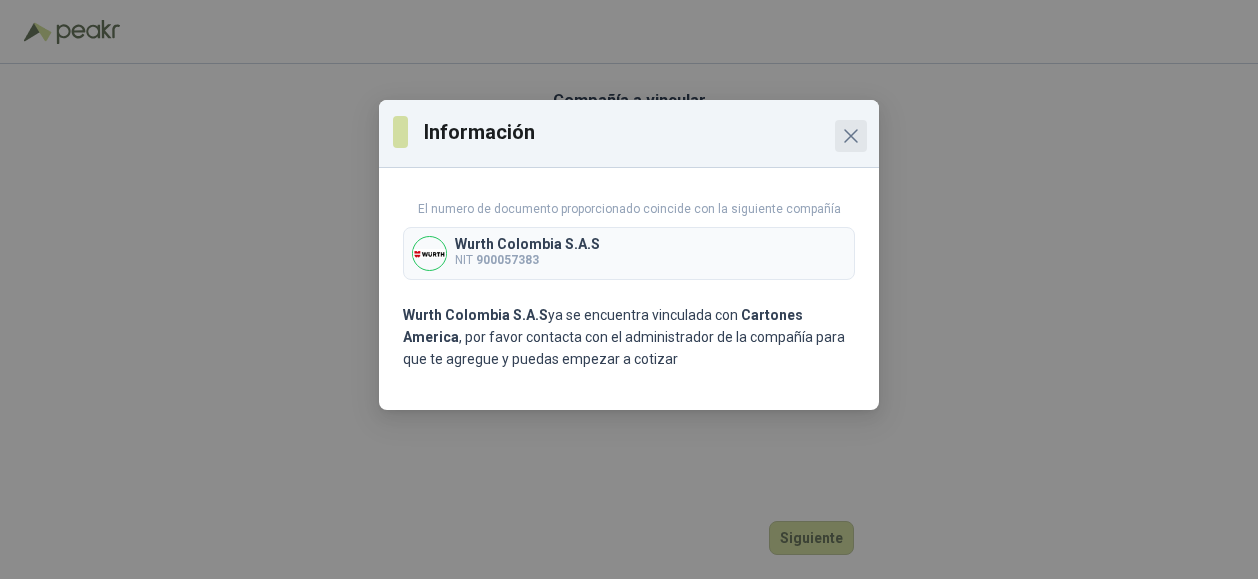 click 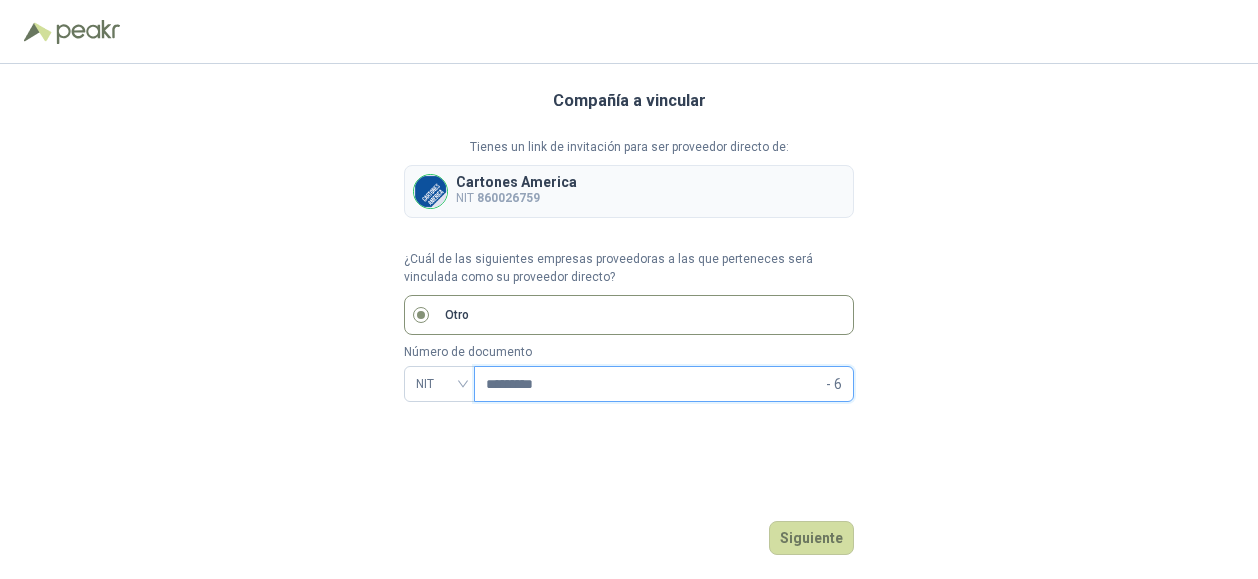 drag, startPoint x: 308, startPoint y: 373, endPoint x: 222, endPoint y: 373, distance: 86 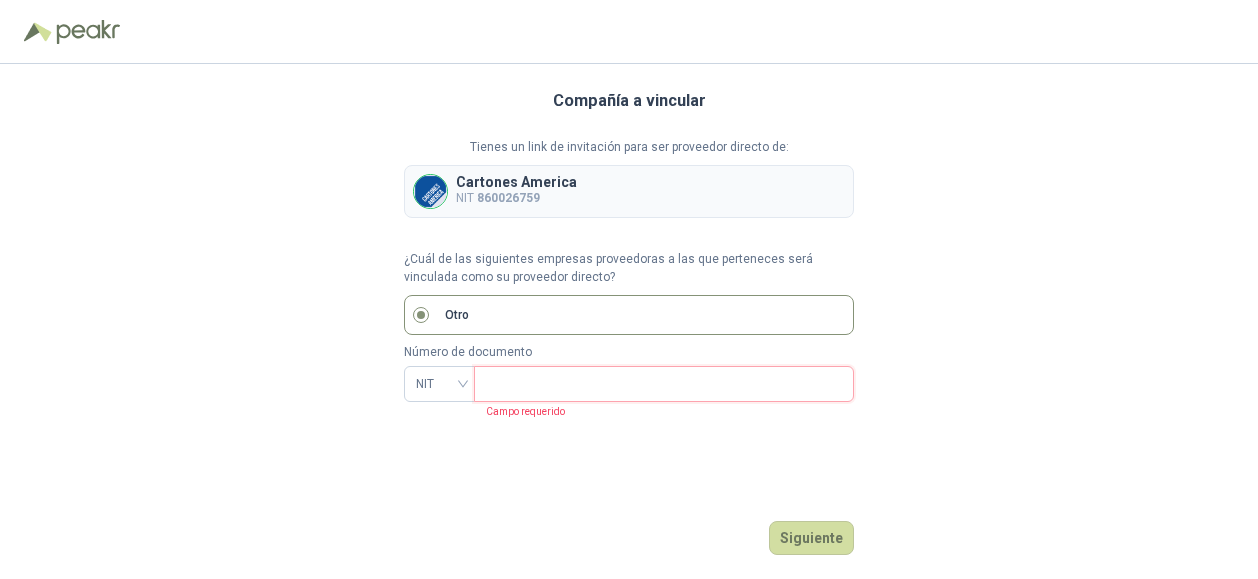type 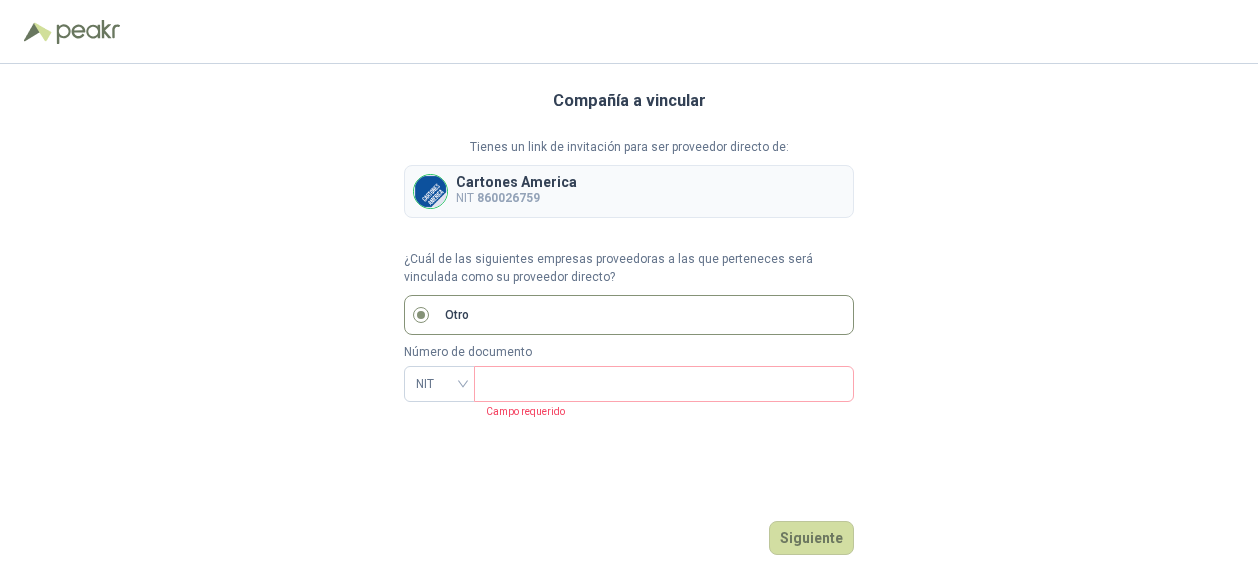 click on "Compañía a vincular Tienes un link de invitación para ser proveedor directo de: Cartones America  NIT   860026759 ¿Cuál de las siguientes empresas proveedoras a las que perteneces será vinculada como su proveedor directo? Otro Número de documento NIT   Campo requerido Siguiente" at bounding box center (629, 321) 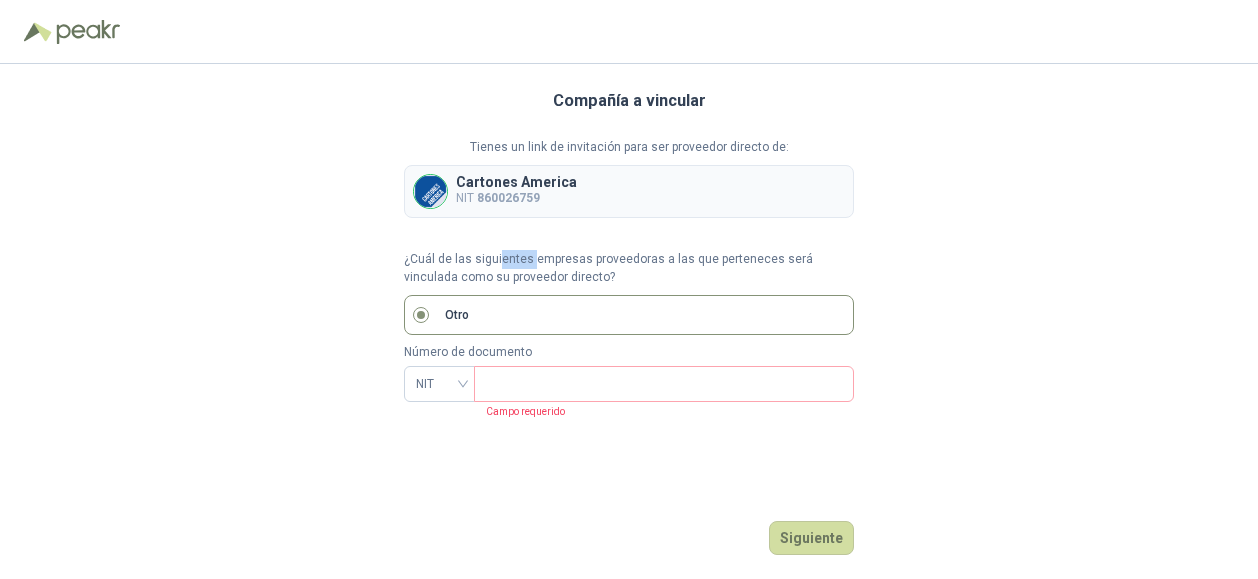 drag, startPoint x: 504, startPoint y: 259, endPoint x: 530, endPoint y: 258, distance: 26.019224 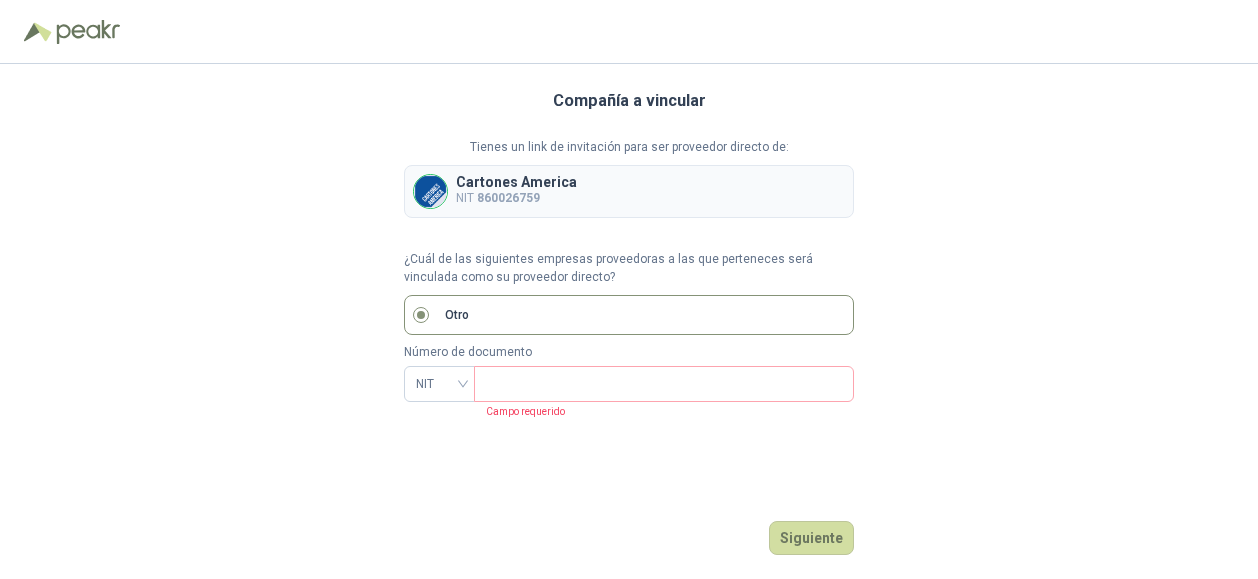 drag, startPoint x: 530, startPoint y: 258, endPoint x: 467, endPoint y: 360, distance: 119.88744 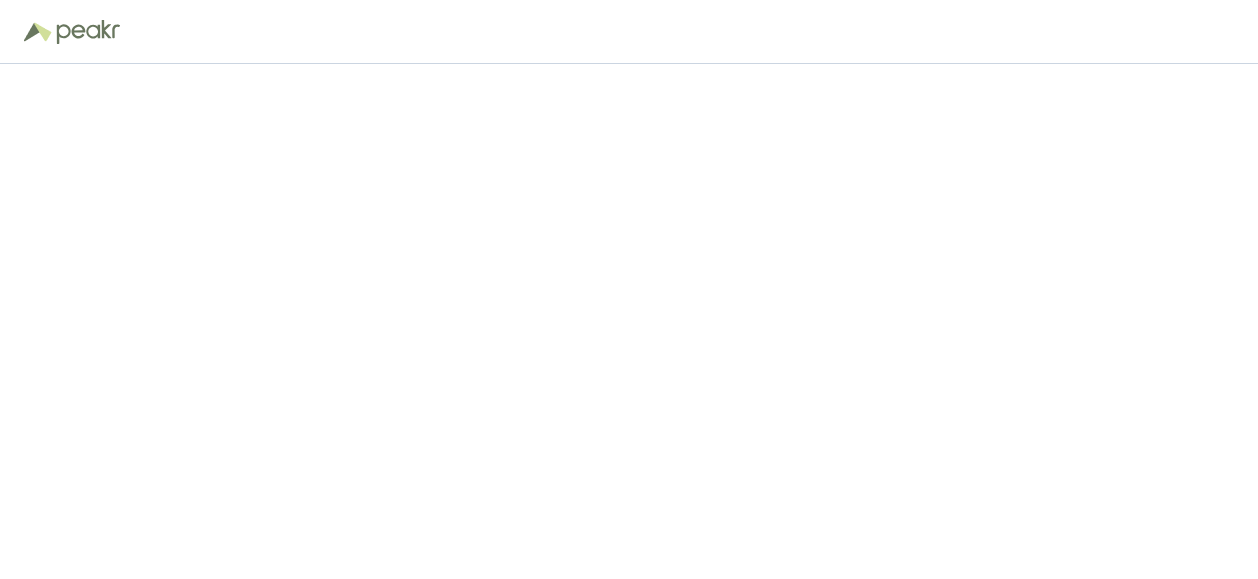 scroll, scrollTop: 0, scrollLeft: 0, axis: both 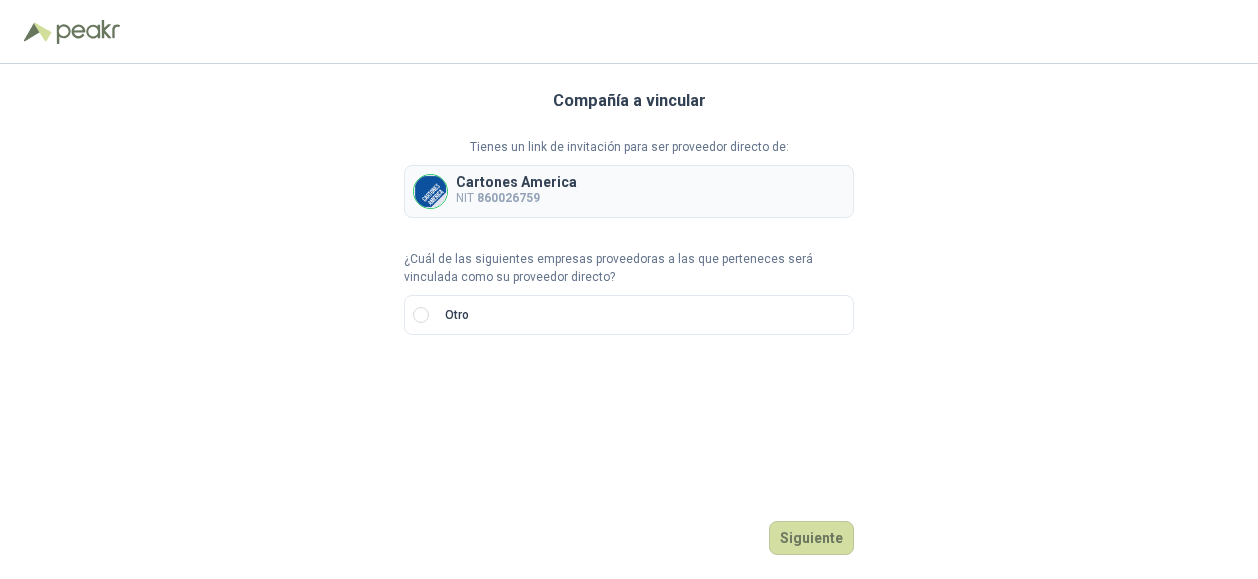click on "¿Cuál de las siguientes empresas proveedoras a las que perteneces será vinculada como su proveedor directo?" at bounding box center (629, 269) 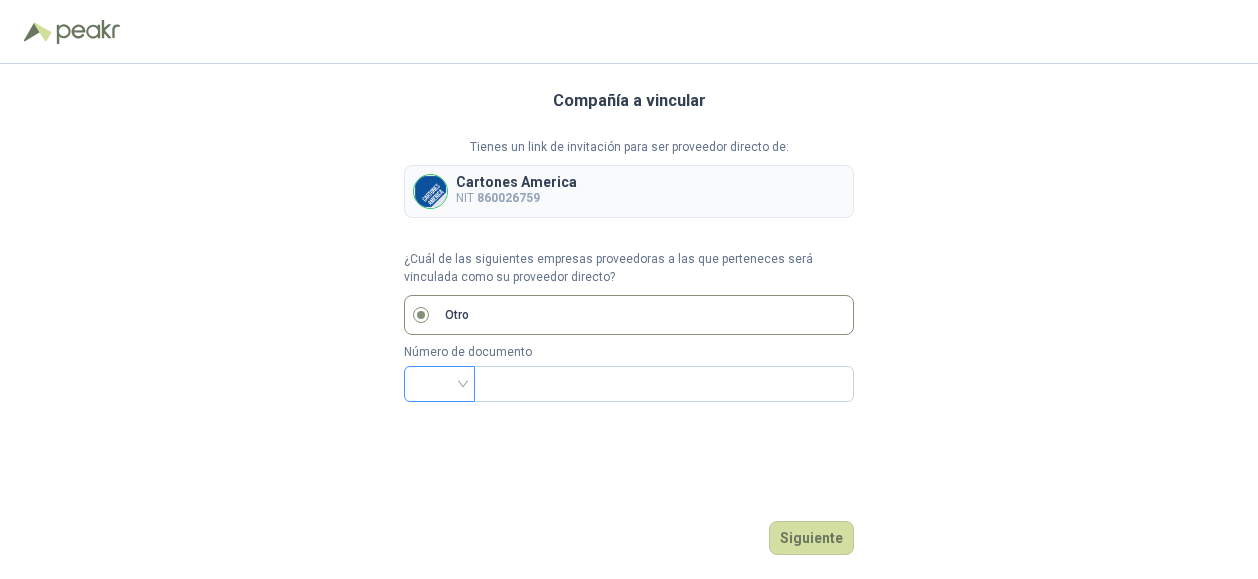 click at bounding box center (439, 382) 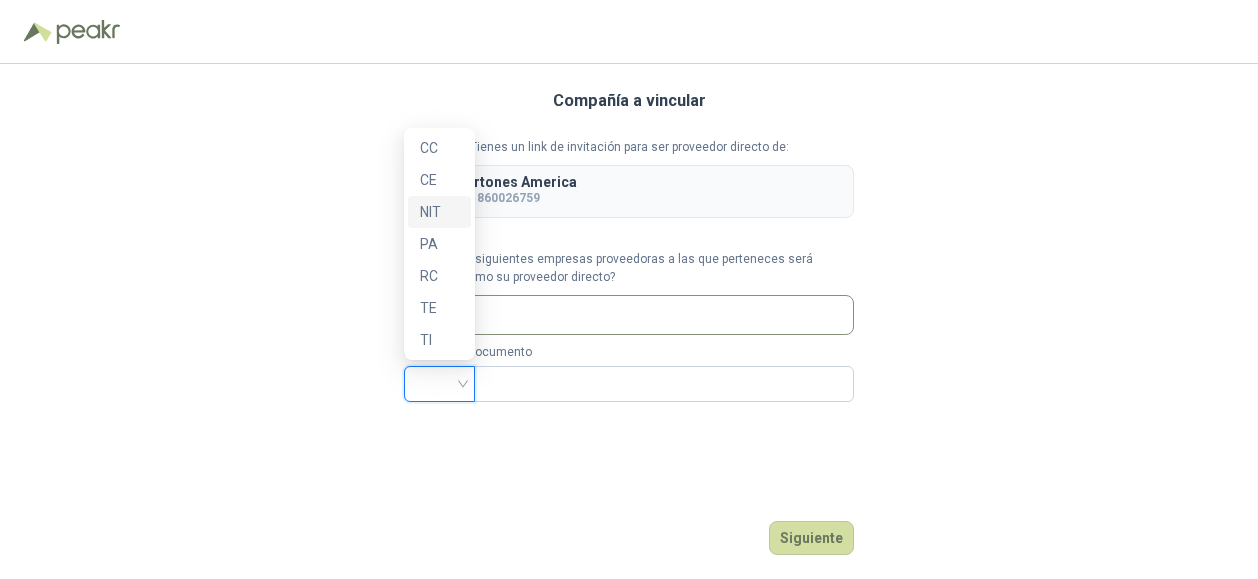 click on "NIT" at bounding box center [439, 212] 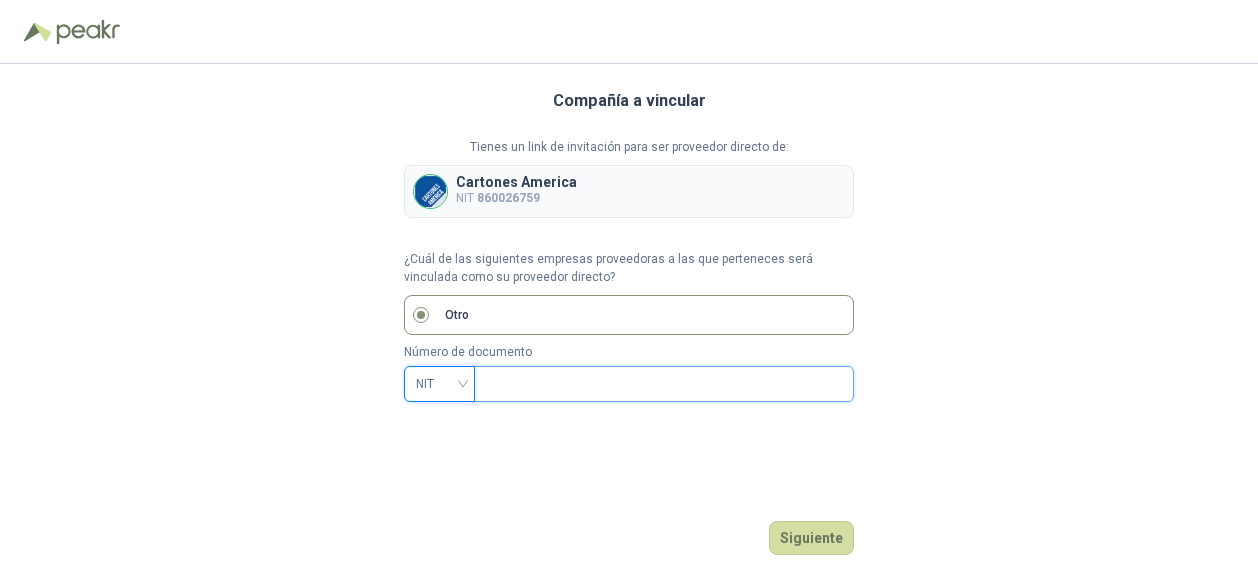 click at bounding box center [662, 384] 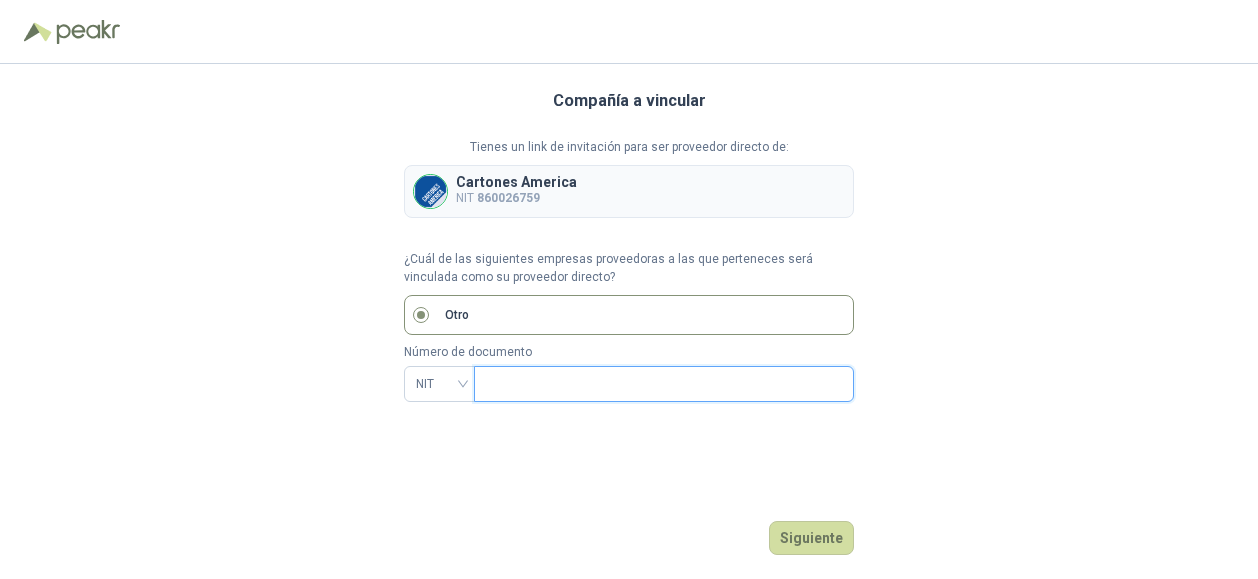 click at bounding box center (662, 384) 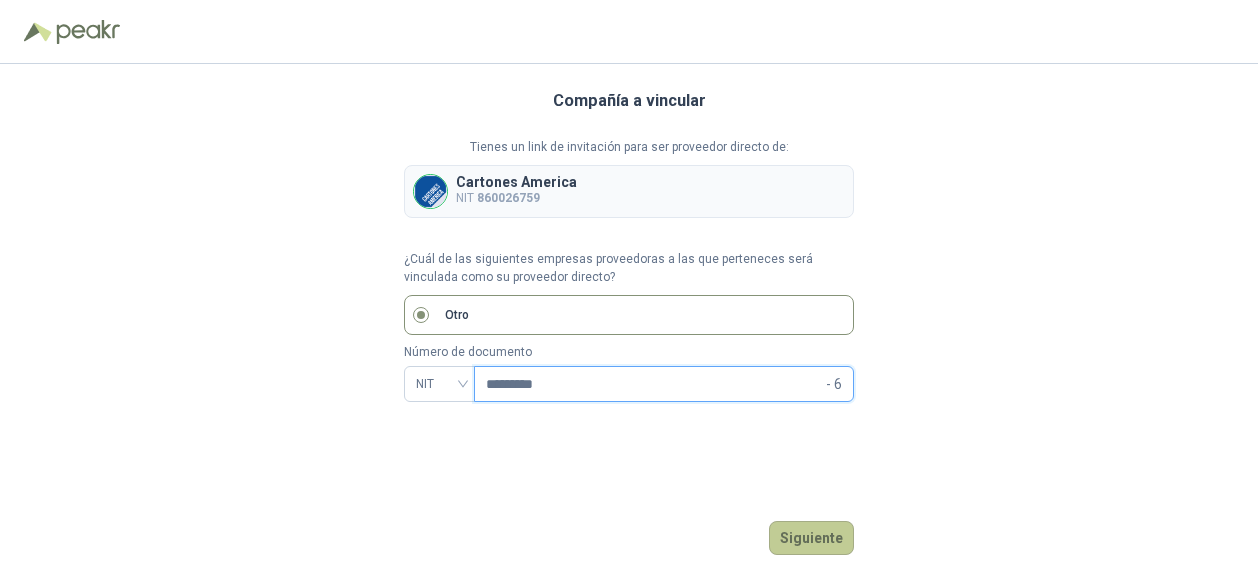 type on "*********" 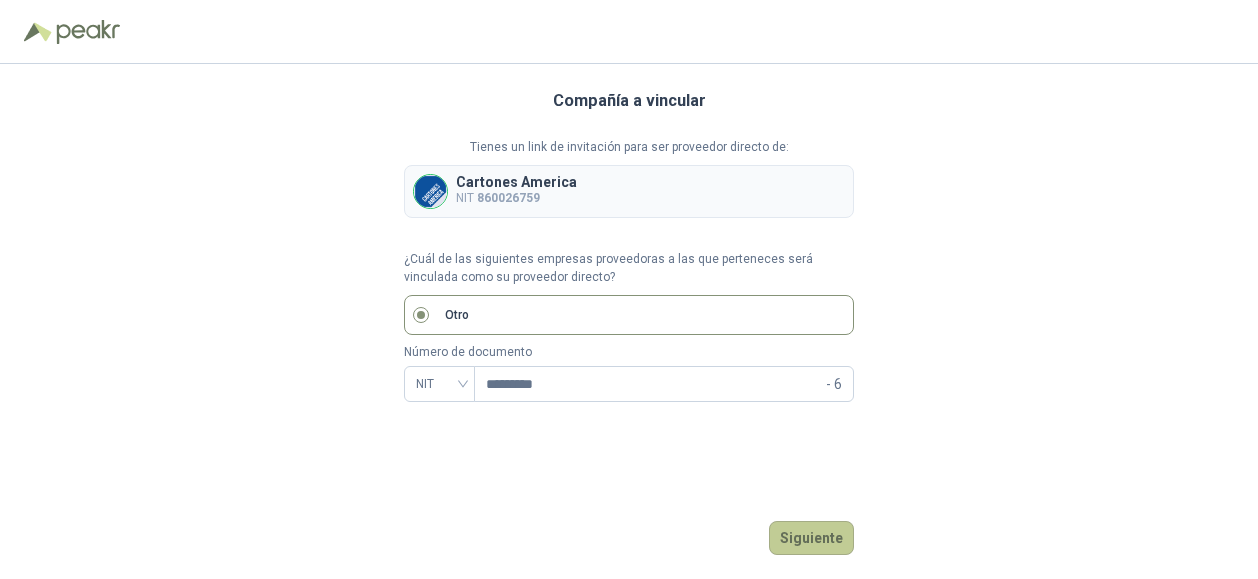 click on "Siguiente" at bounding box center (811, 538) 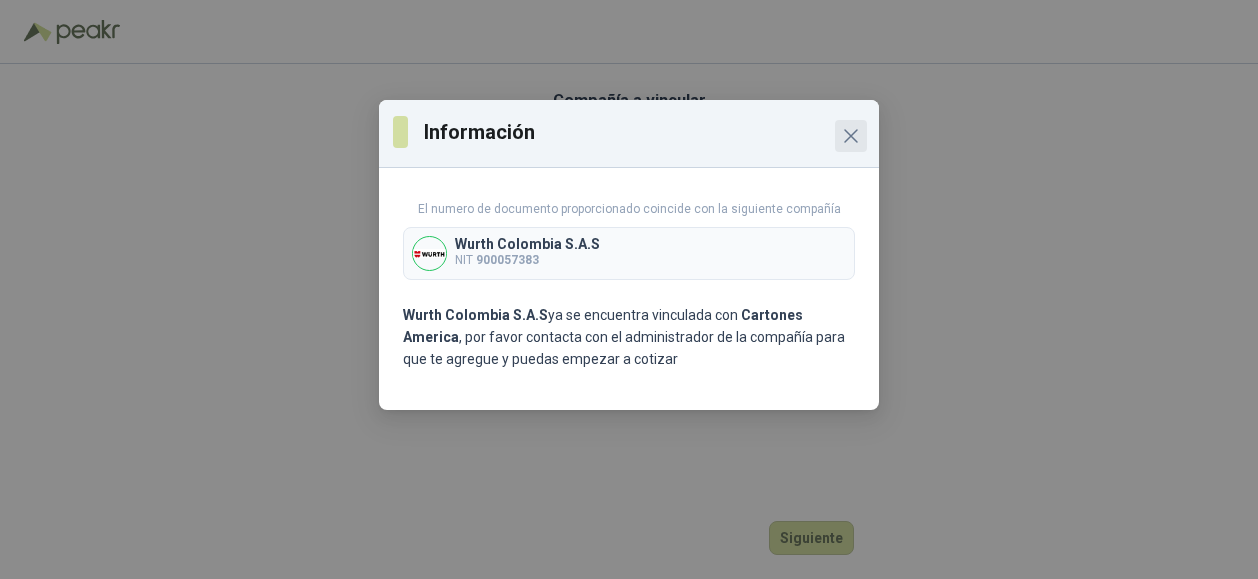 click 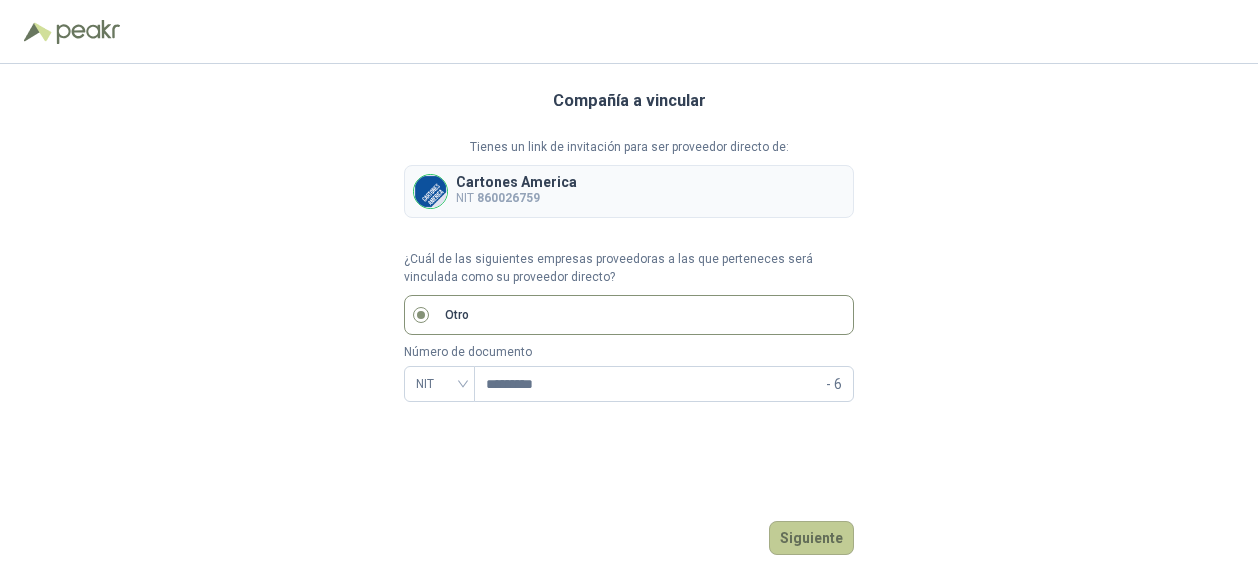 click on "Siguiente" at bounding box center [811, 538] 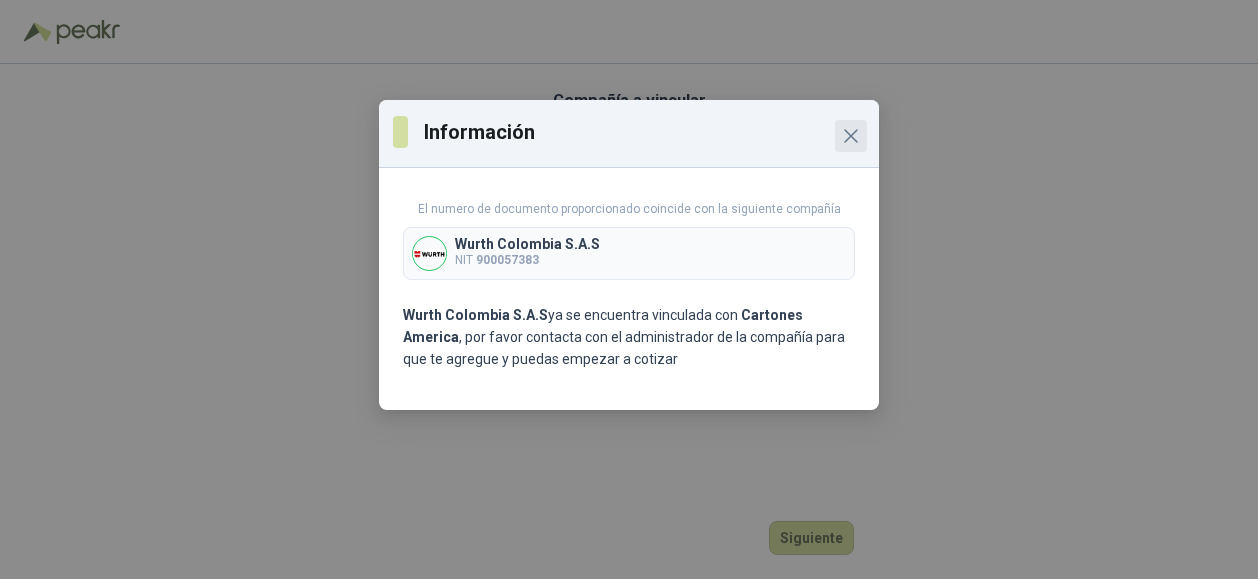 click 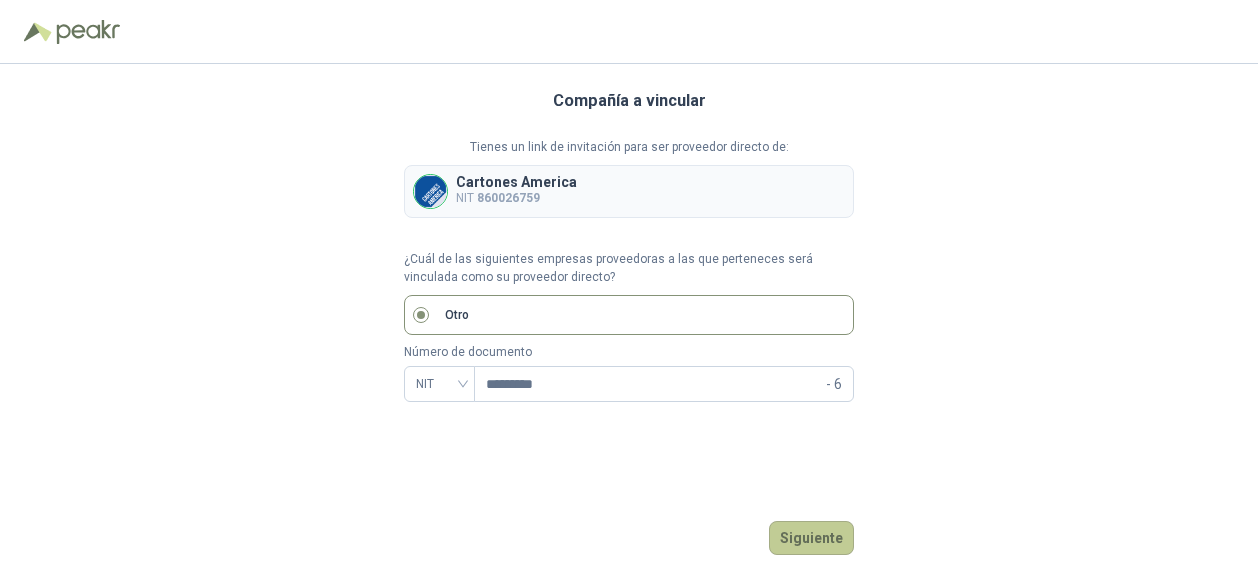 click on "Siguiente" at bounding box center [811, 538] 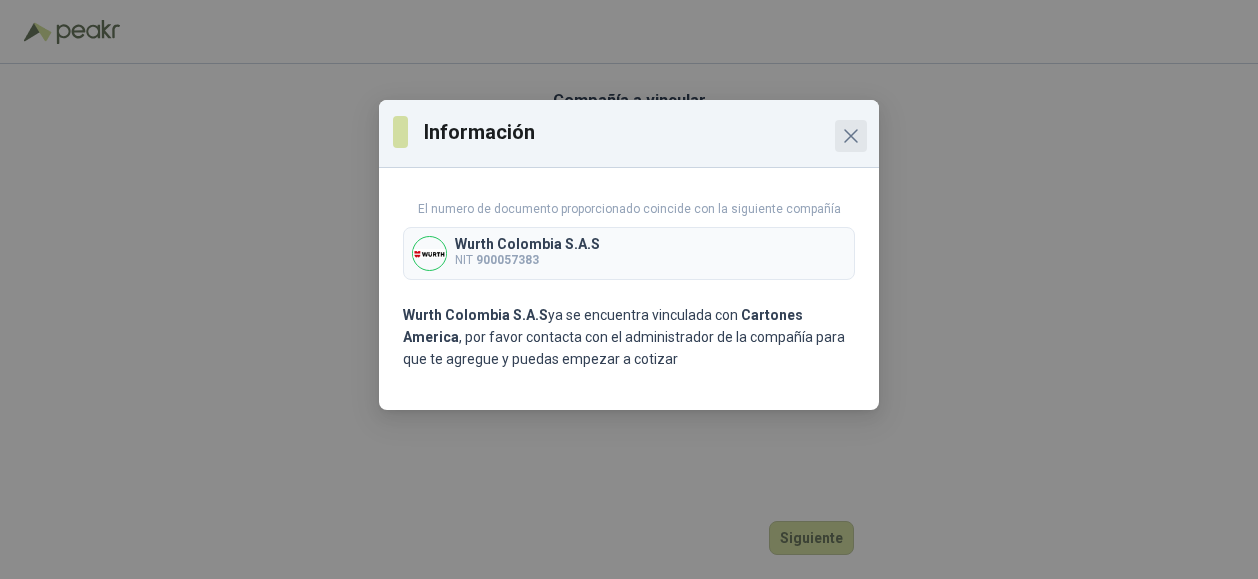 click 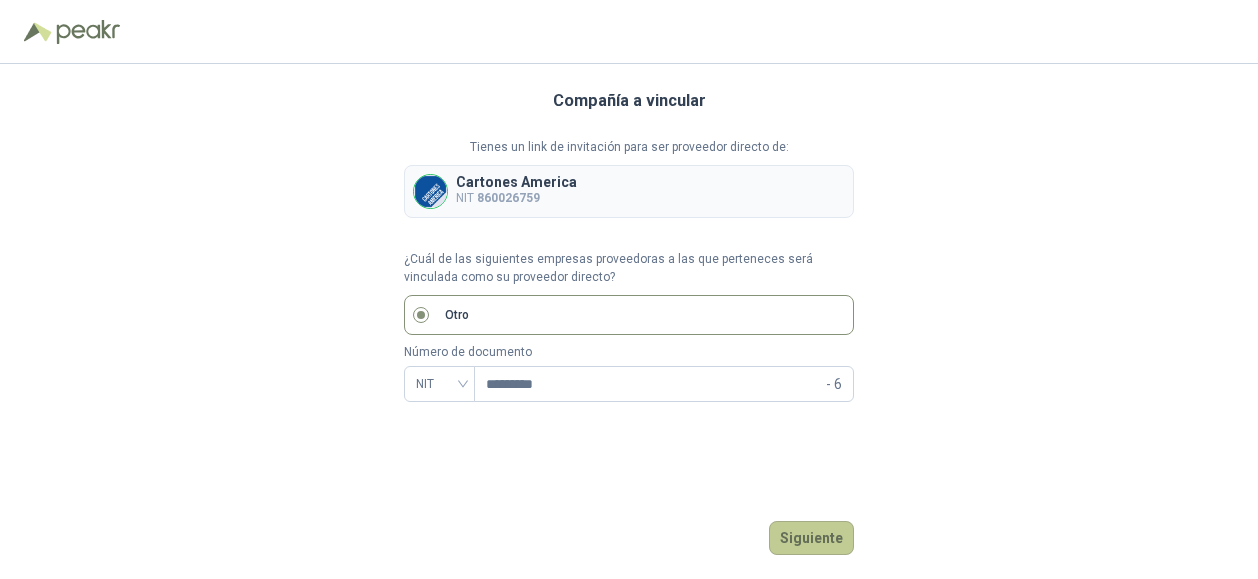click on "Siguiente" at bounding box center [811, 538] 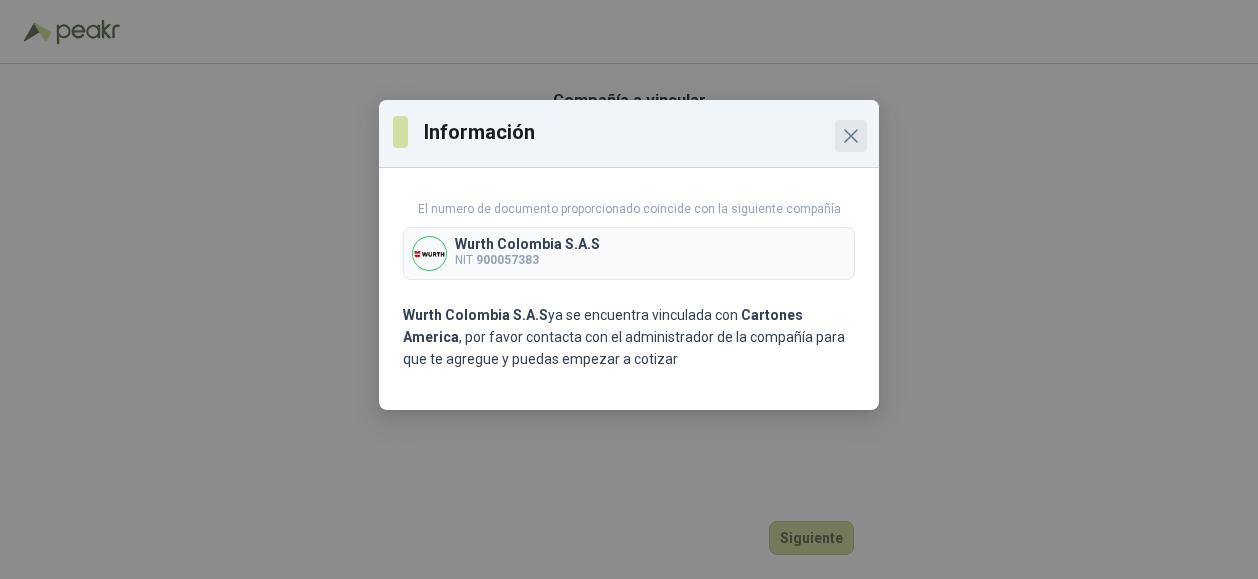 click 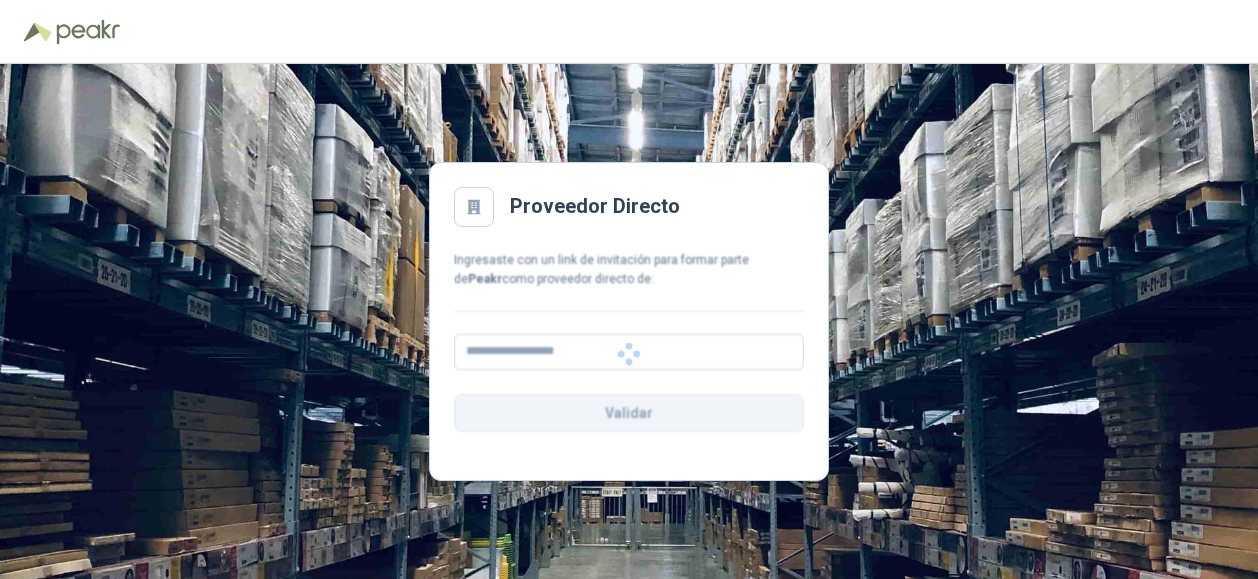 scroll, scrollTop: 0, scrollLeft: 0, axis: both 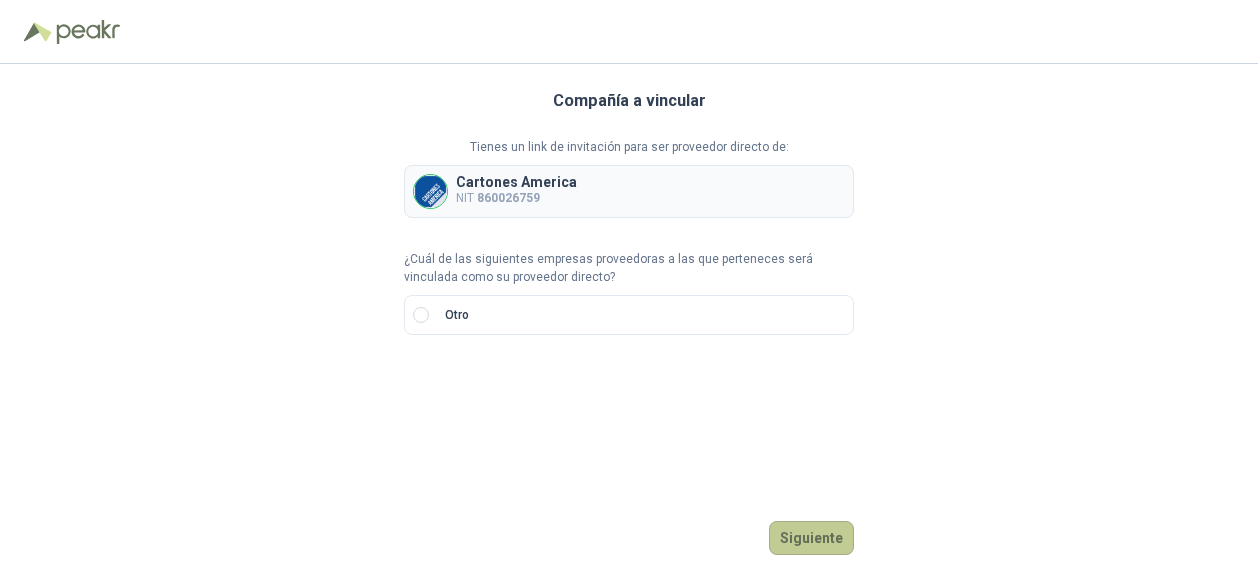 click on "Siguiente" at bounding box center [811, 538] 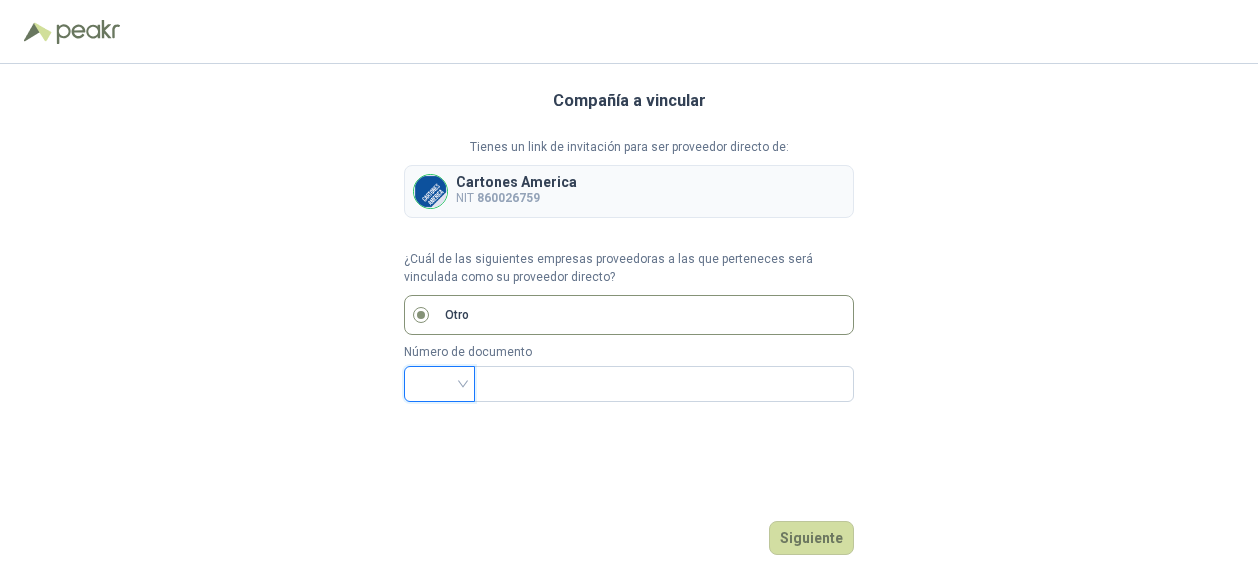 click at bounding box center [439, 382] 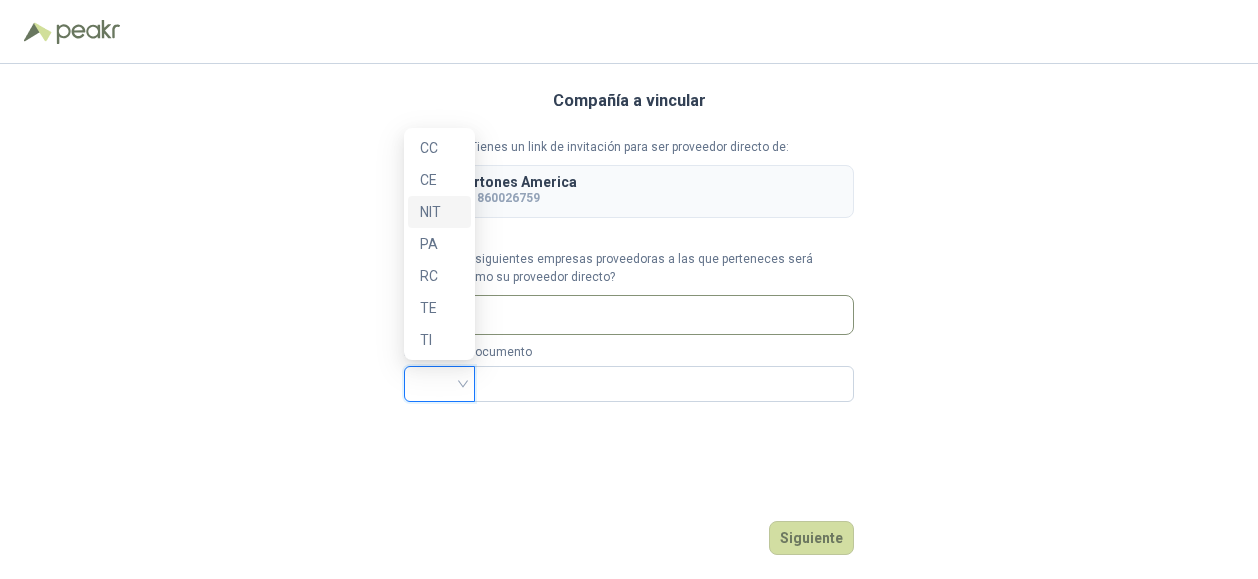click on "NIT" at bounding box center [439, 212] 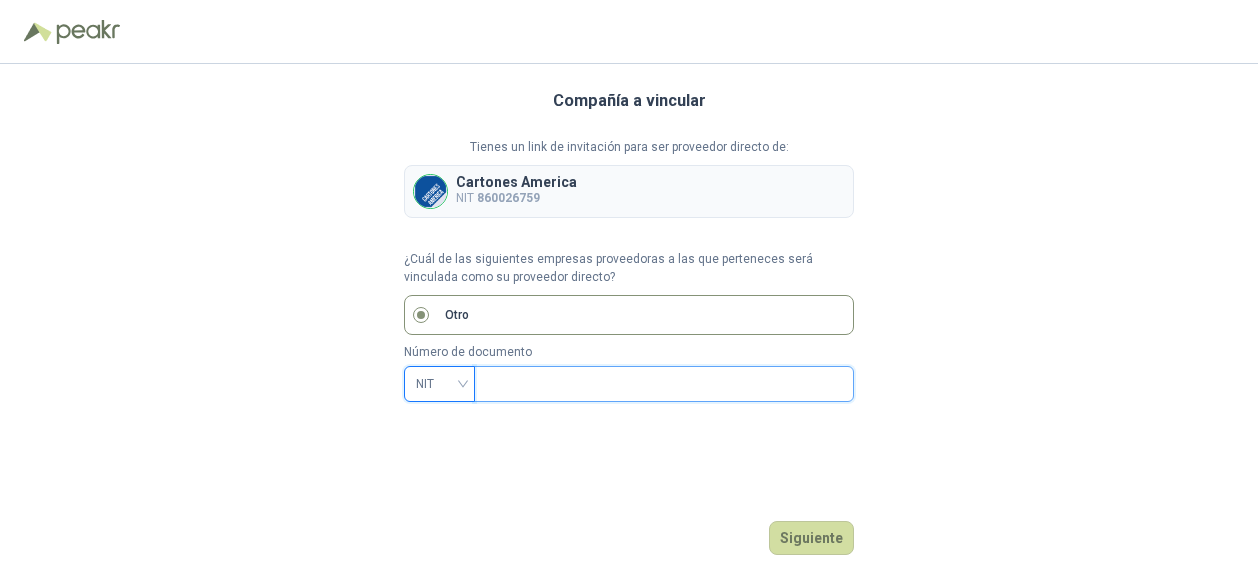 click at bounding box center [662, 384] 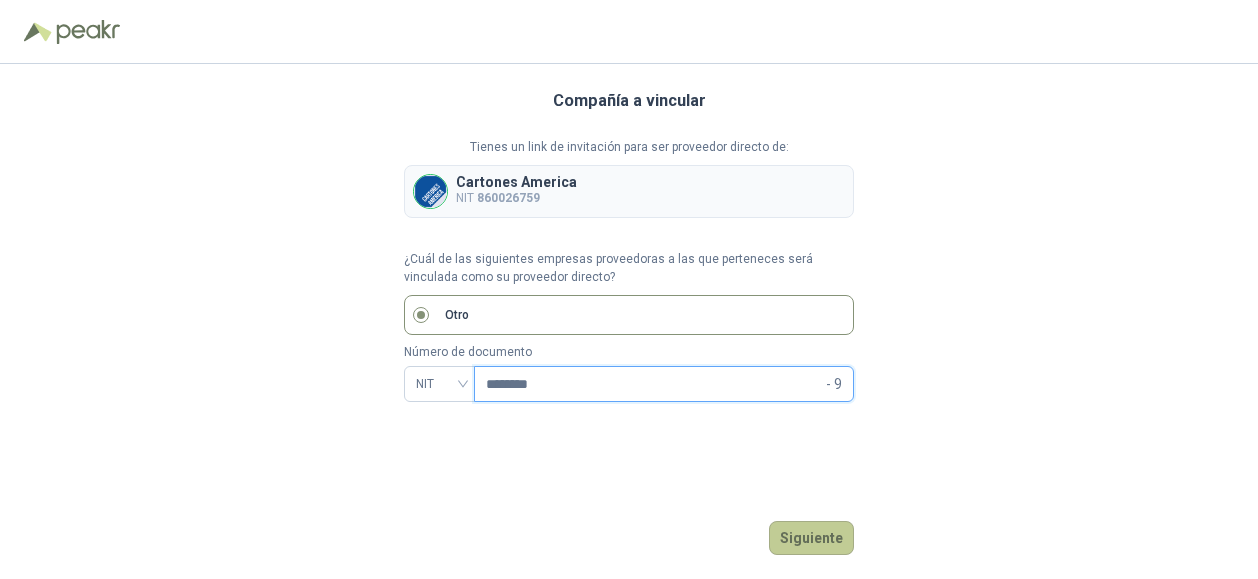 type on "********" 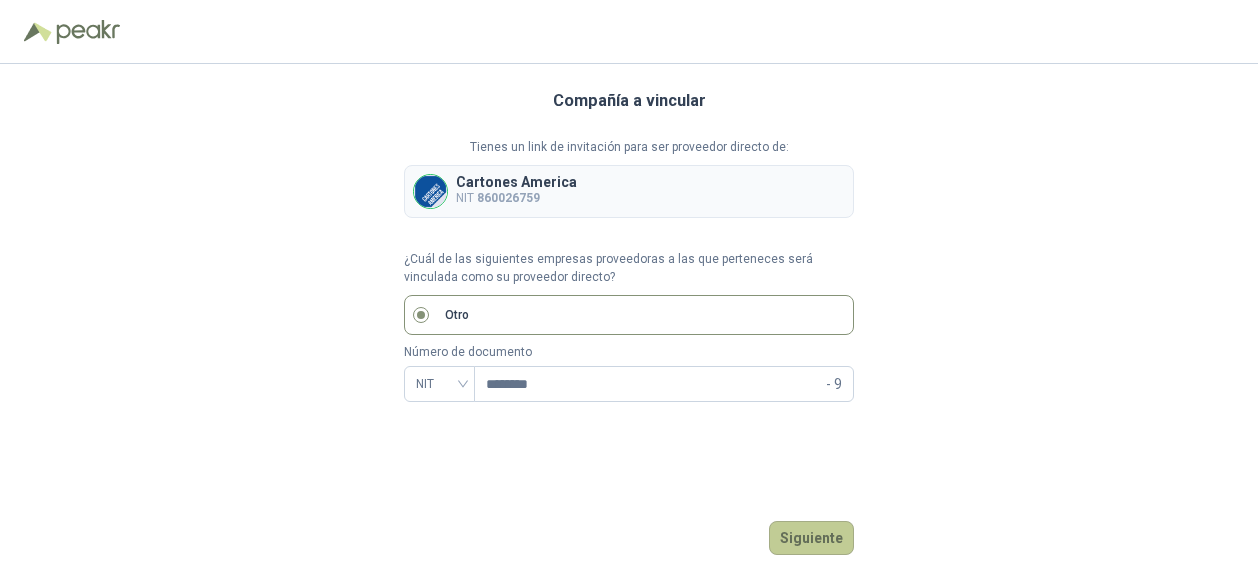 click on "Siguiente" at bounding box center [811, 538] 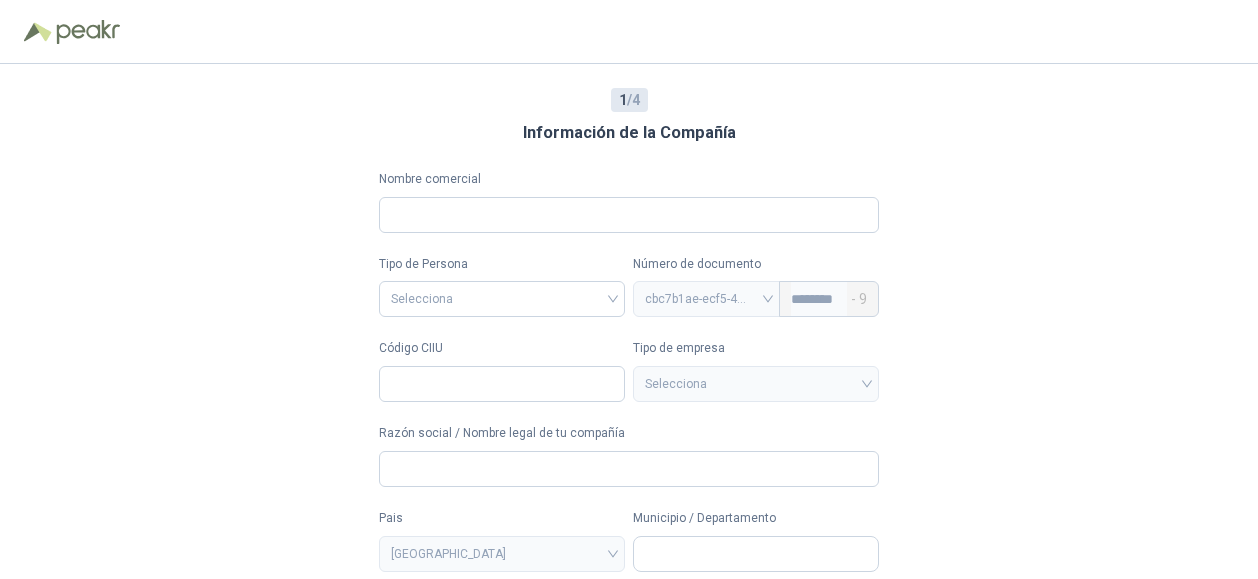 type 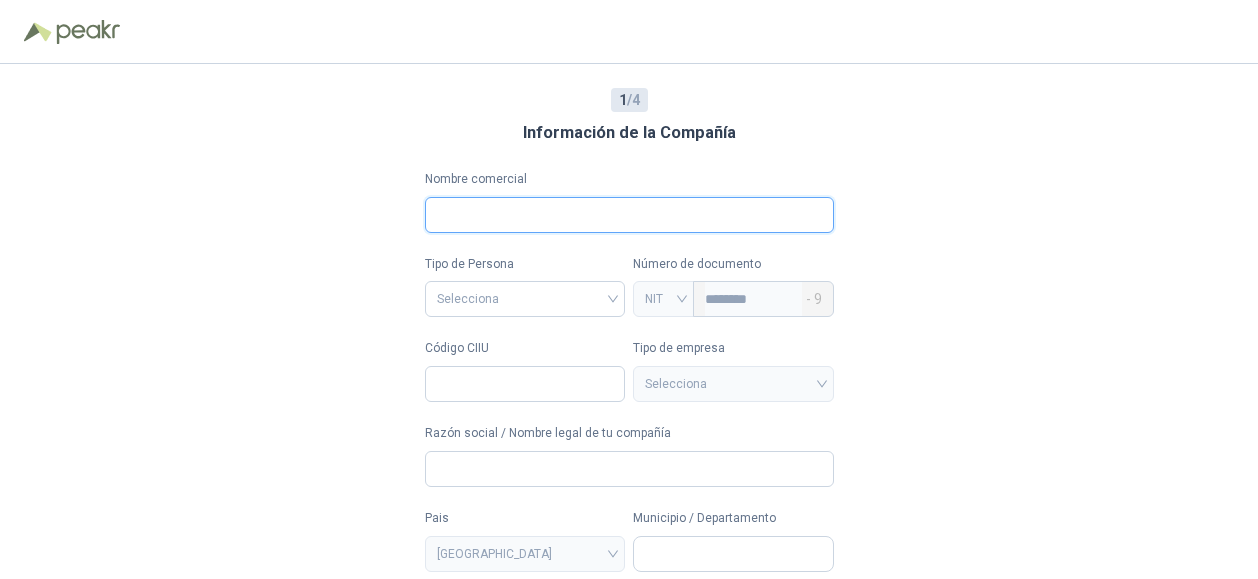 click on "Nombre comercial" at bounding box center [629, 215] 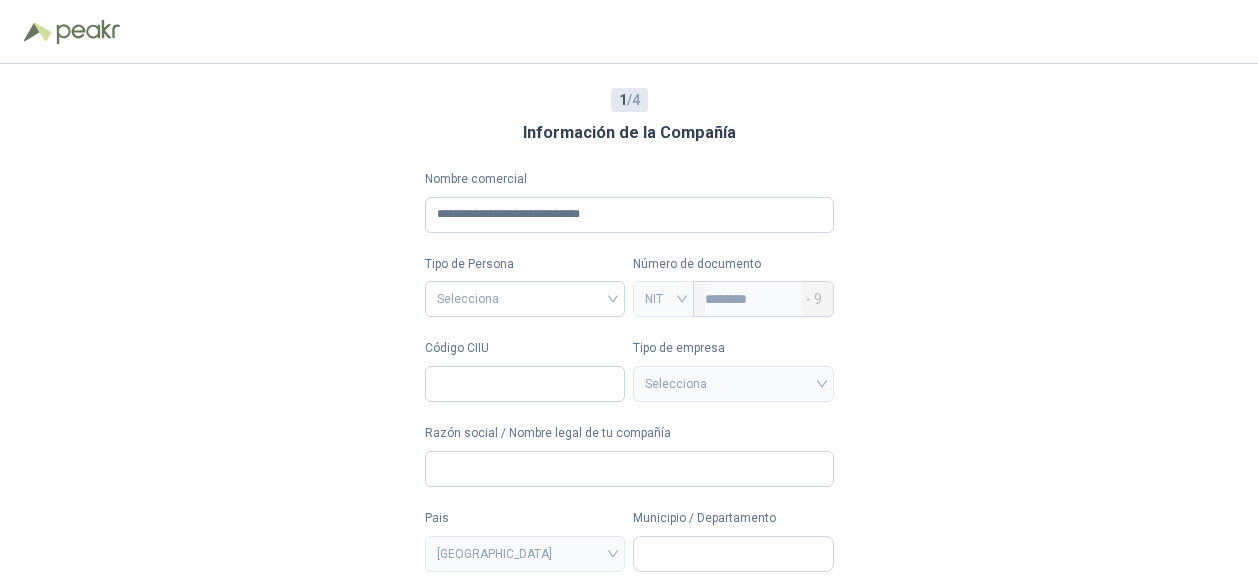 type on "**********" 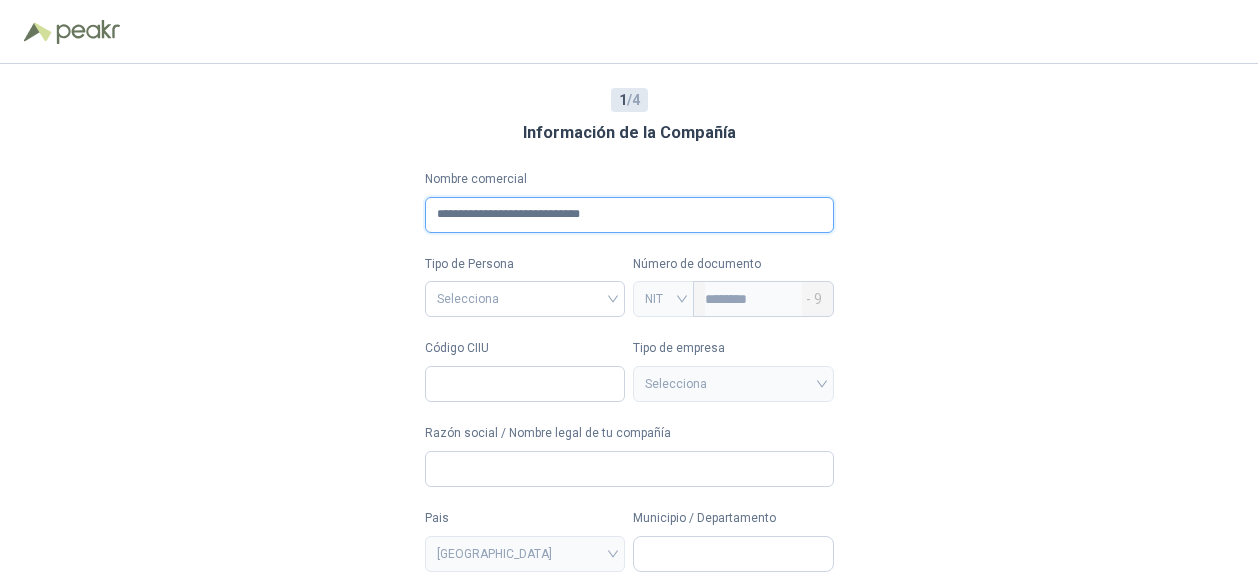 type 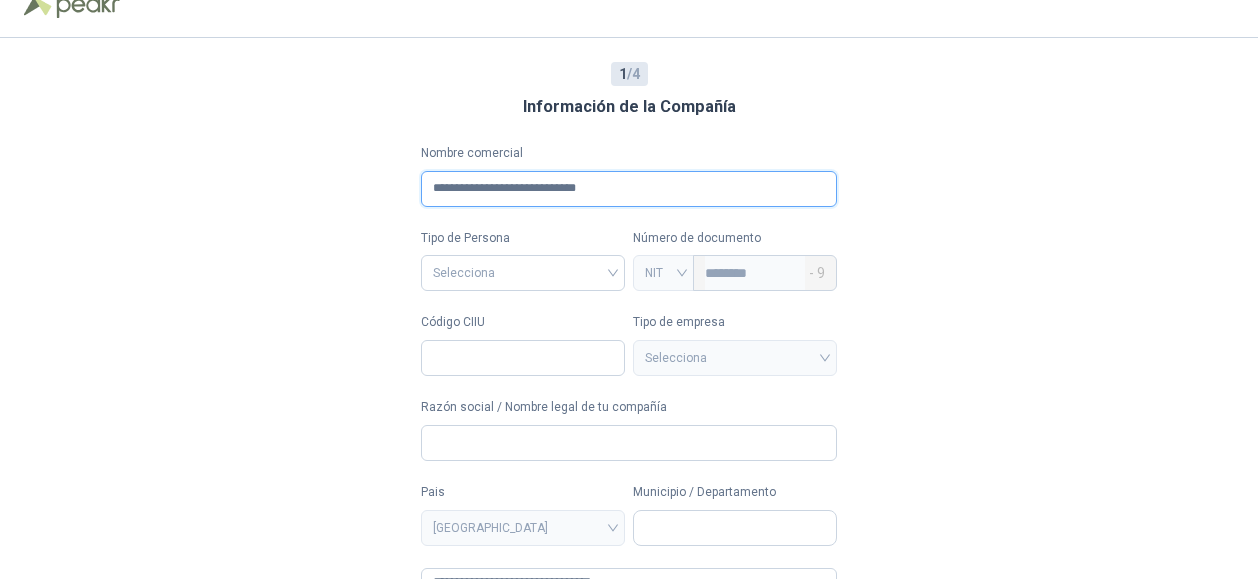 scroll, scrollTop: 0, scrollLeft: 0, axis: both 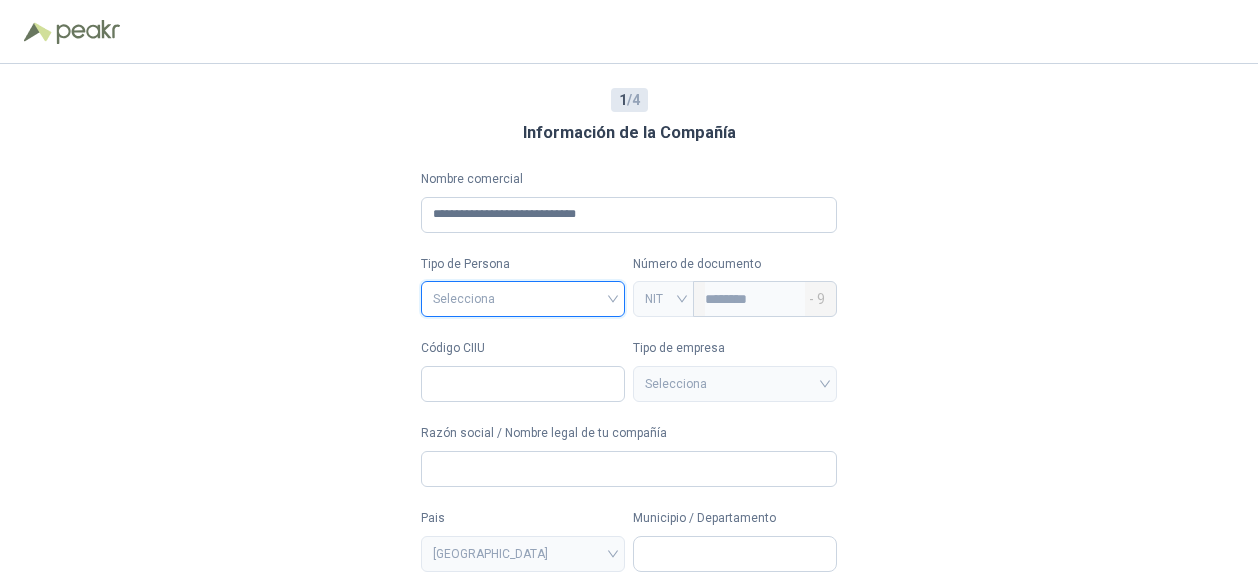 click at bounding box center (523, 297) 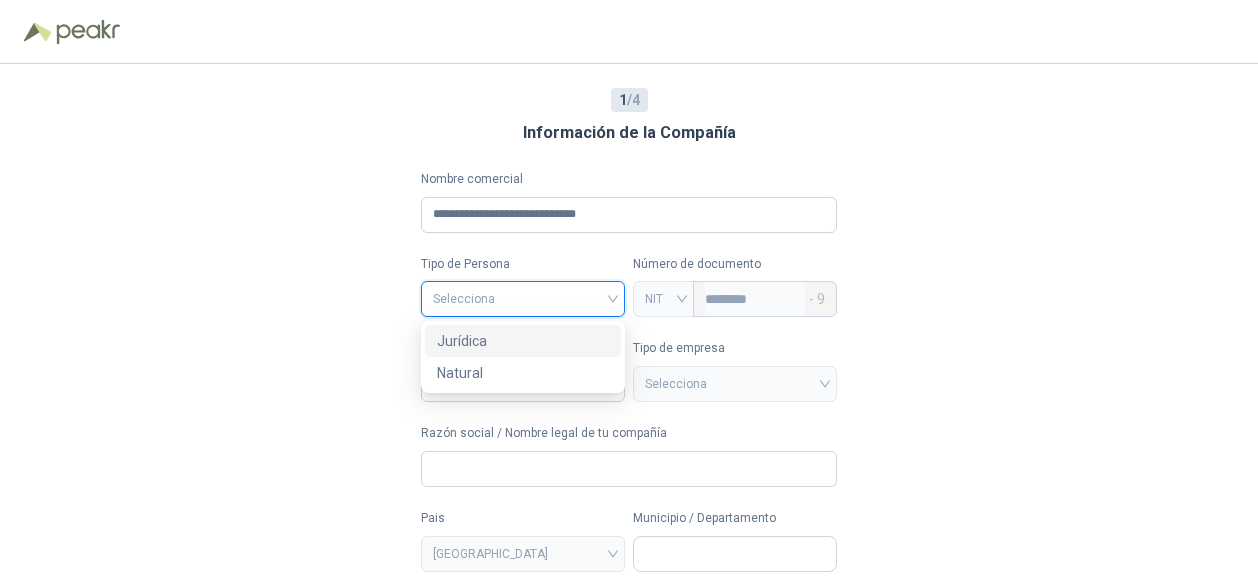 click on "Jurídica" at bounding box center (523, 341) 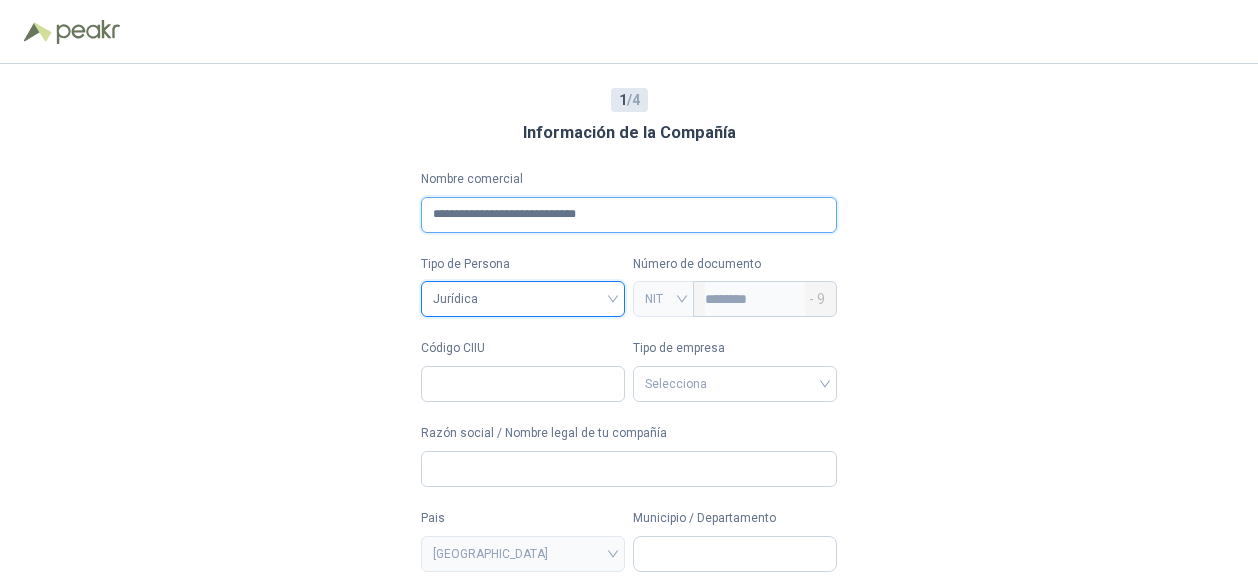 click on "**********" at bounding box center (629, 215) 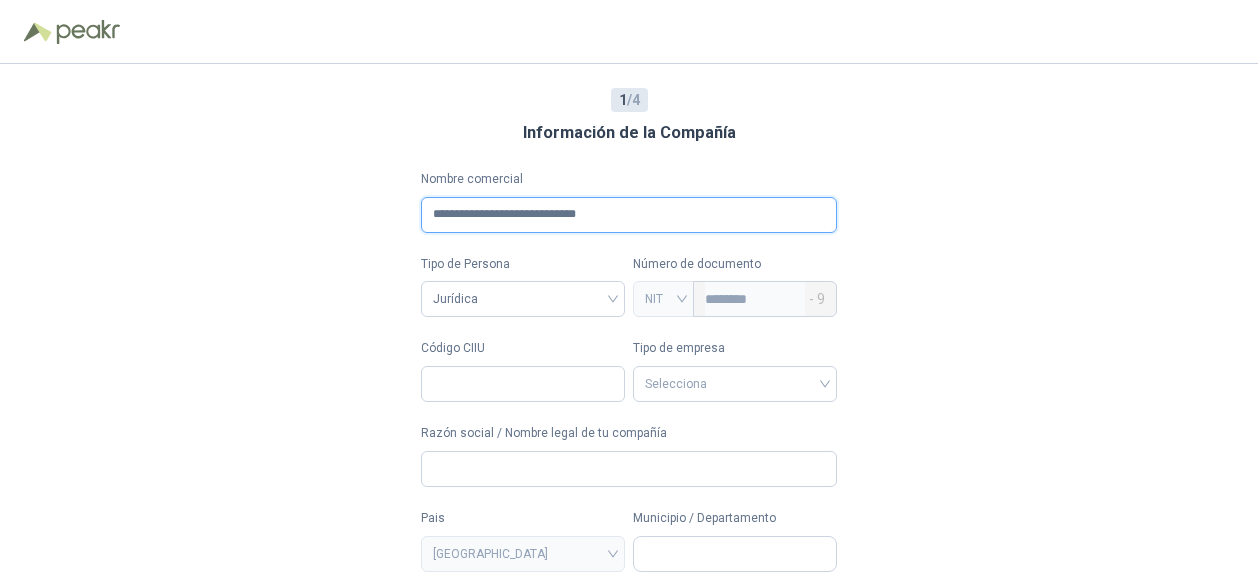 click on "**********" at bounding box center [629, 215] 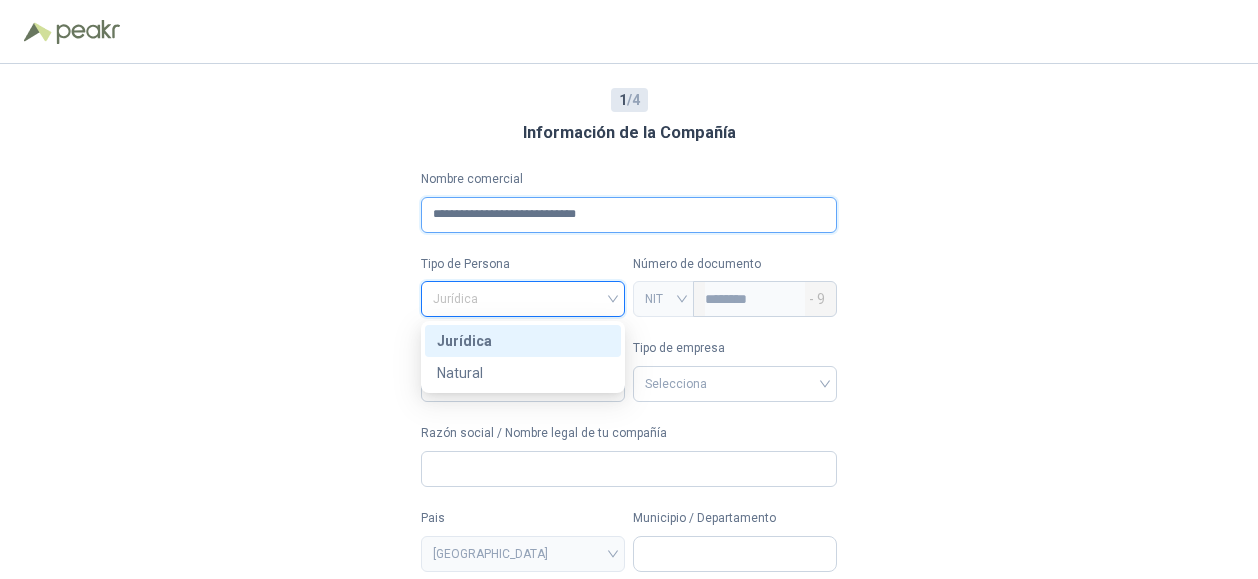 click on "**********" at bounding box center [629, 215] 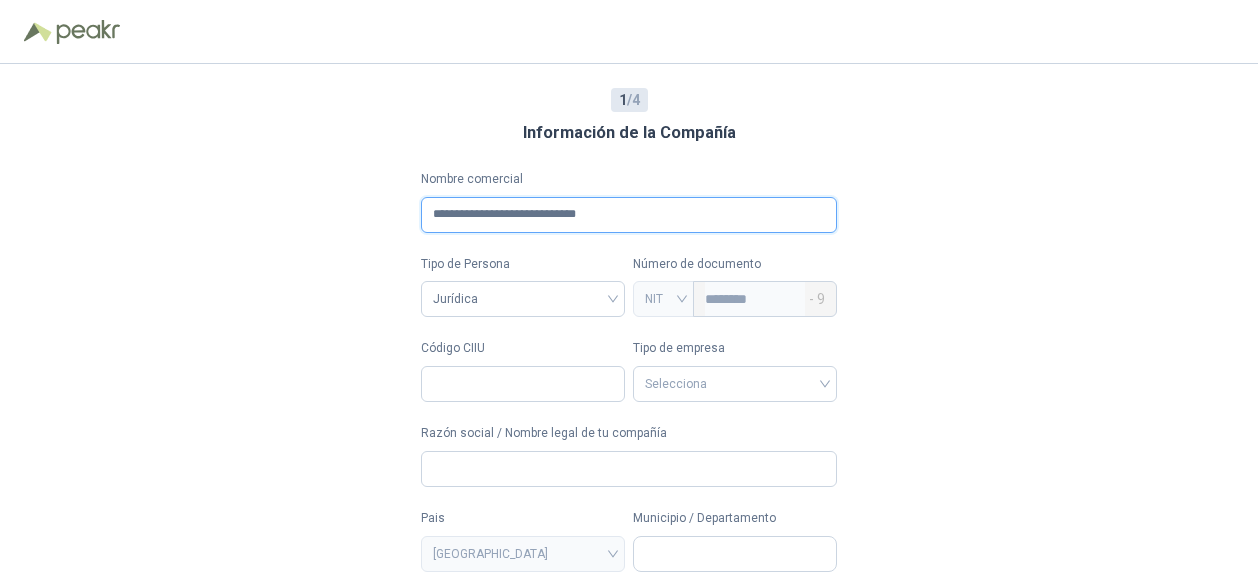 click on "**********" at bounding box center [629, 215] 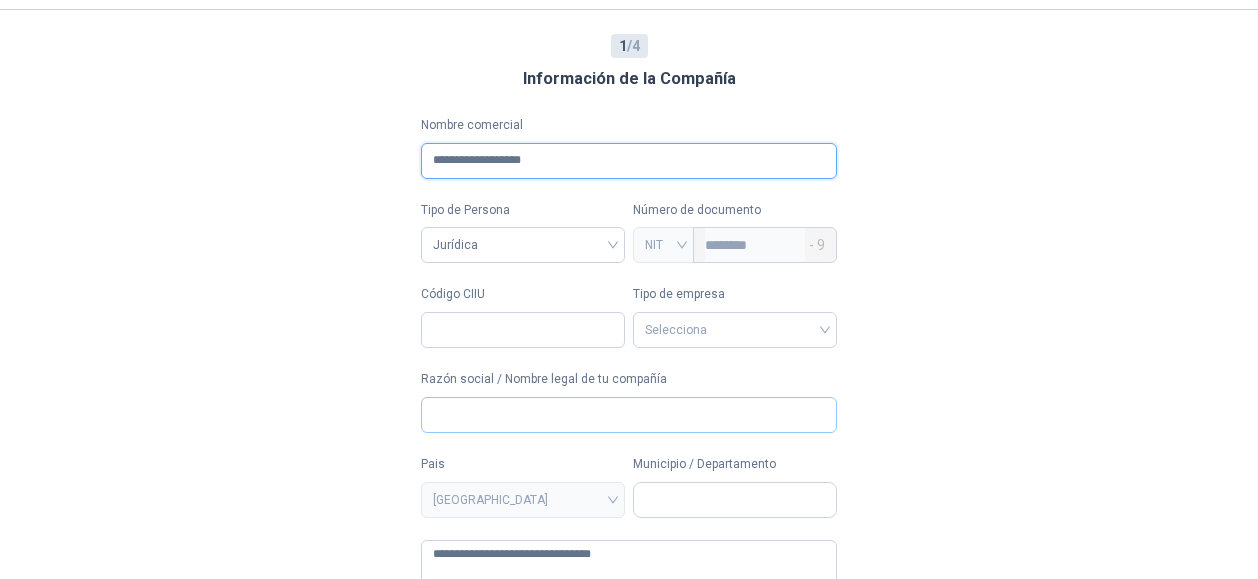 scroll, scrollTop: 0, scrollLeft: 0, axis: both 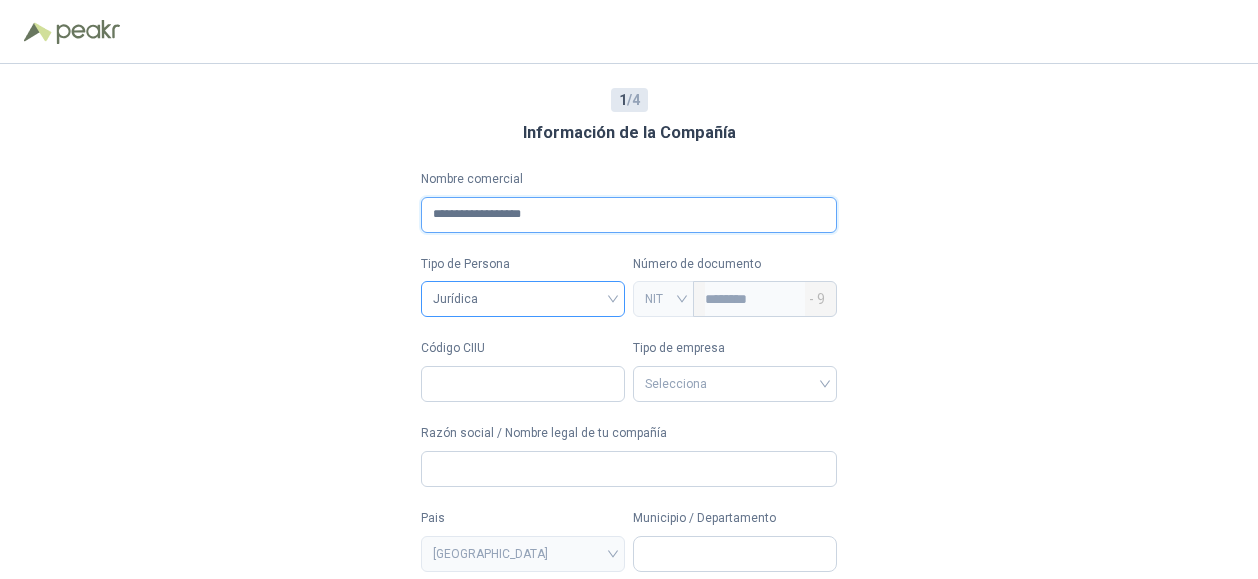 click on "Jurídica" at bounding box center [523, 299] 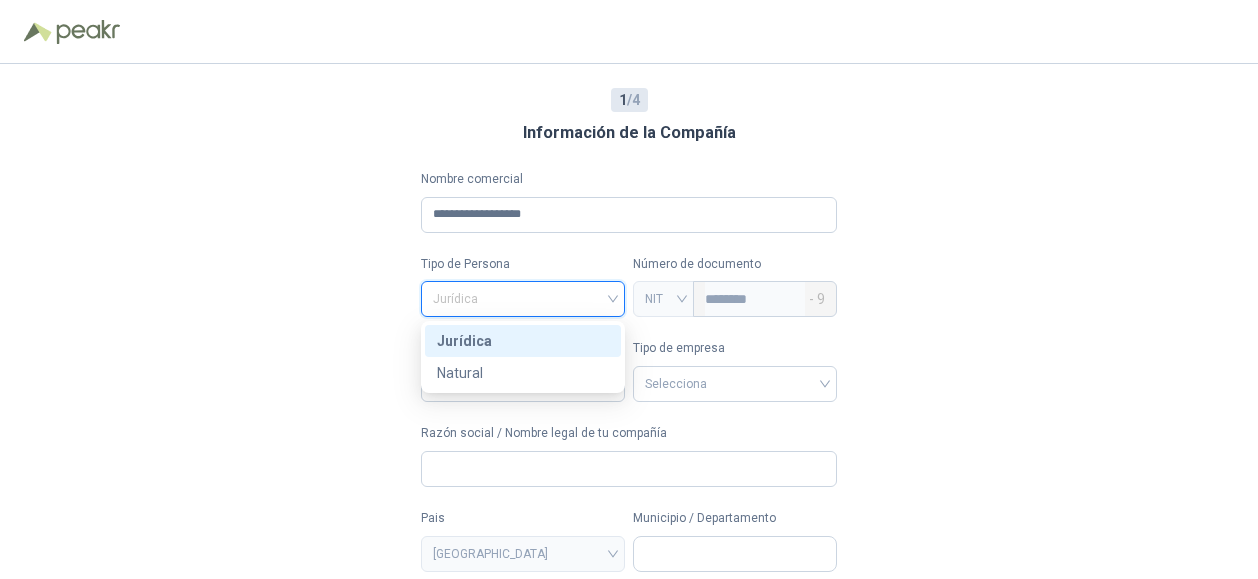 click on "Jurídica" at bounding box center [523, 299] 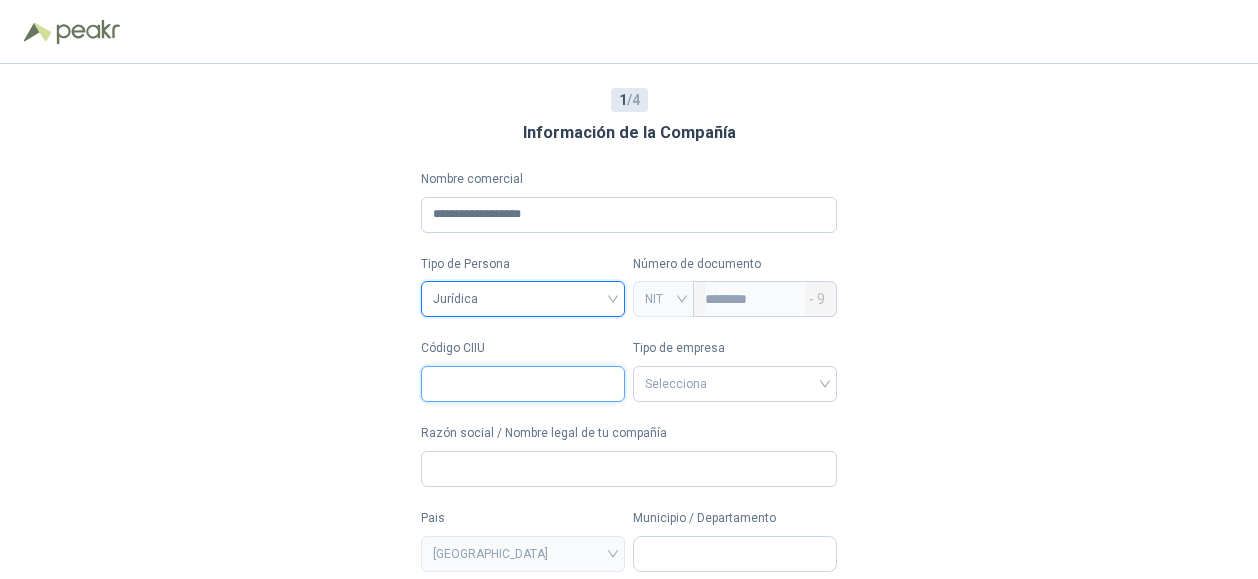 click on "Código CIIU" at bounding box center (523, 384) 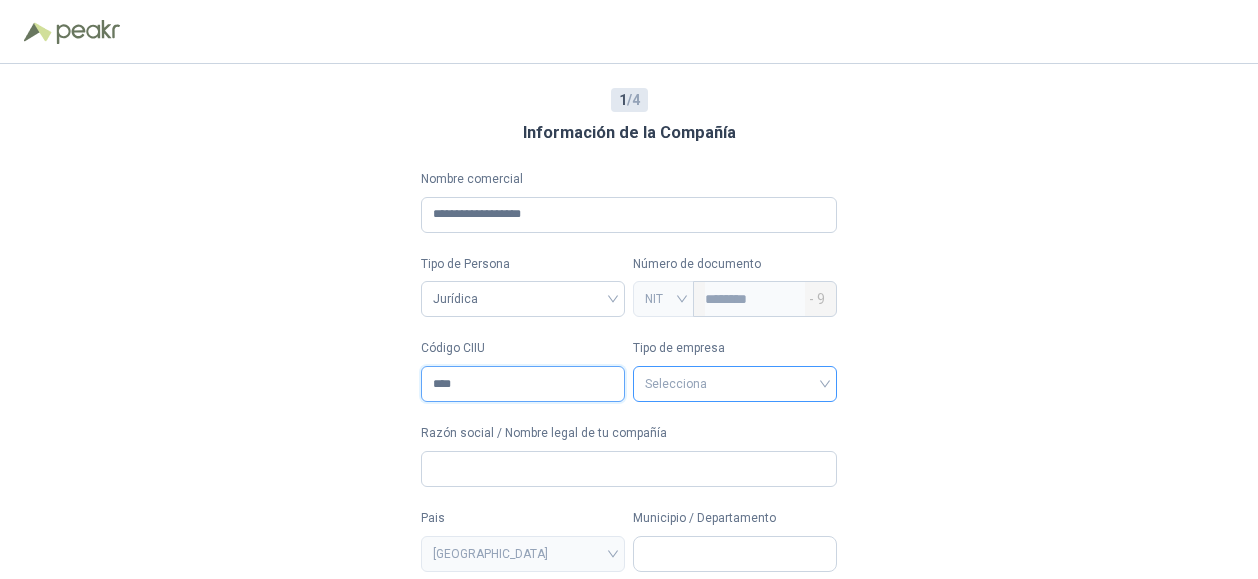 type on "****" 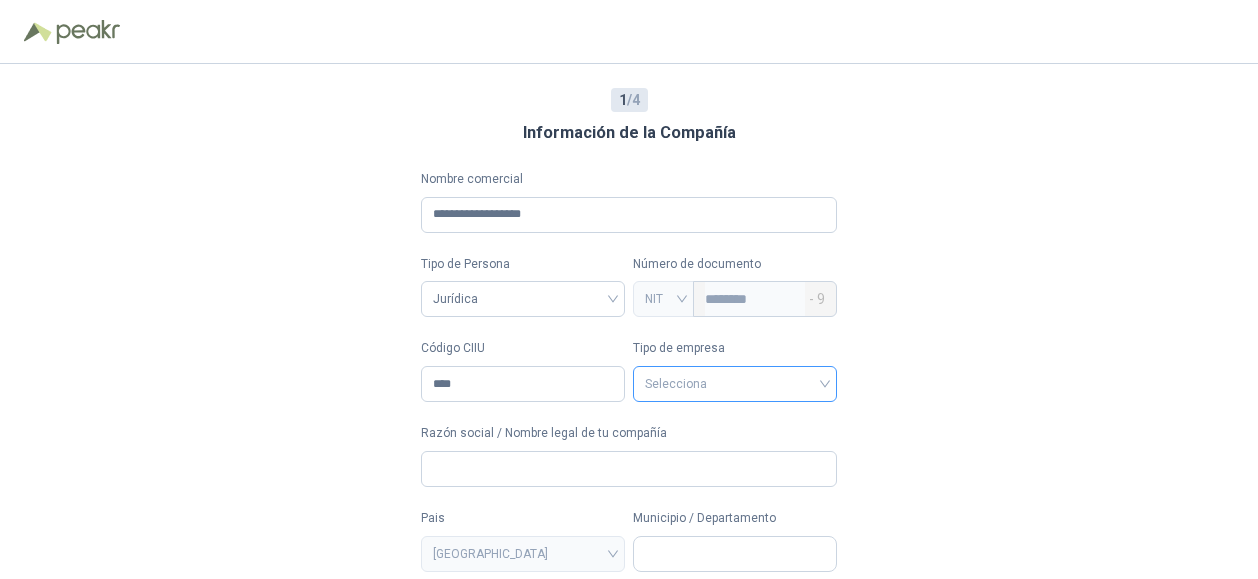 click at bounding box center (735, 382) 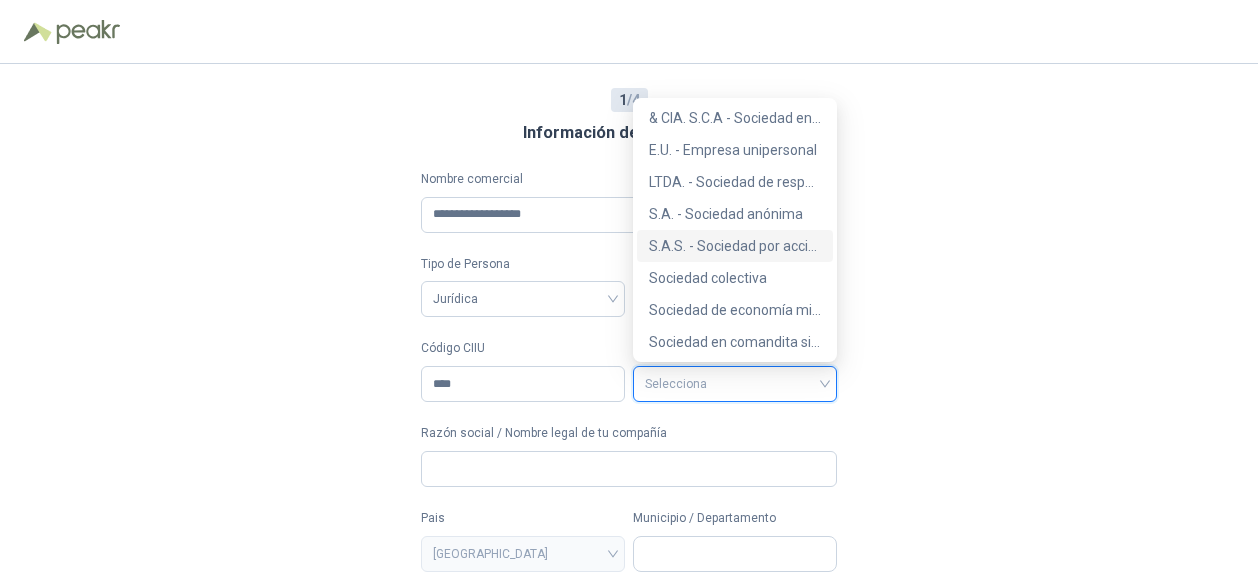 click on "S.A.S. - Sociedad por acciones simplificada" at bounding box center (735, 246) 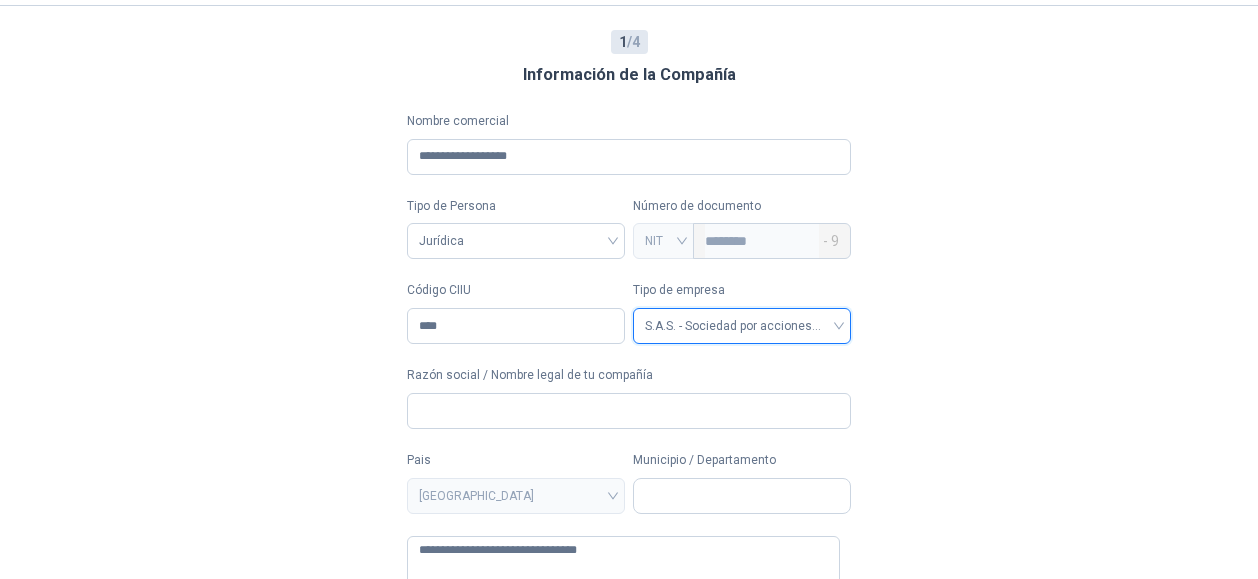 scroll, scrollTop: 100, scrollLeft: 0, axis: vertical 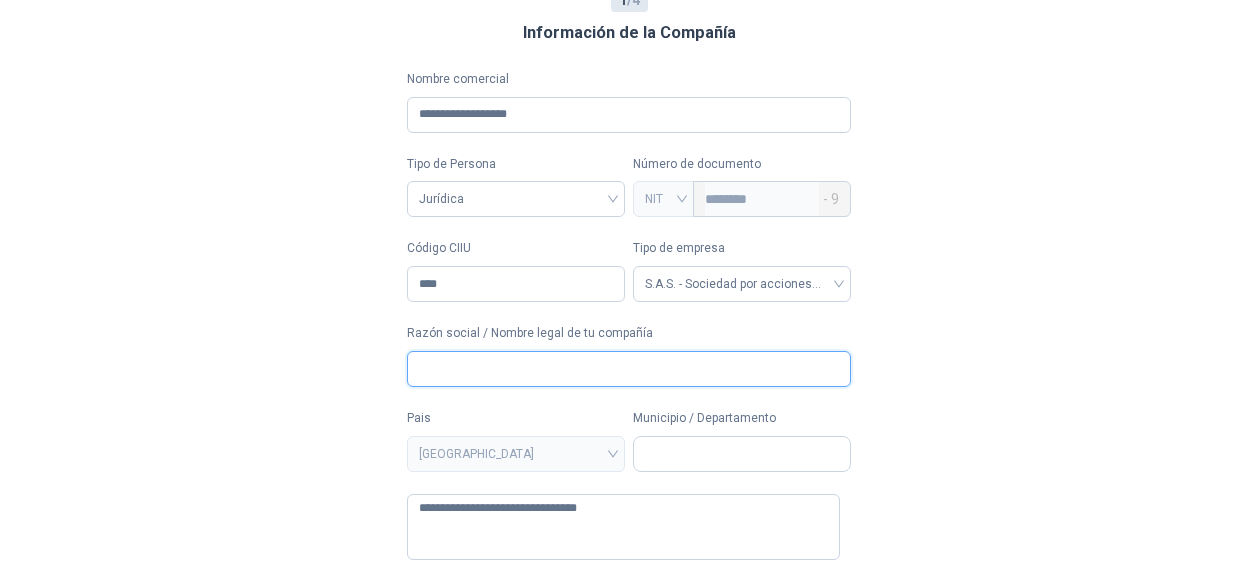 click on "Razón social / Nombre legal de tu compañía" at bounding box center (629, 369) 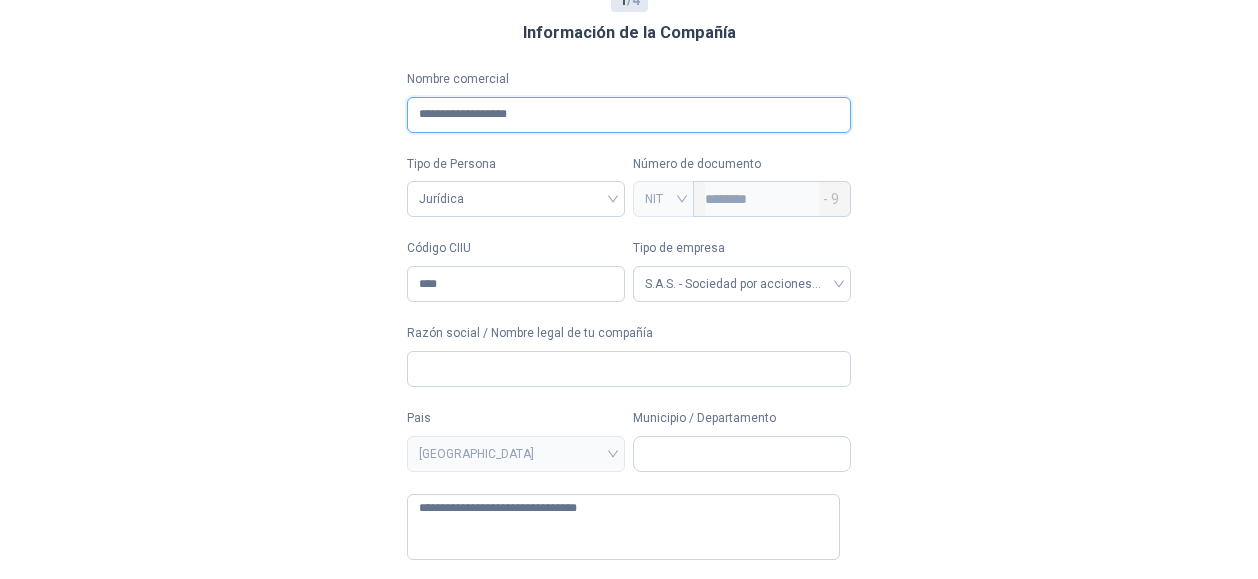 click on "**********" at bounding box center (629, 115) 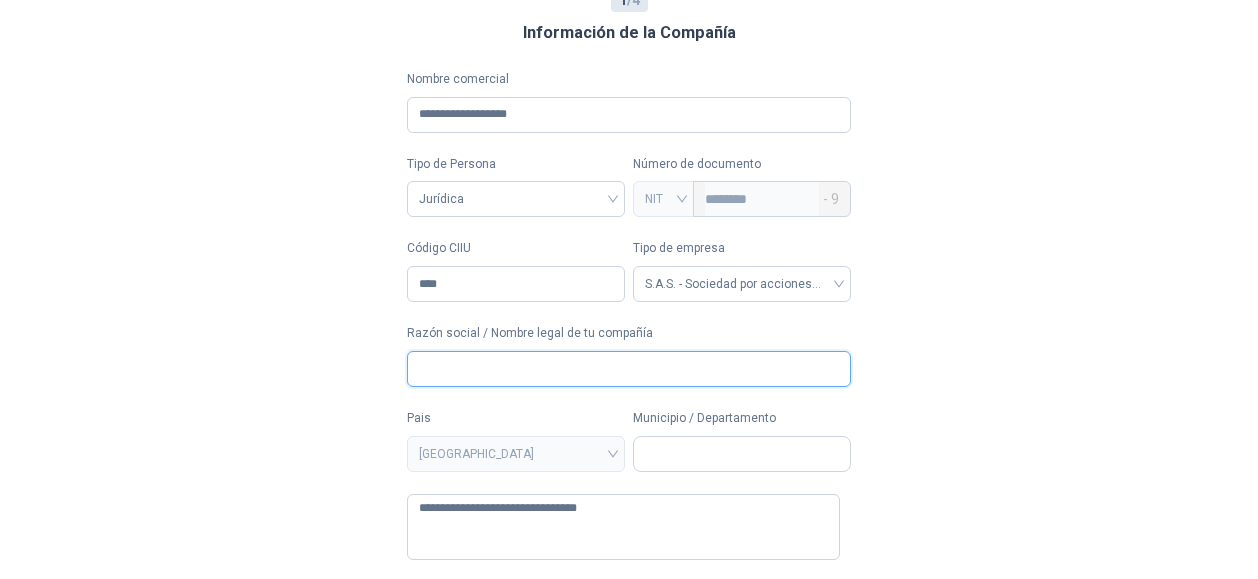 click on "Razón social / Nombre legal de tu compañía" at bounding box center [629, 369] 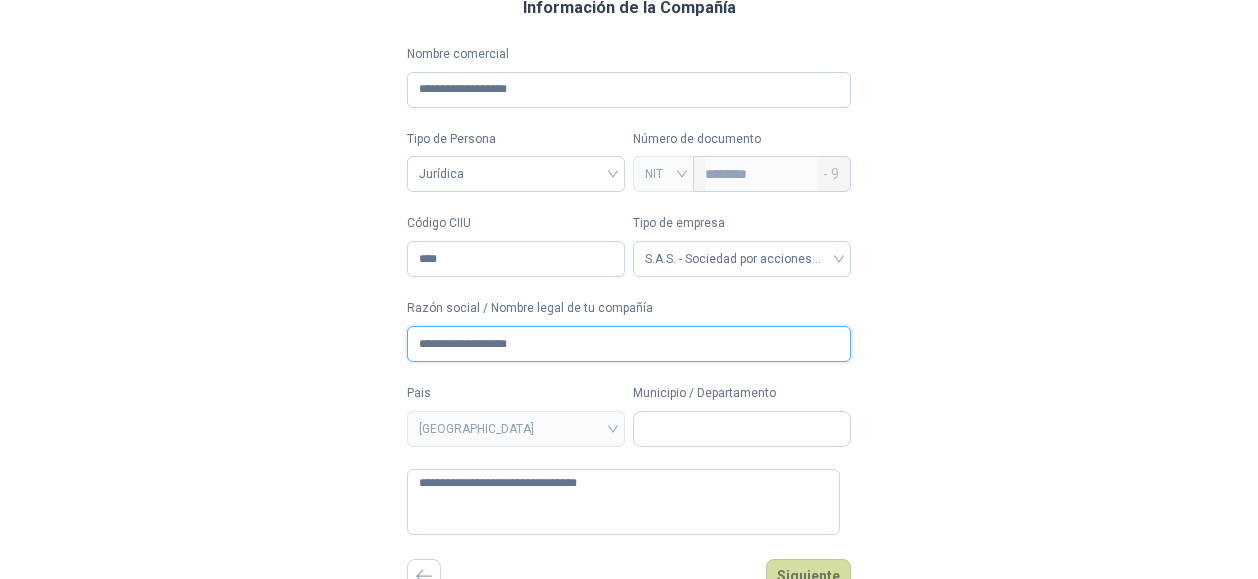 scroll, scrollTop: 139, scrollLeft: 0, axis: vertical 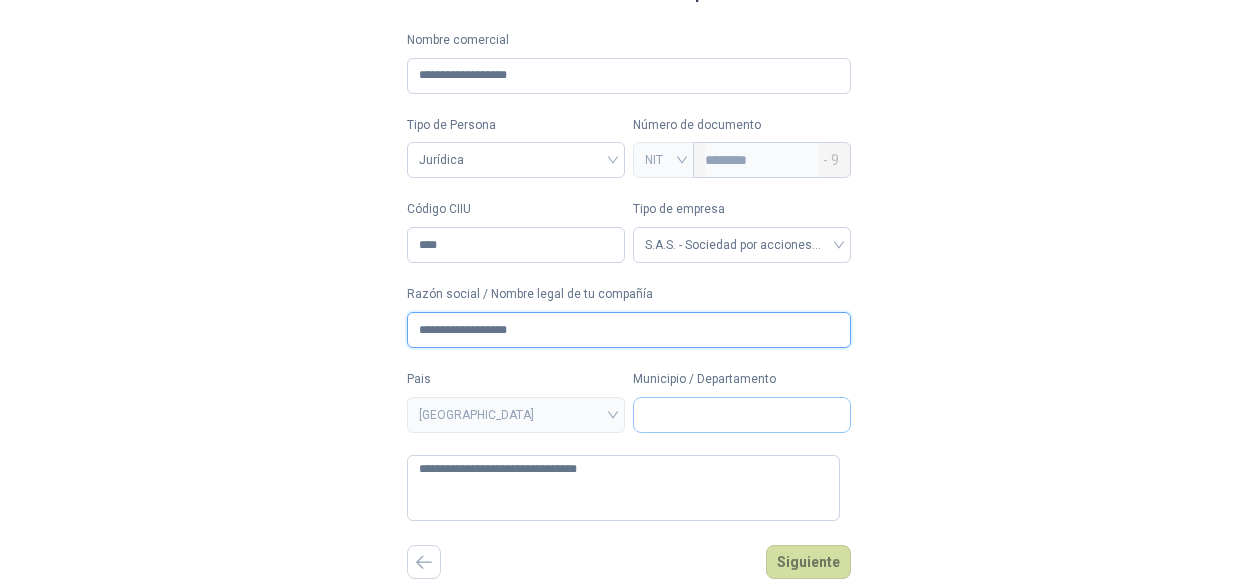type on "**********" 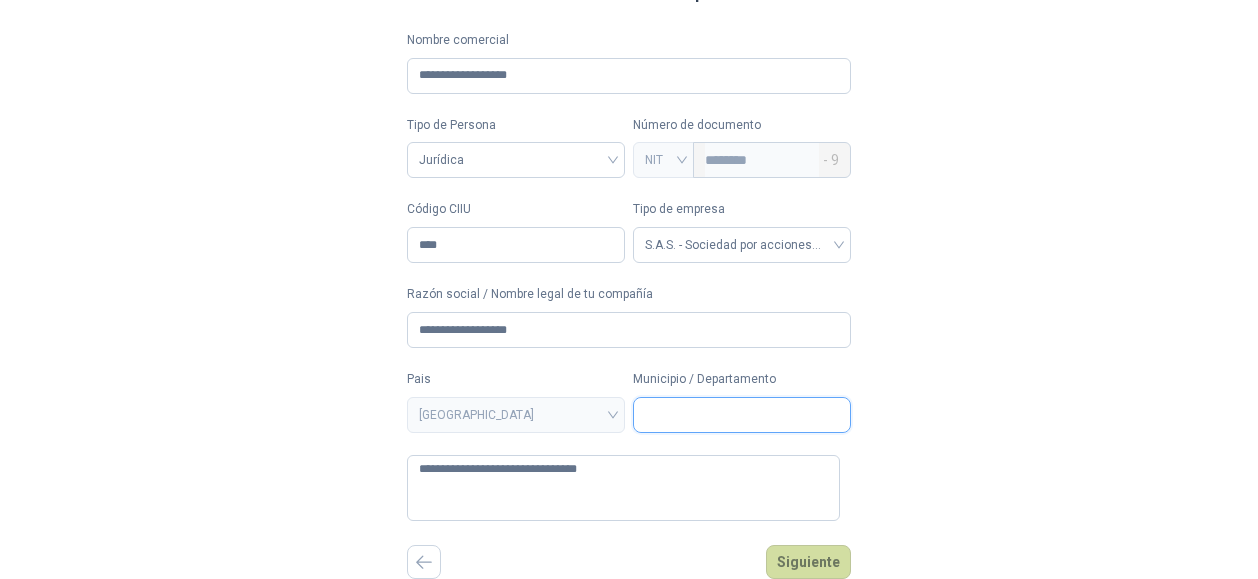 click on "Municipio / Departamento" at bounding box center (742, 415) 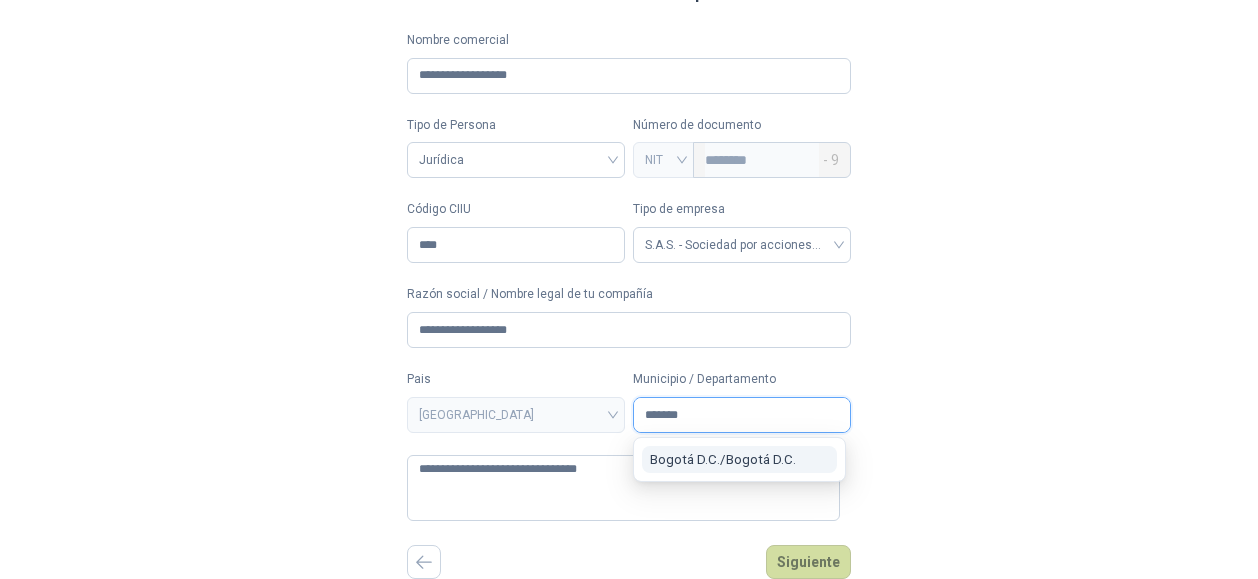 scroll, scrollTop: 0, scrollLeft: 0, axis: both 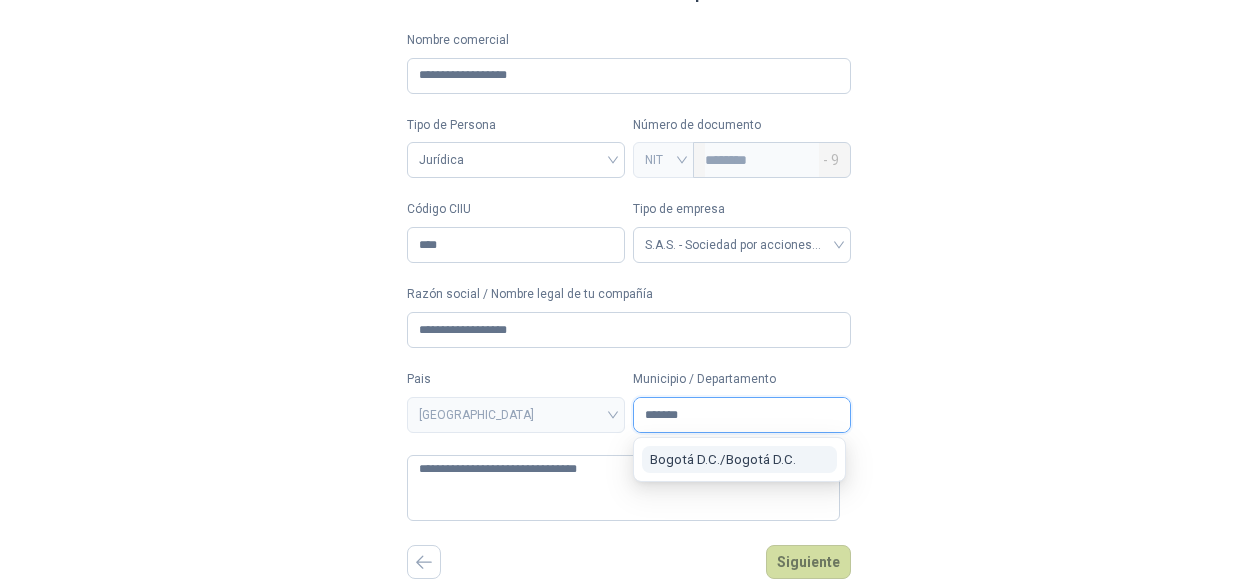 type on "******" 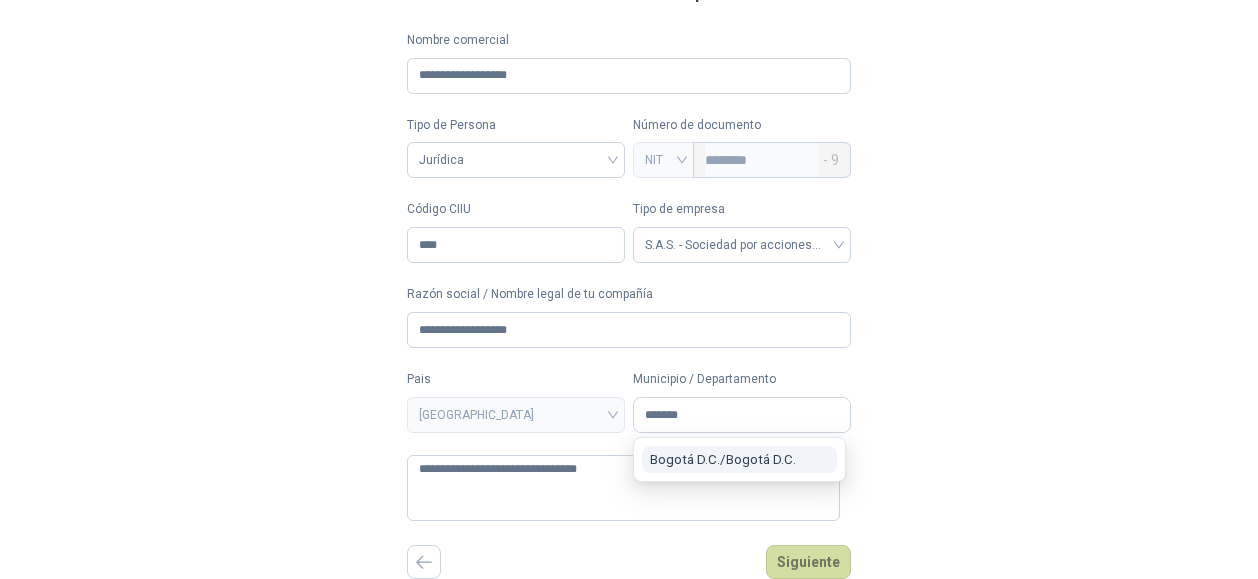 click on "Bogotá D.C.  /  Bogotá D.C." at bounding box center [723, 459] 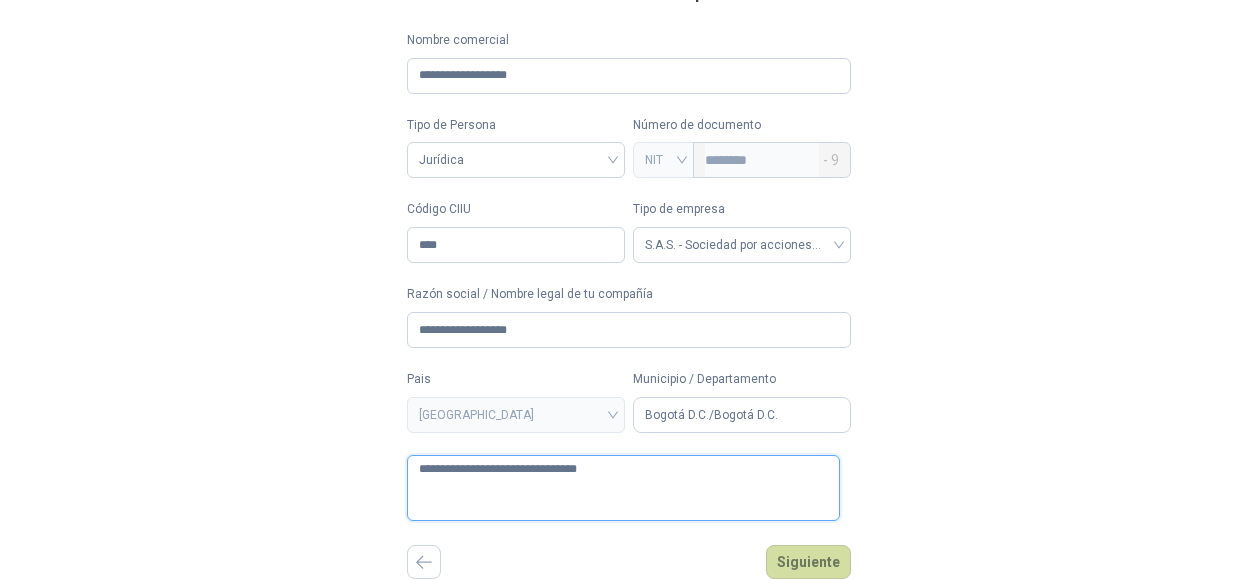 drag, startPoint x: 660, startPoint y: 485, endPoint x: 46, endPoint y: 478, distance: 614.0399 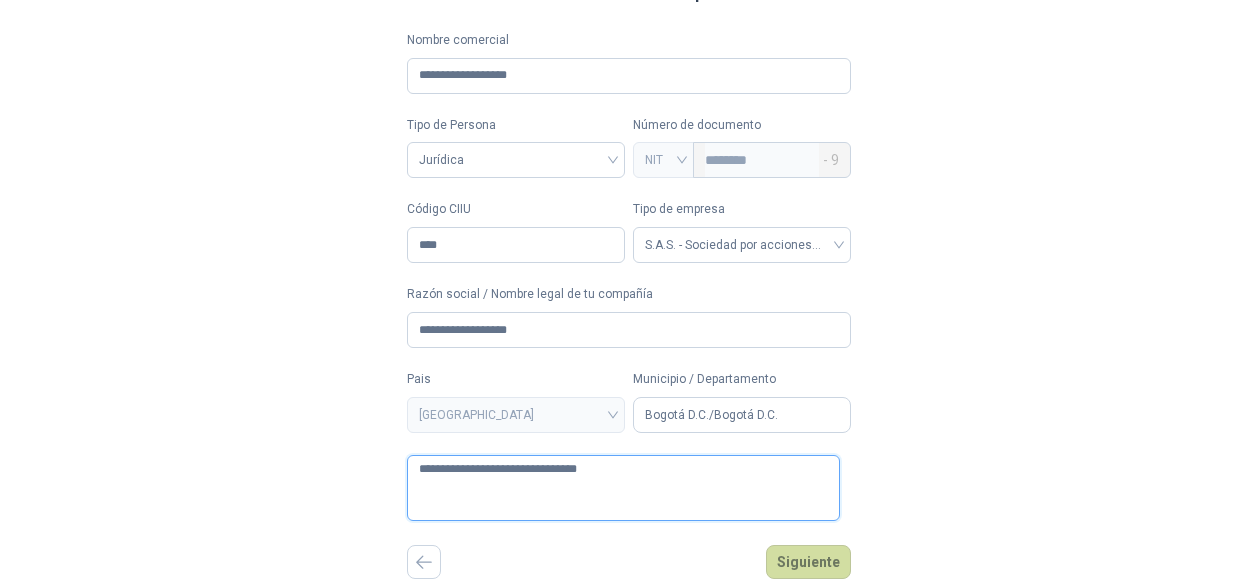 type 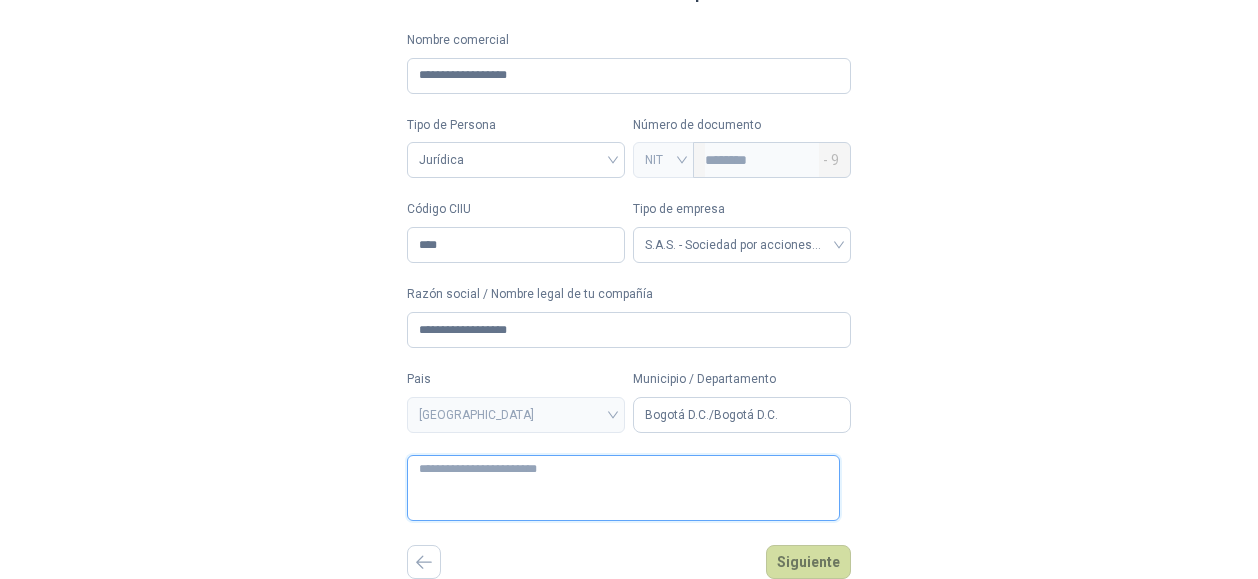 type 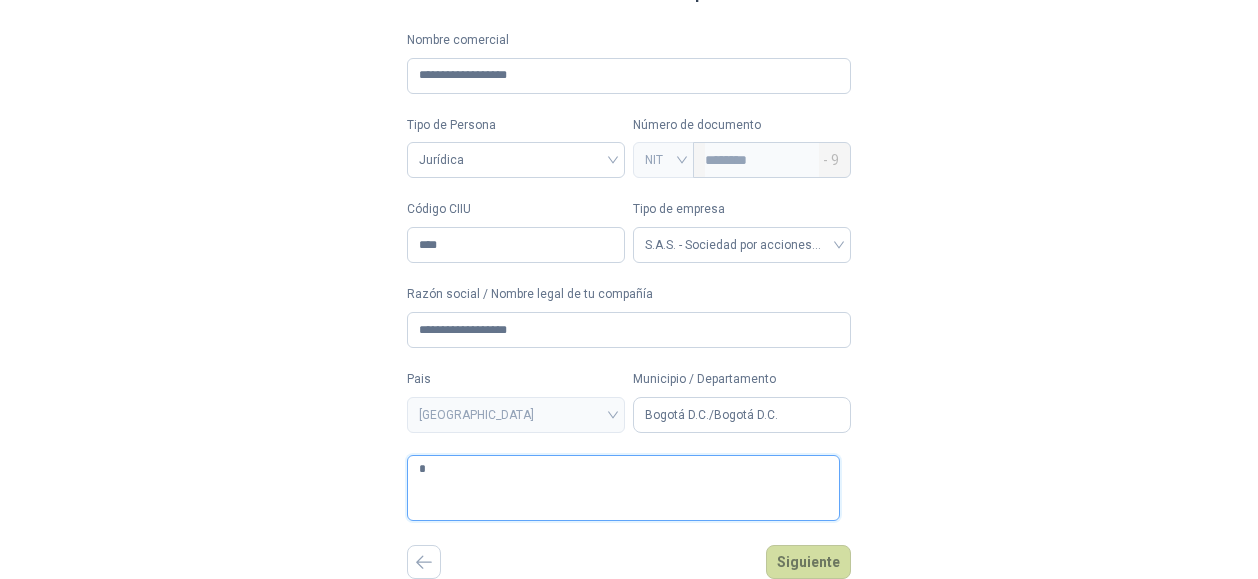 type 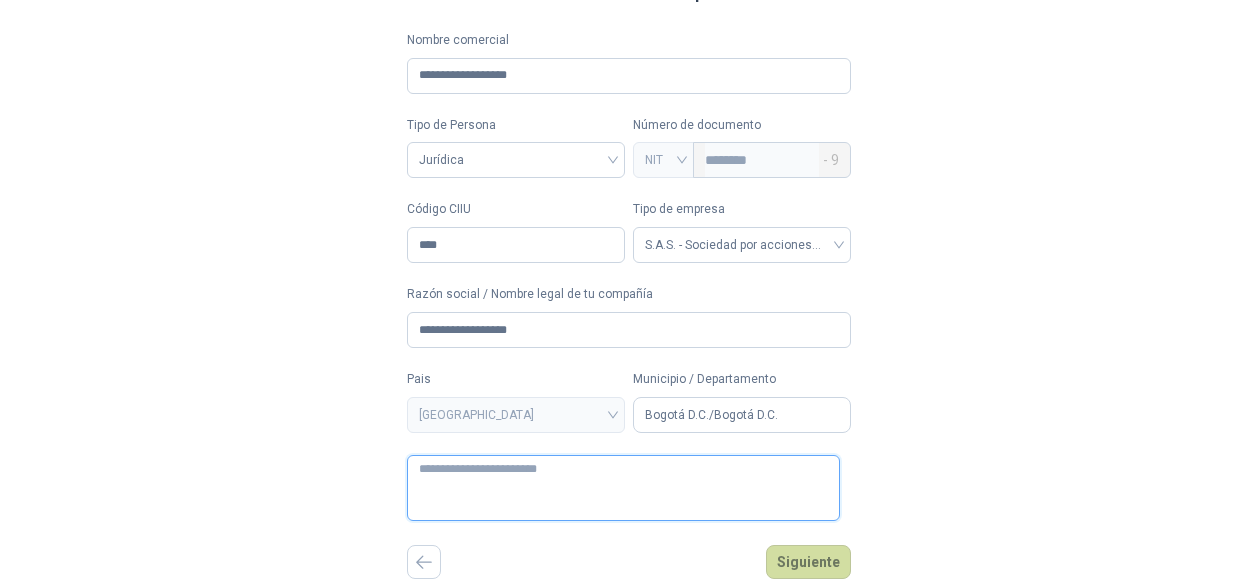 type 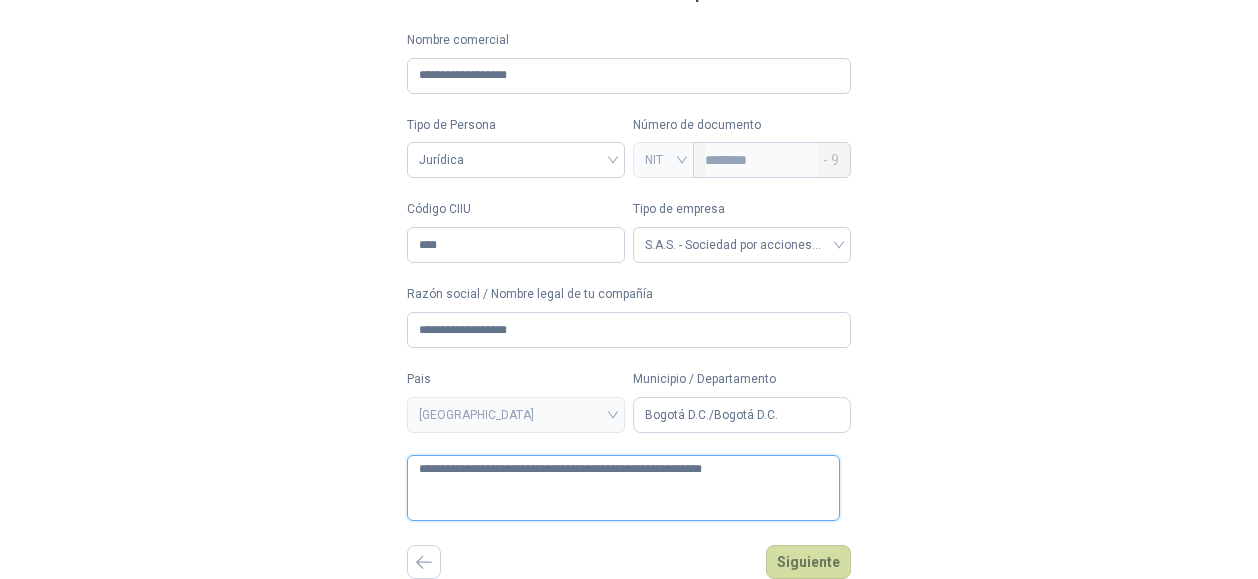 type 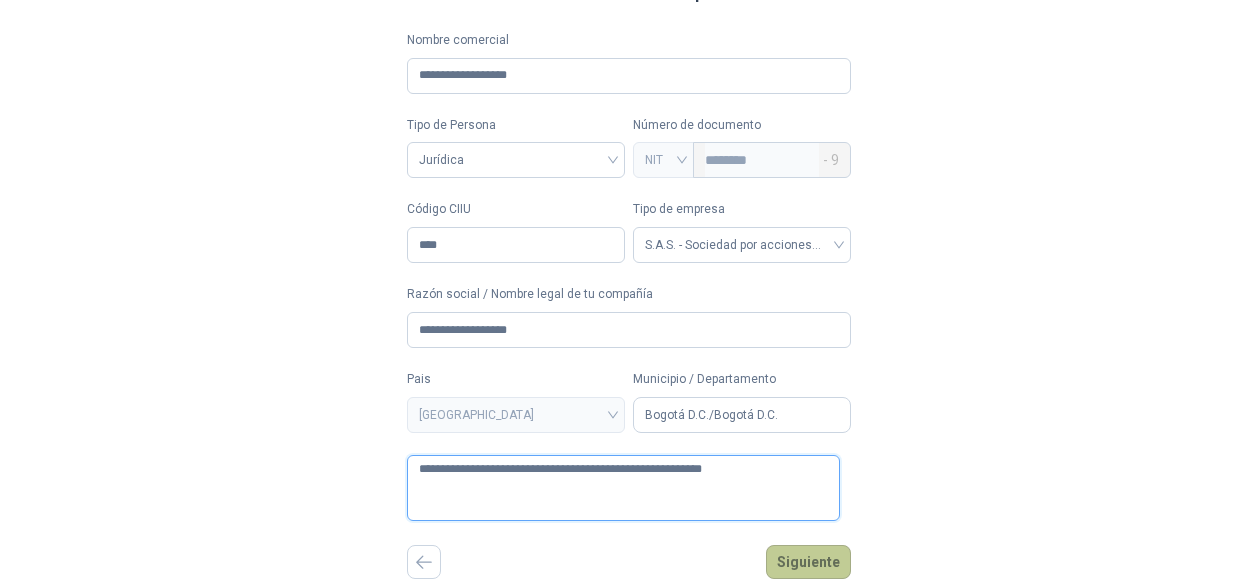 type on "**********" 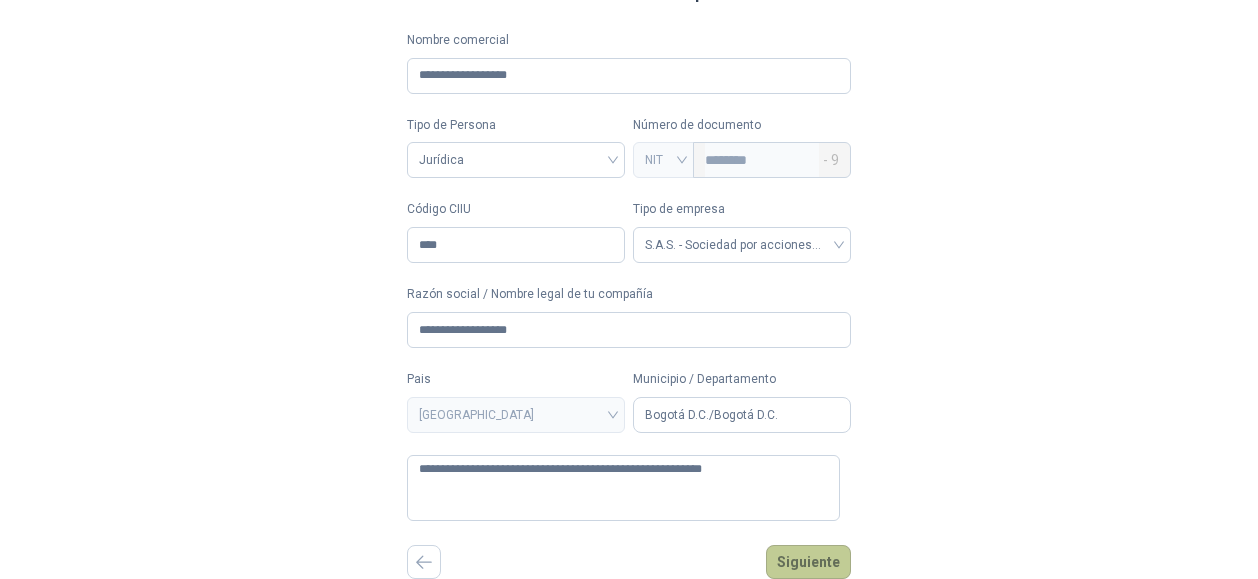 click on "Siguiente" at bounding box center (808, 562) 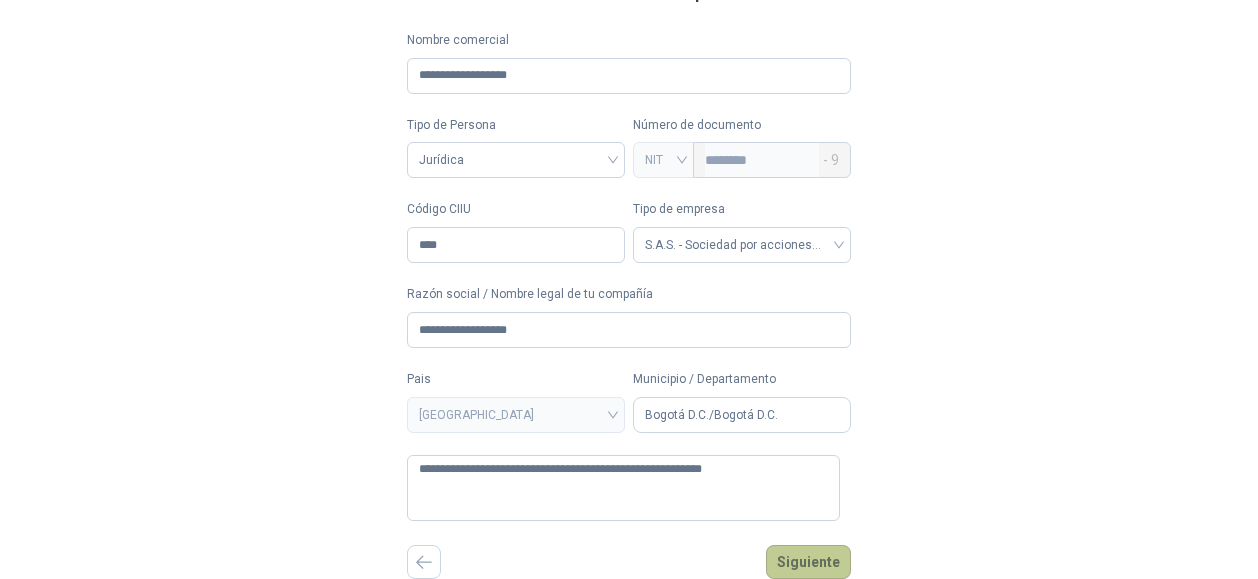 scroll, scrollTop: 0, scrollLeft: 0, axis: both 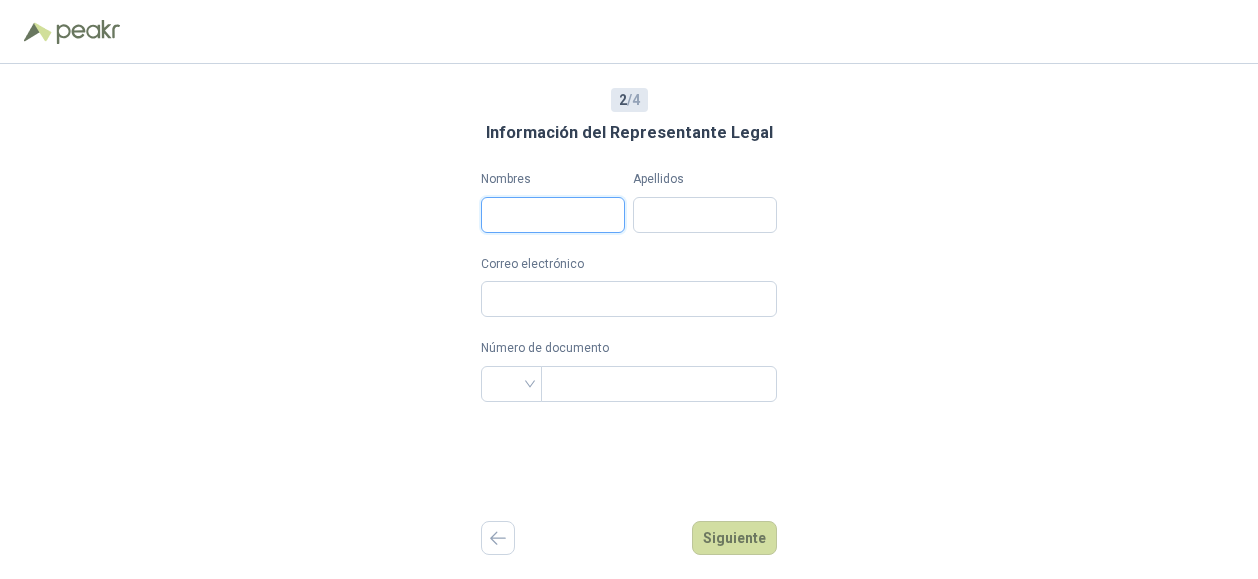 click on "Nombres" at bounding box center (553, 215) 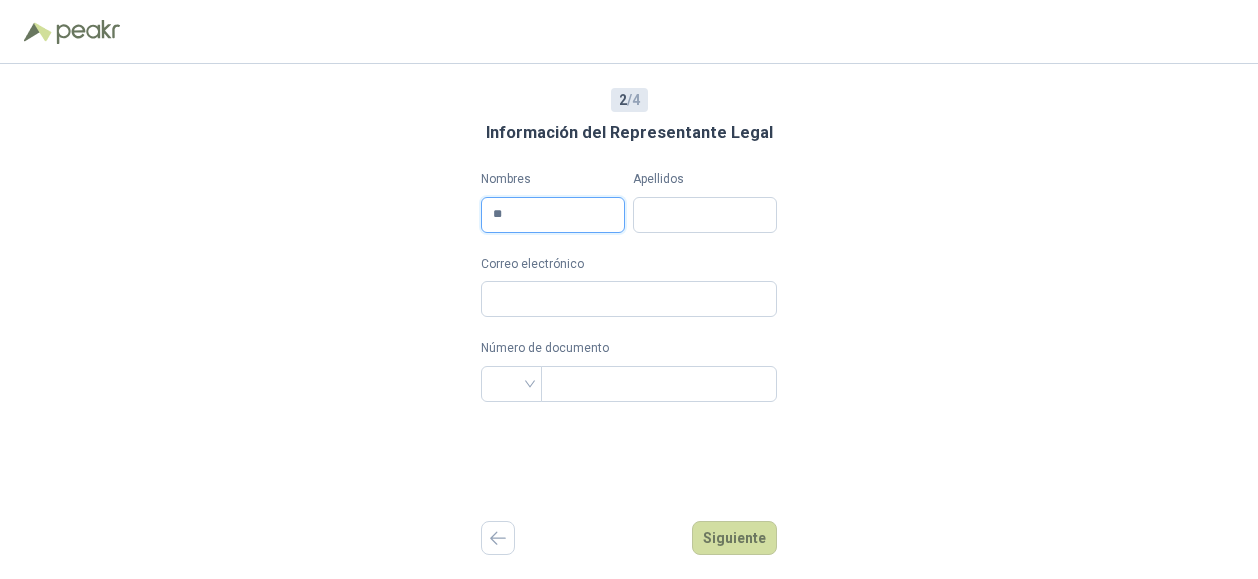 type on "*" 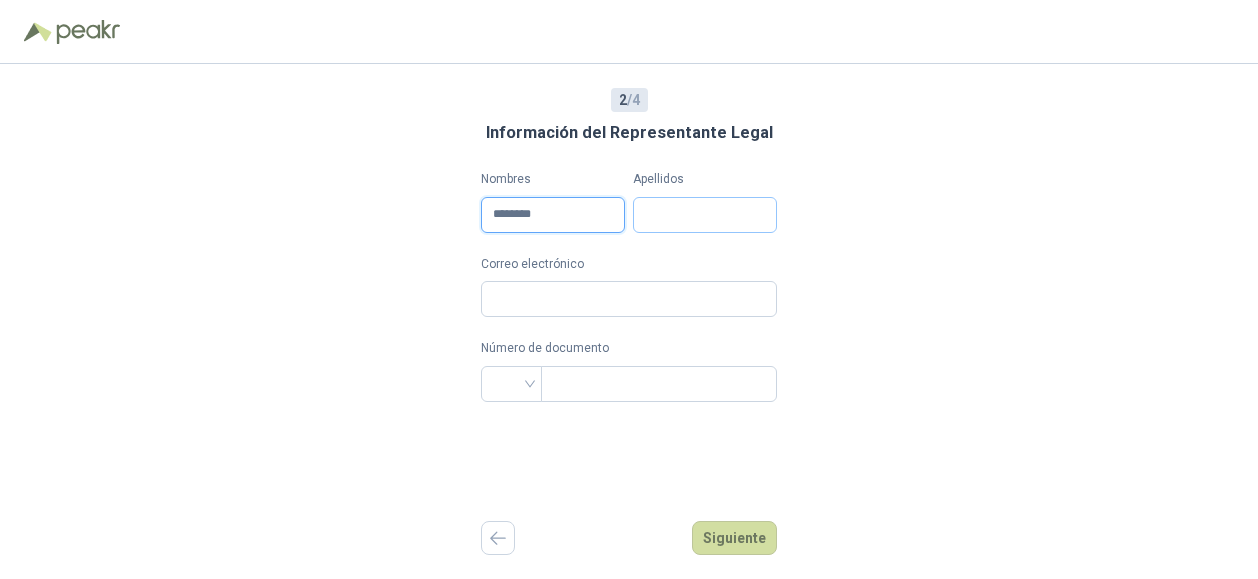 type on "********" 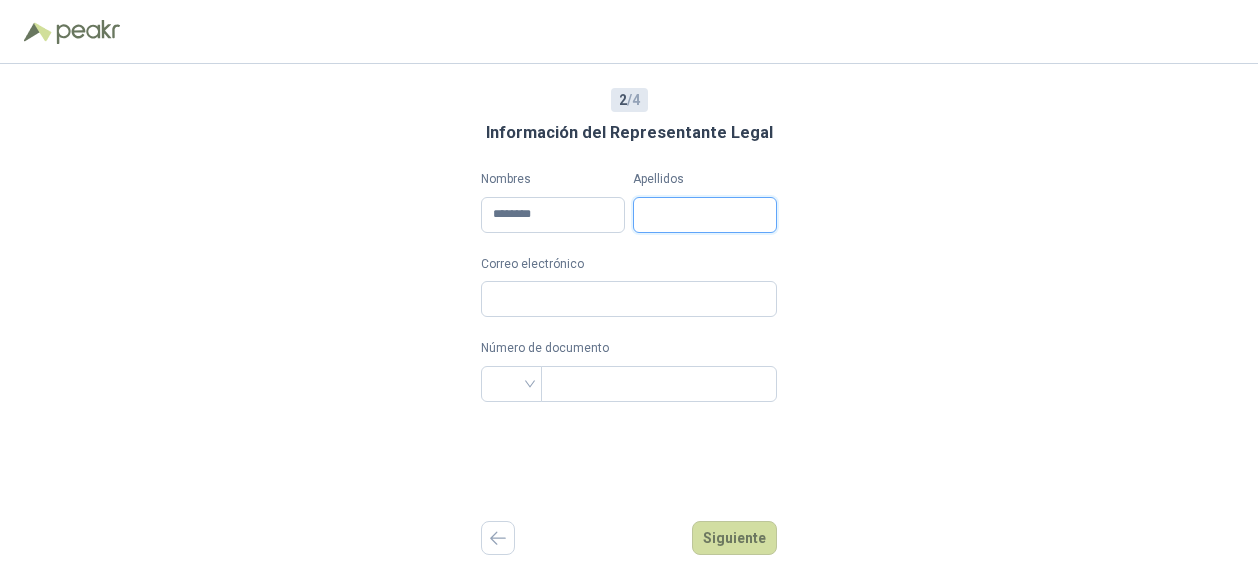 click on "Apellidos" at bounding box center (705, 215) 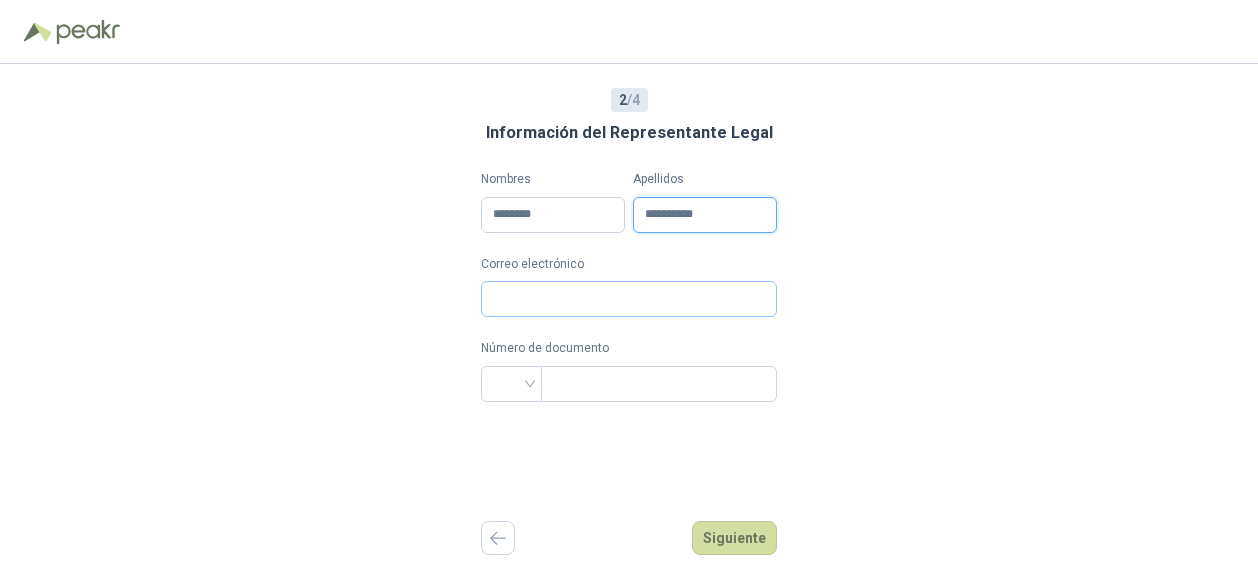 type on "**********" 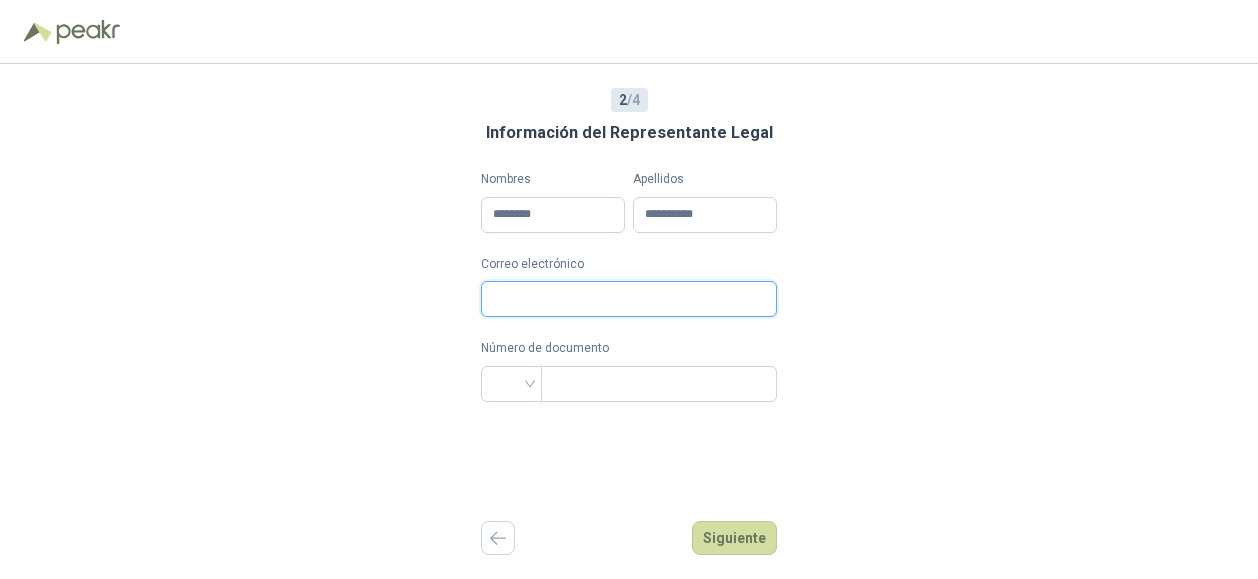 click on "Correo electrónico" at bounding box center (629, 299) 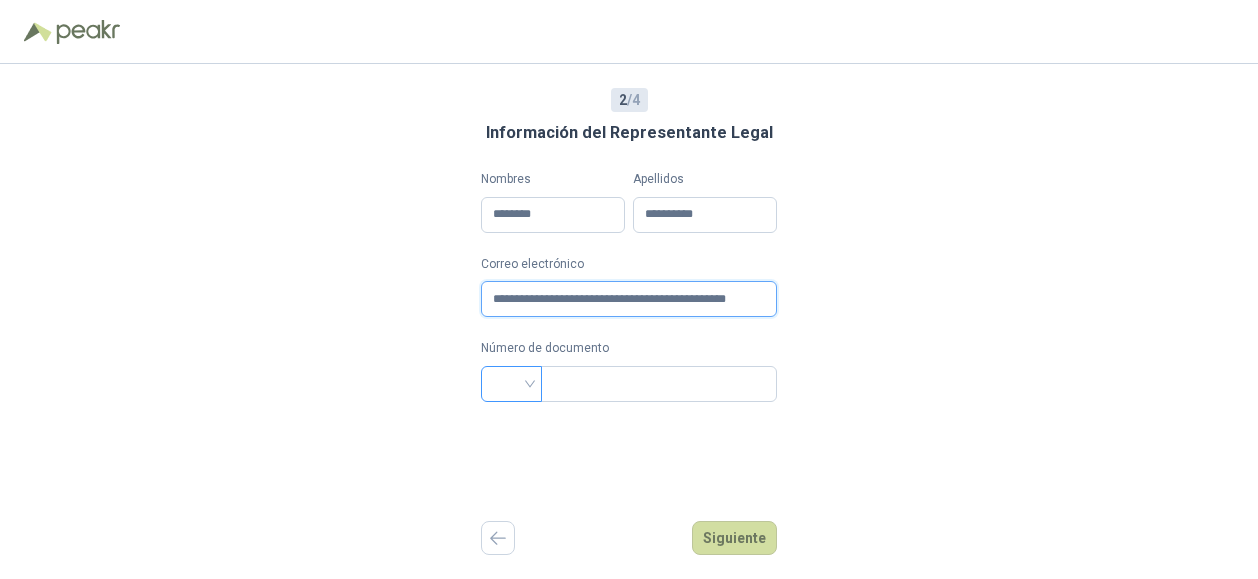 click at bounding box center [511, 384] 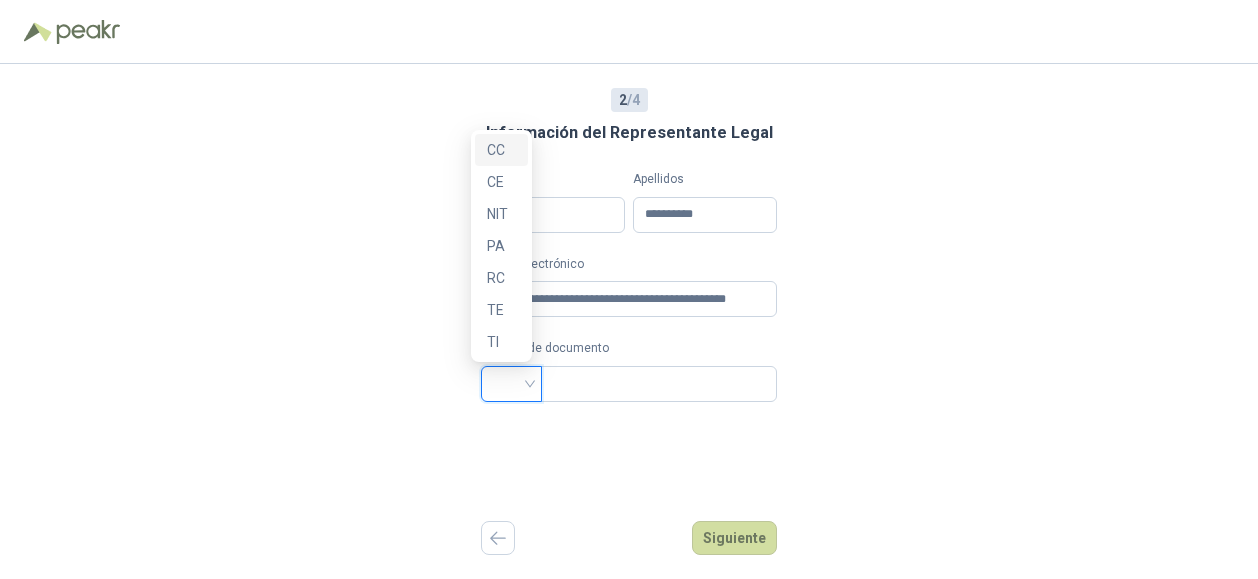 click at bounding box center [511, 384] 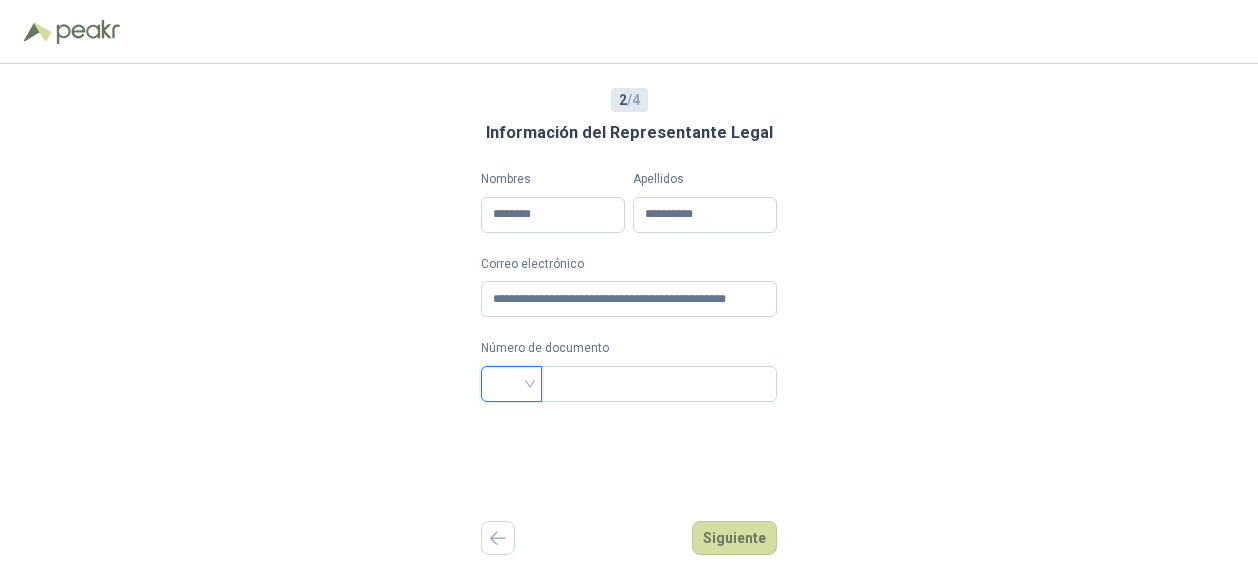 click at bounding box center [511, 384] 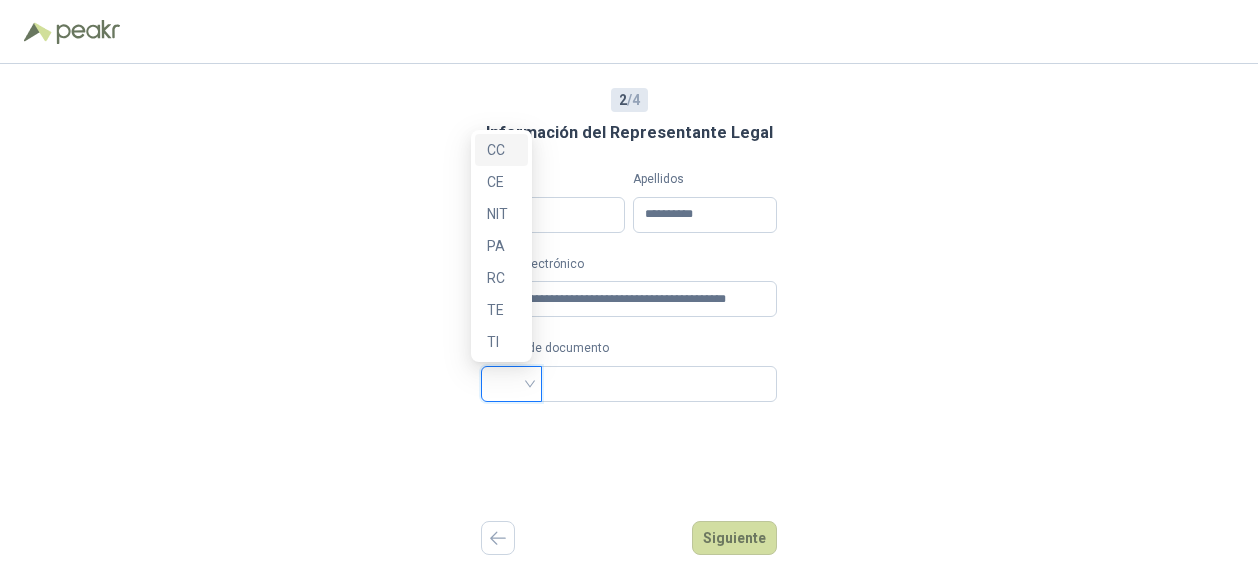 click on "CC" at bounding box center [501, 150] 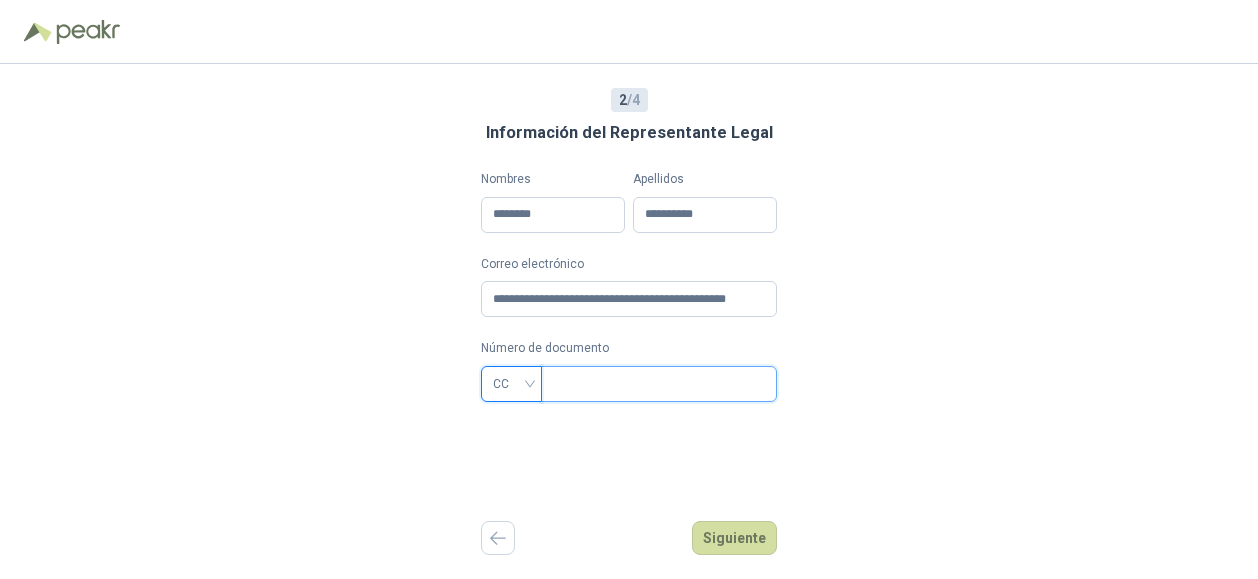 click at bounding box center (657, 384) 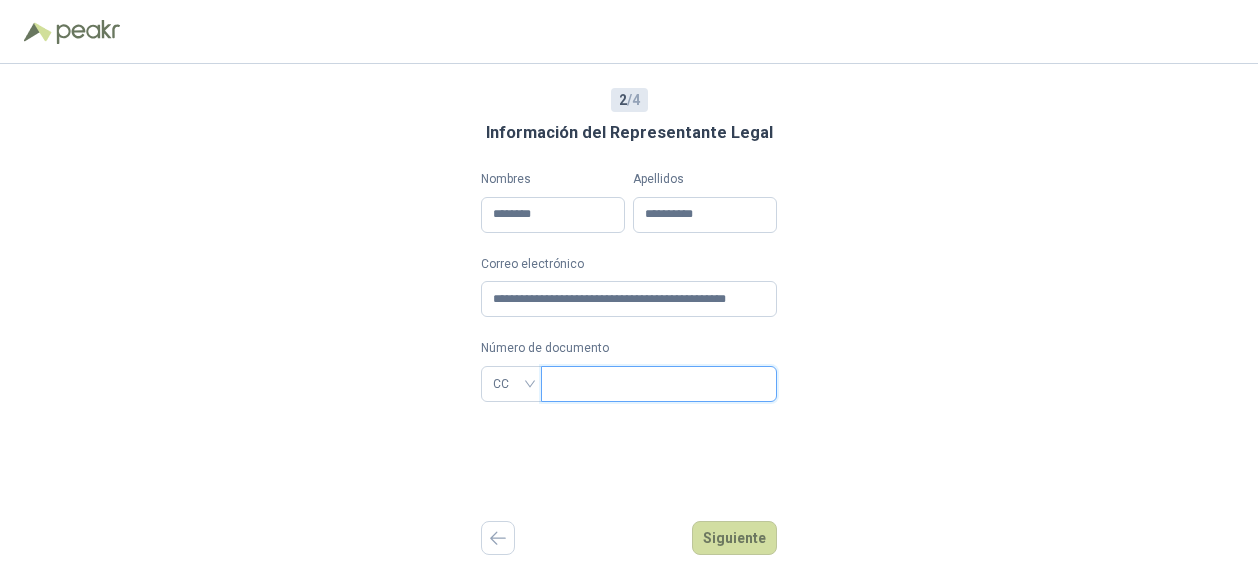 paste on "*********" 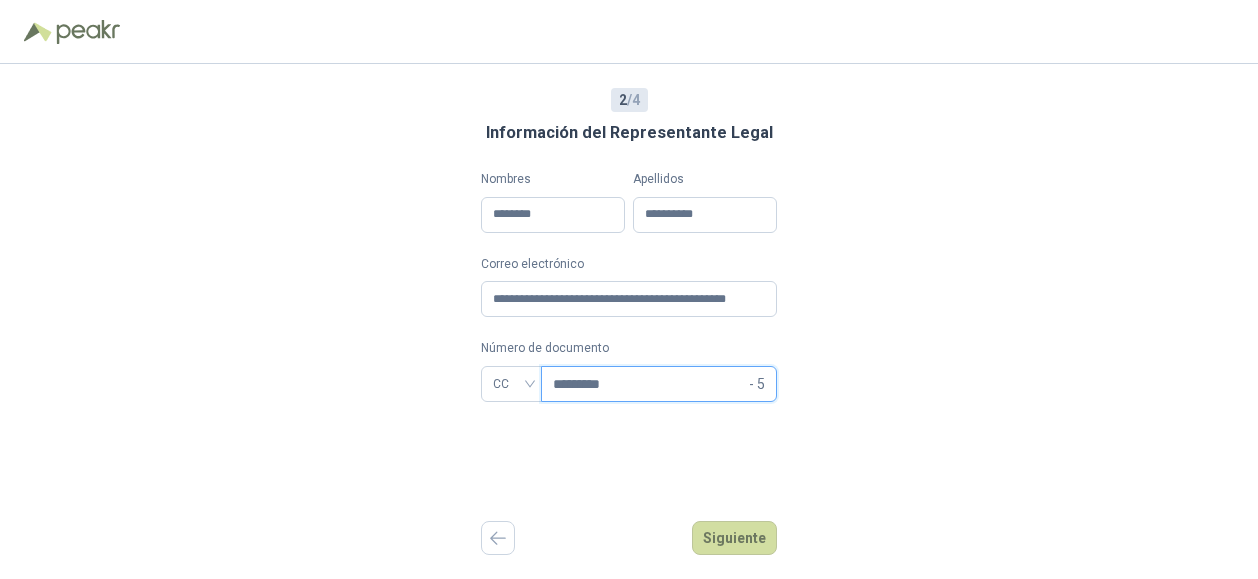 click on "*********" at bounding box center [649, 384] 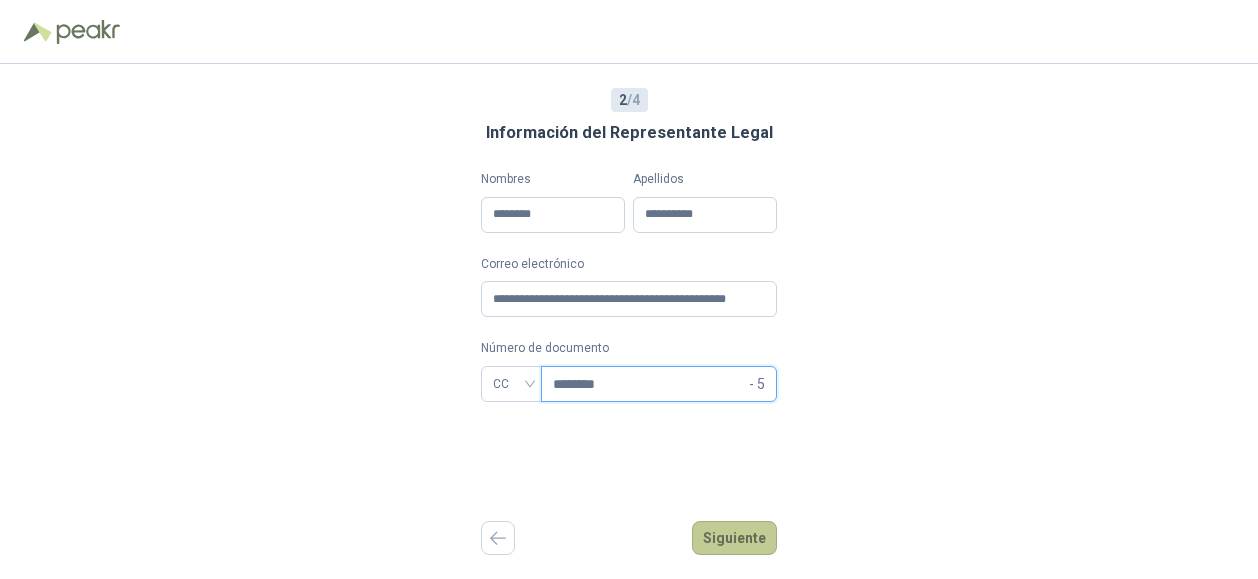 type on "********" 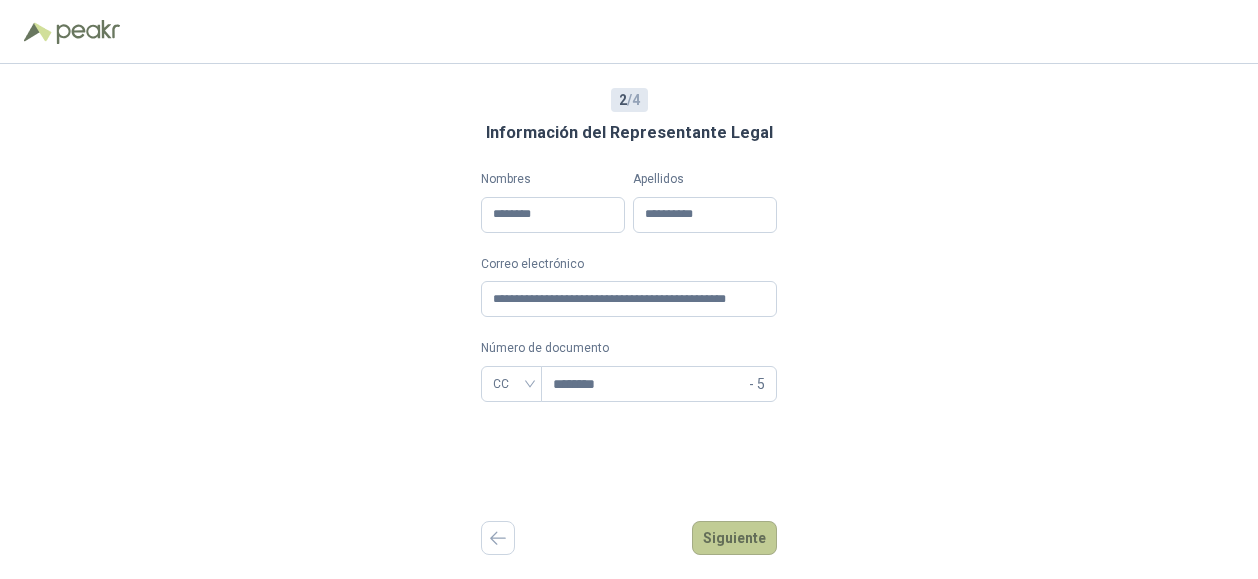 click on "Siguiente" at bounding box center (734, 538) 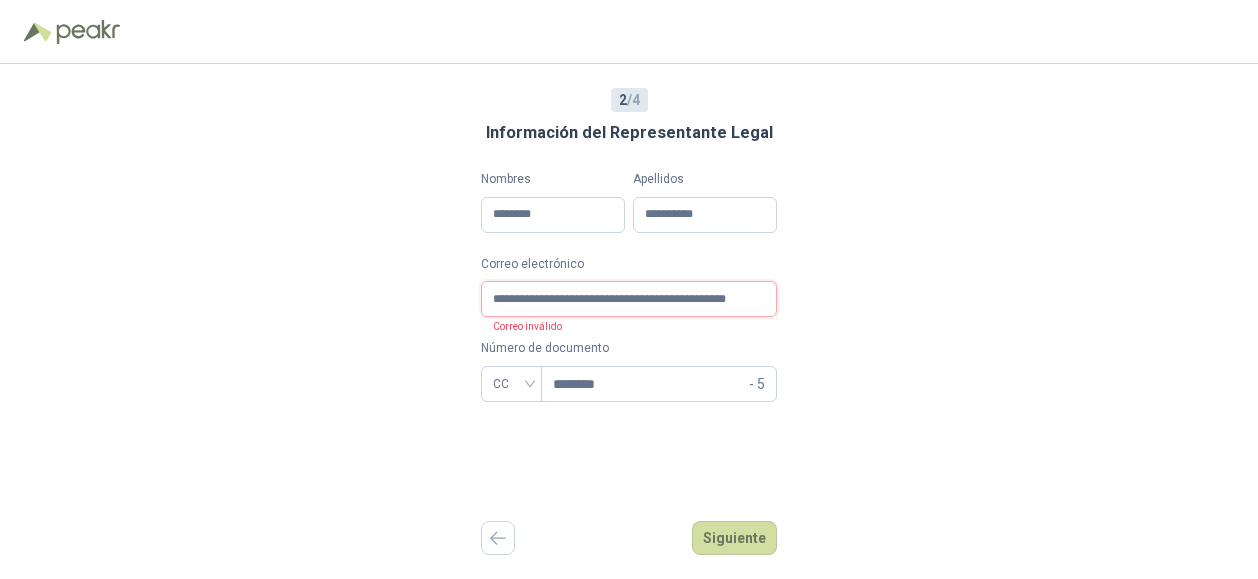 drag, startPoint x: 604, startPoint y: 297, endPoint x: 393, endPoint y: 291, distance: 211.0853 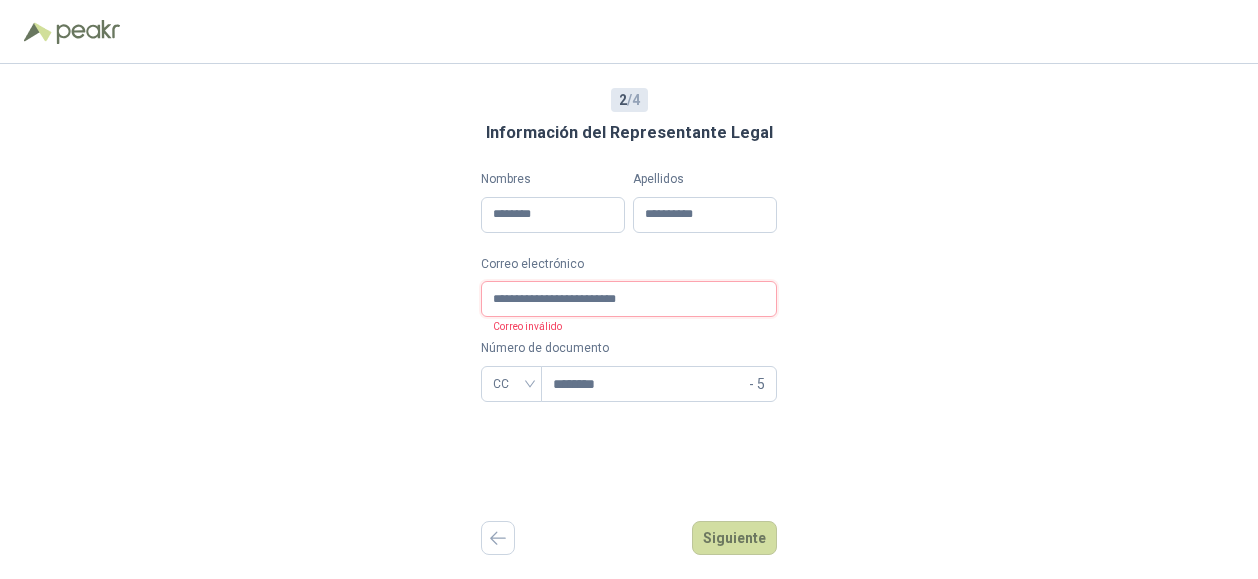 click on "**********" at bounding box center (629, 299) 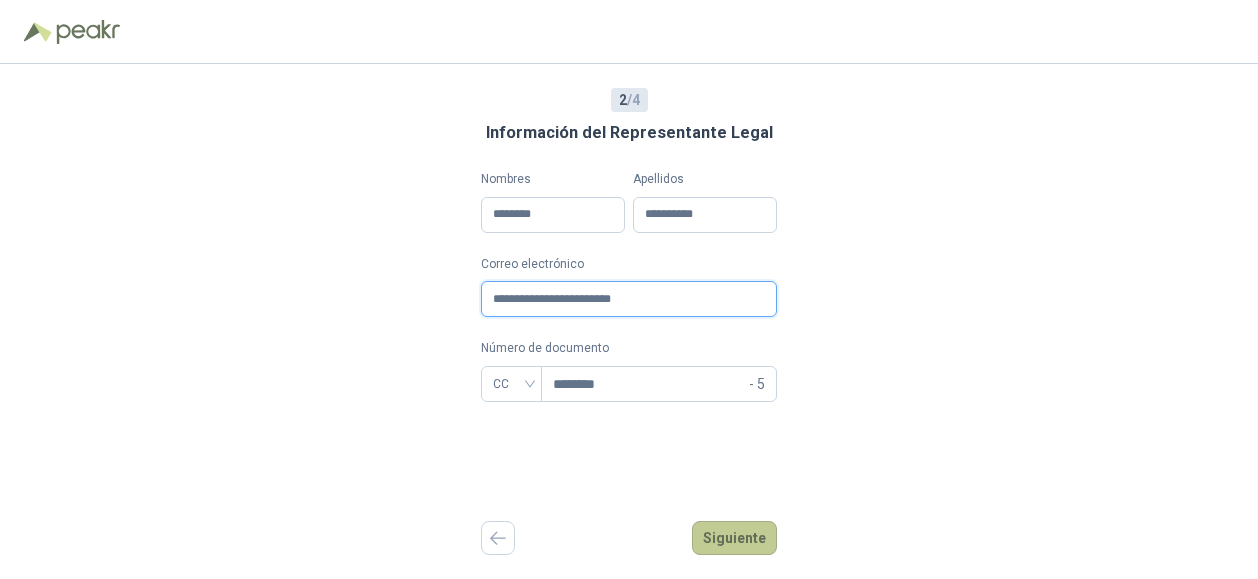 type on "**********" 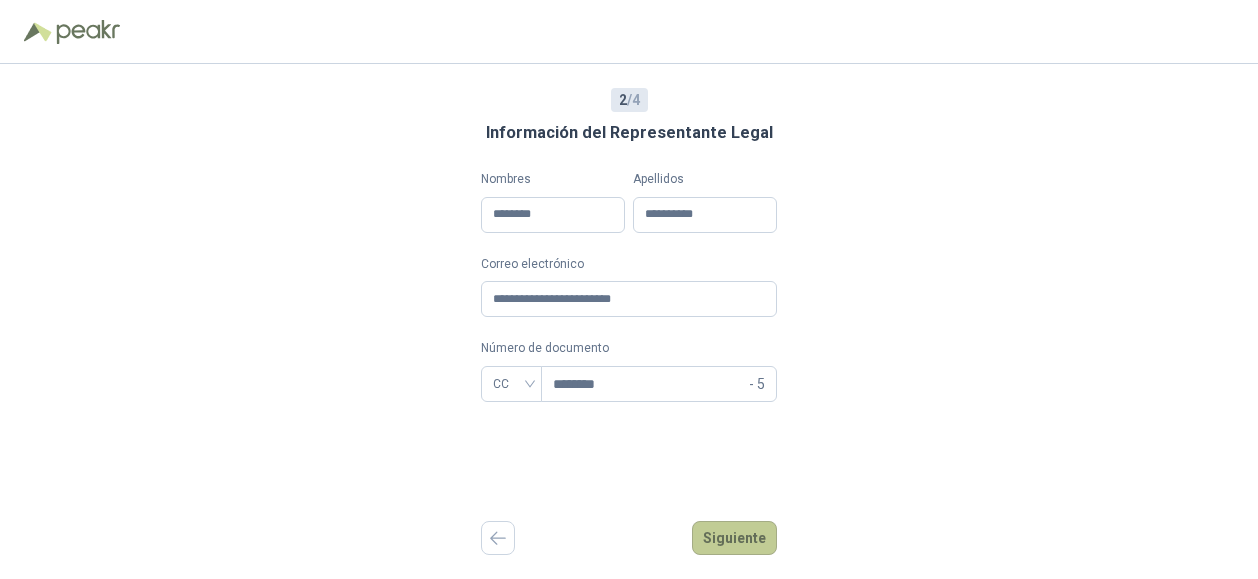 click on "Siguiente" at bounding box center [734, 538] 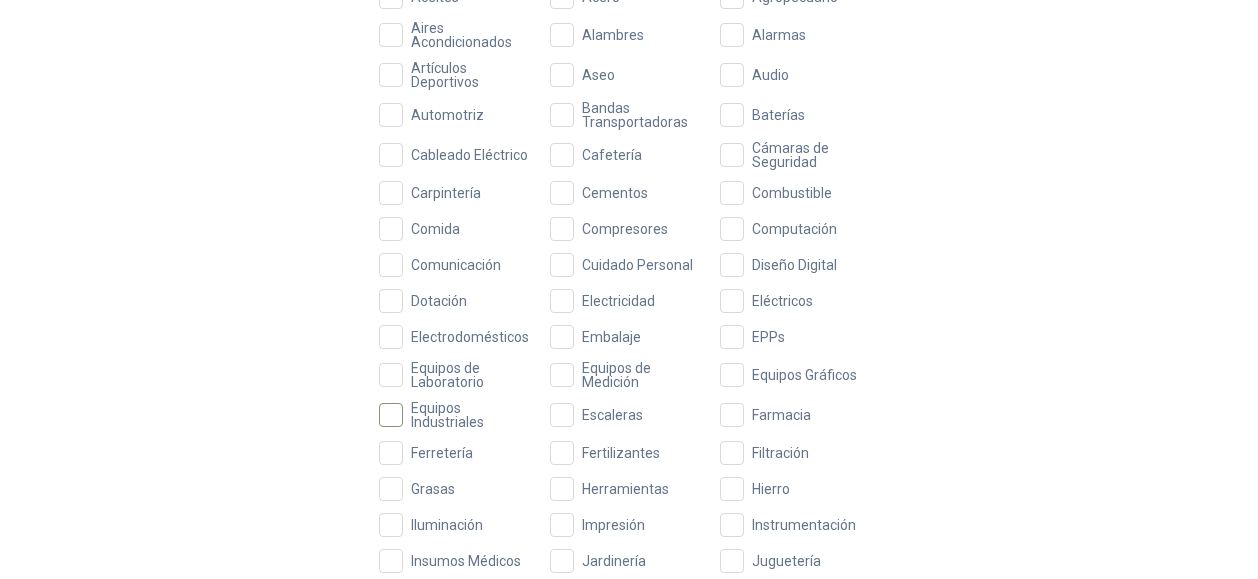 scroll, scrollTop: 300, scrollLeft: 0, axis: vertical 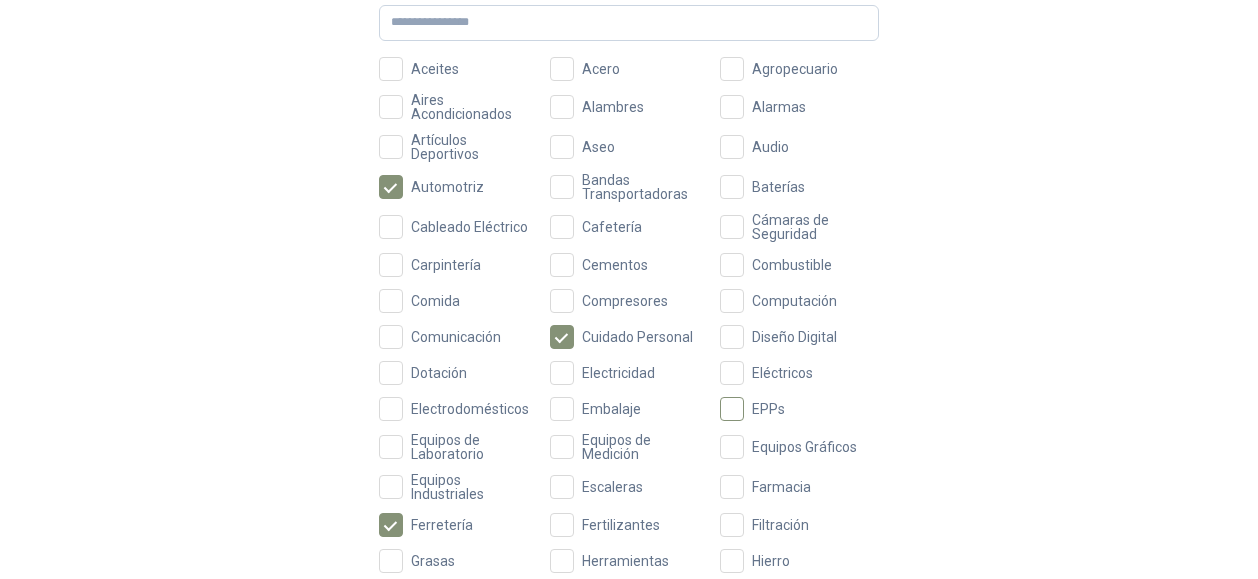 click on "EPPs" at bounding box center (768, 409) 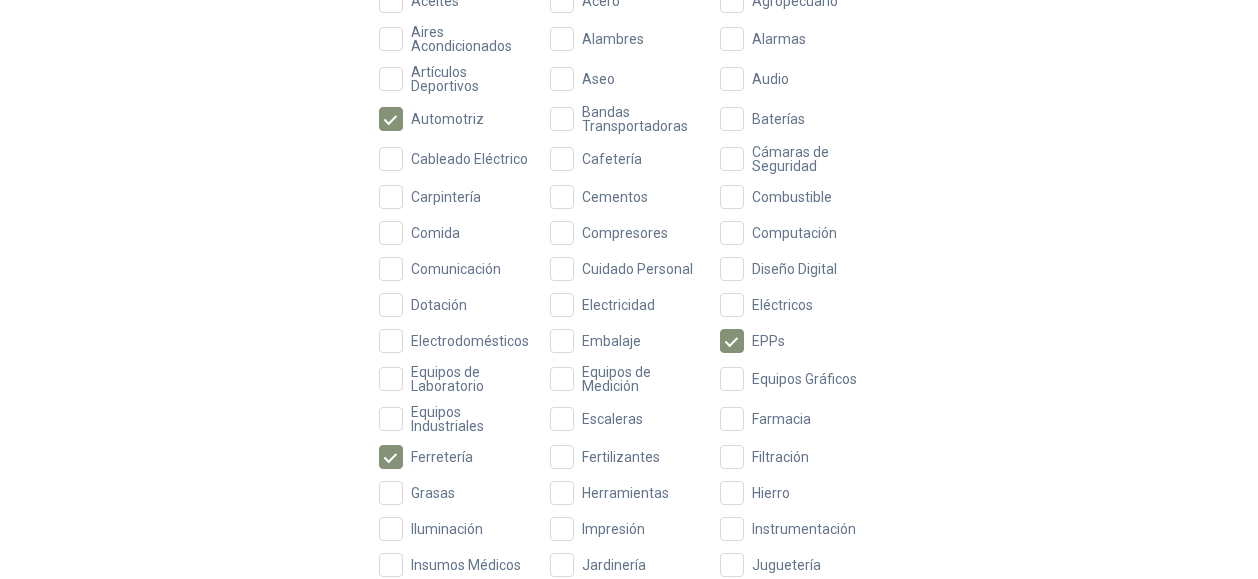 scroll, scrollTop: 300, scrollLeft: 0, axis: vertical 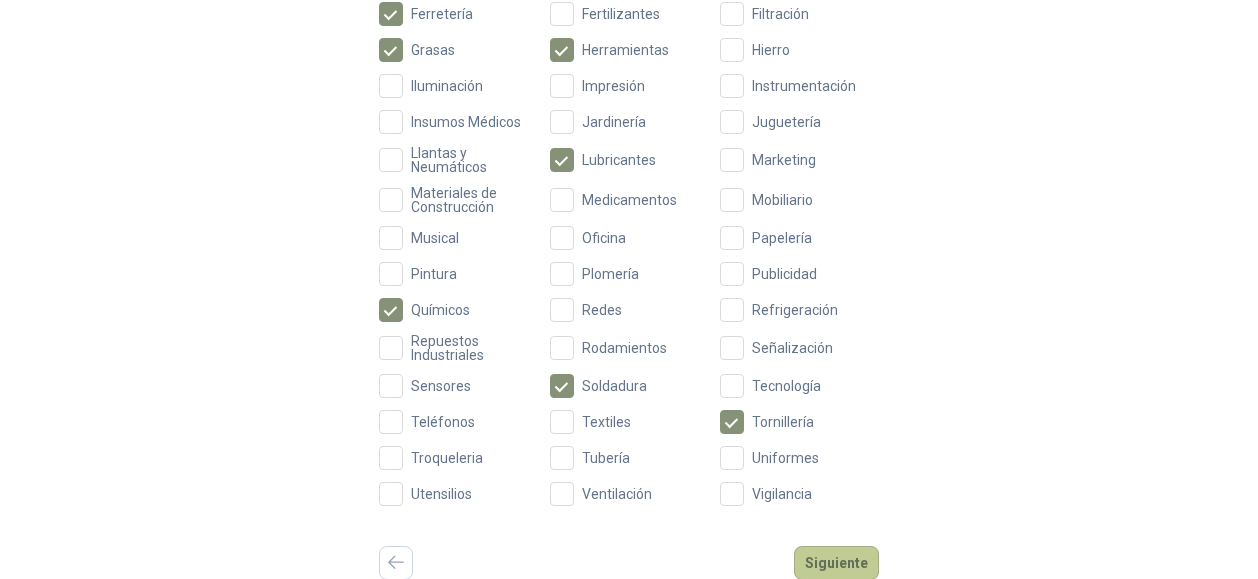 click on "Siguiente" at bounding box center (836, 563) 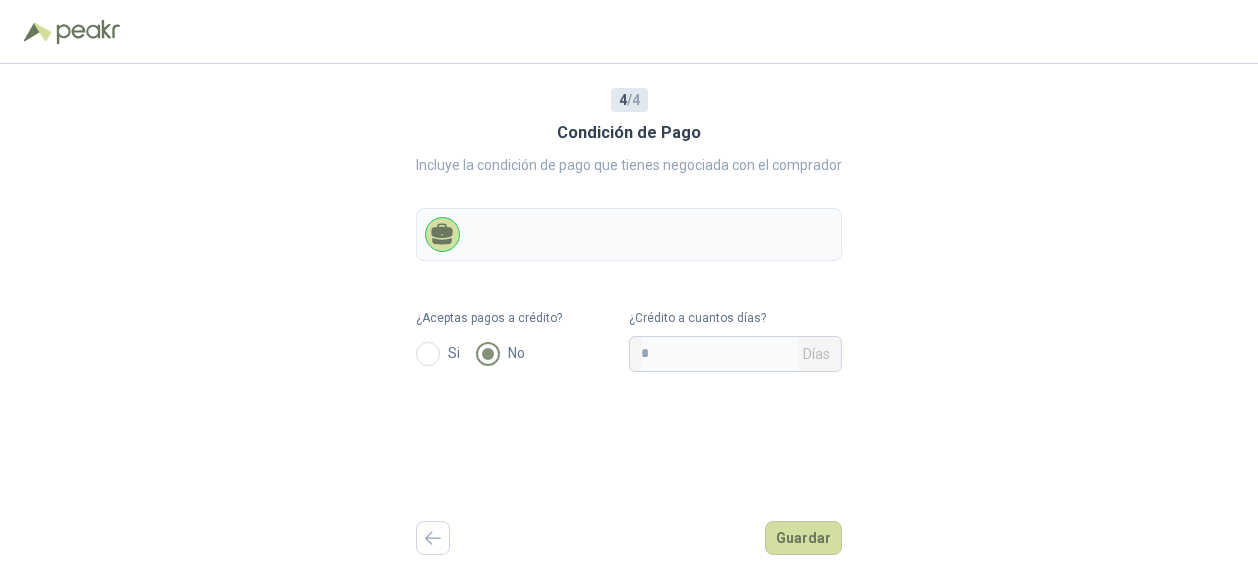 scroll, scrollTop: 0, scrollLeft: 0, axis: both 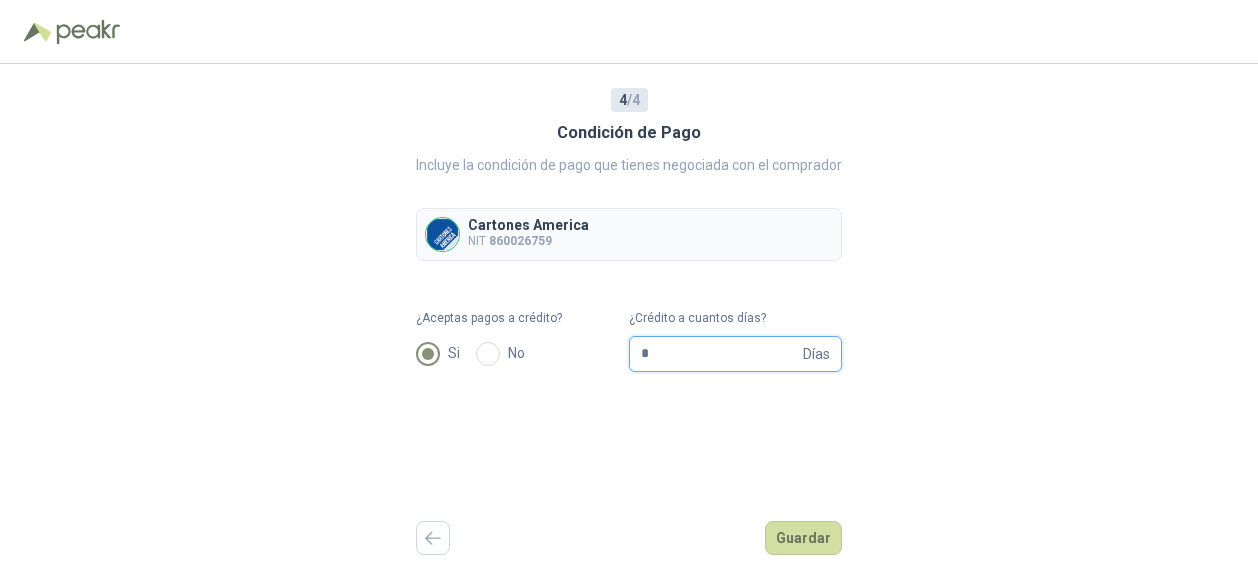 click on "*" at bounding box center (720, 354) 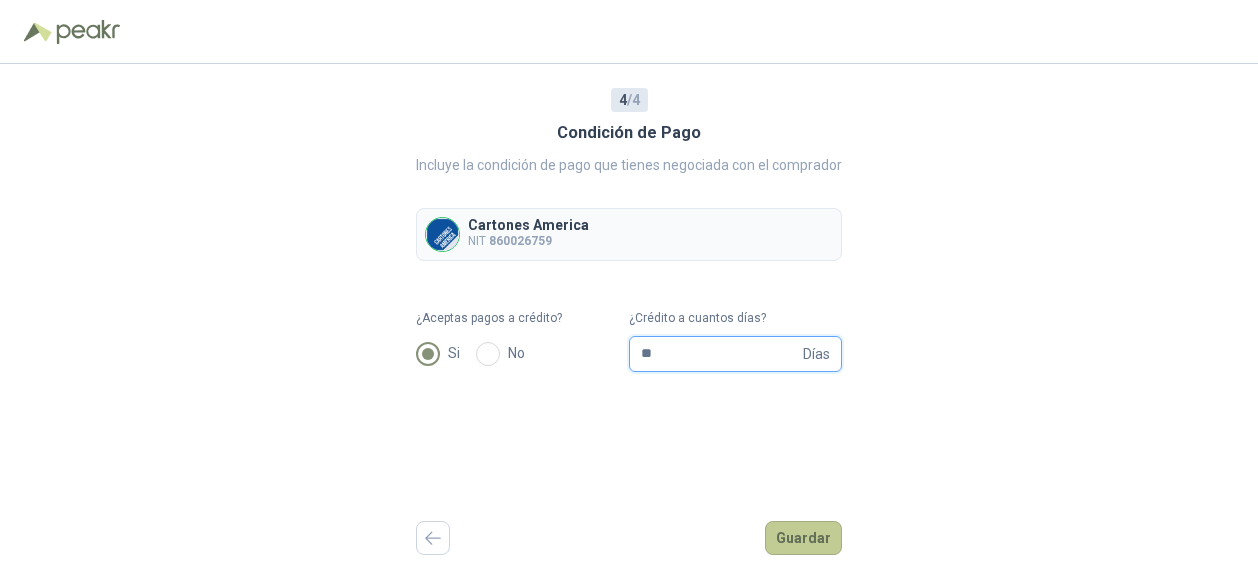 type on "**" 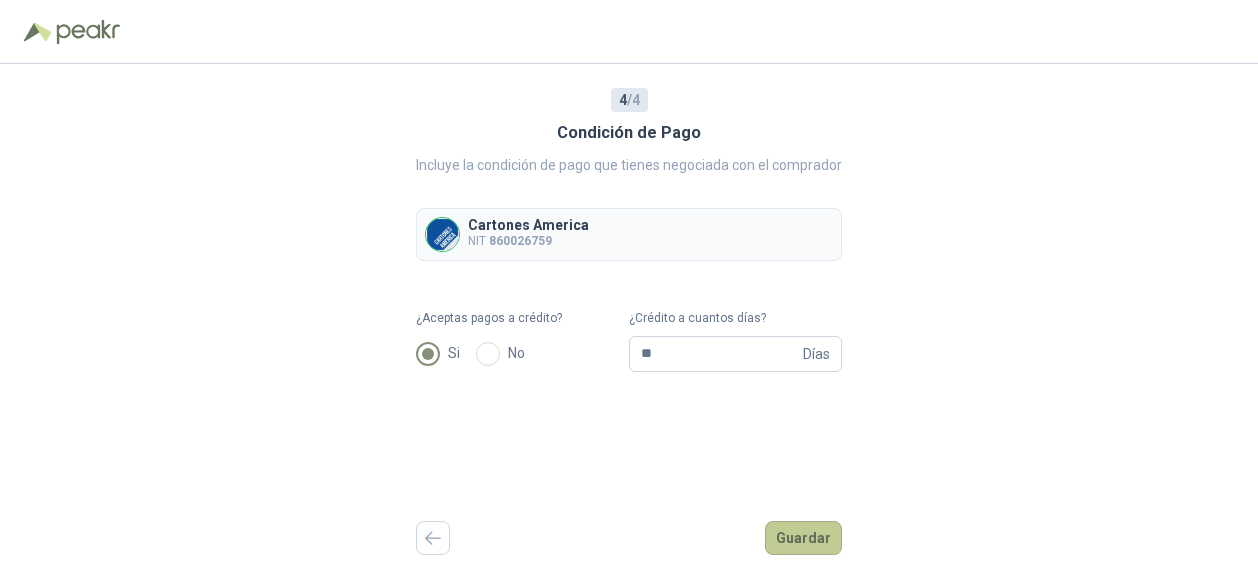 click on "Guardar" at bounding box center [803, 538] 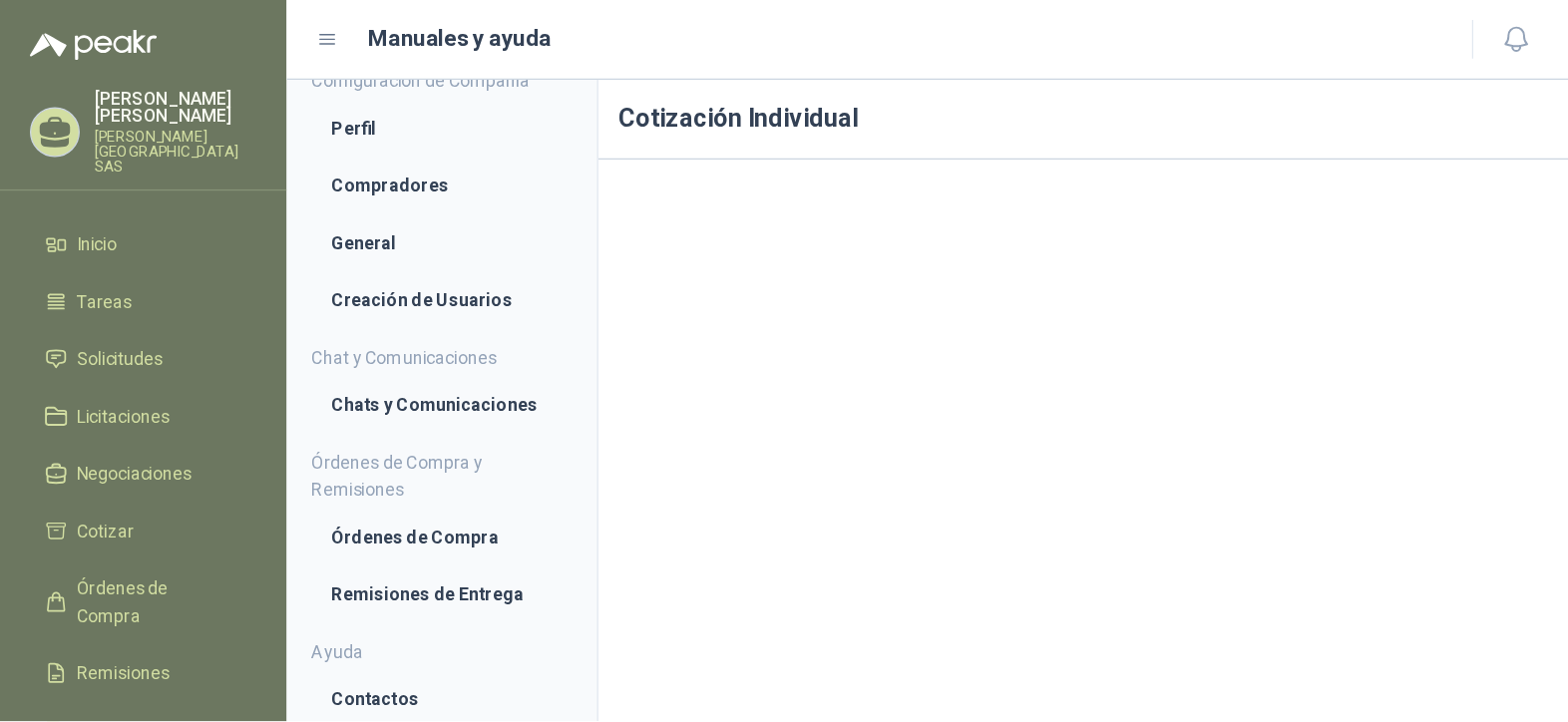 scroll, scrollTop: 0, scrollLeft: 0, axis: both 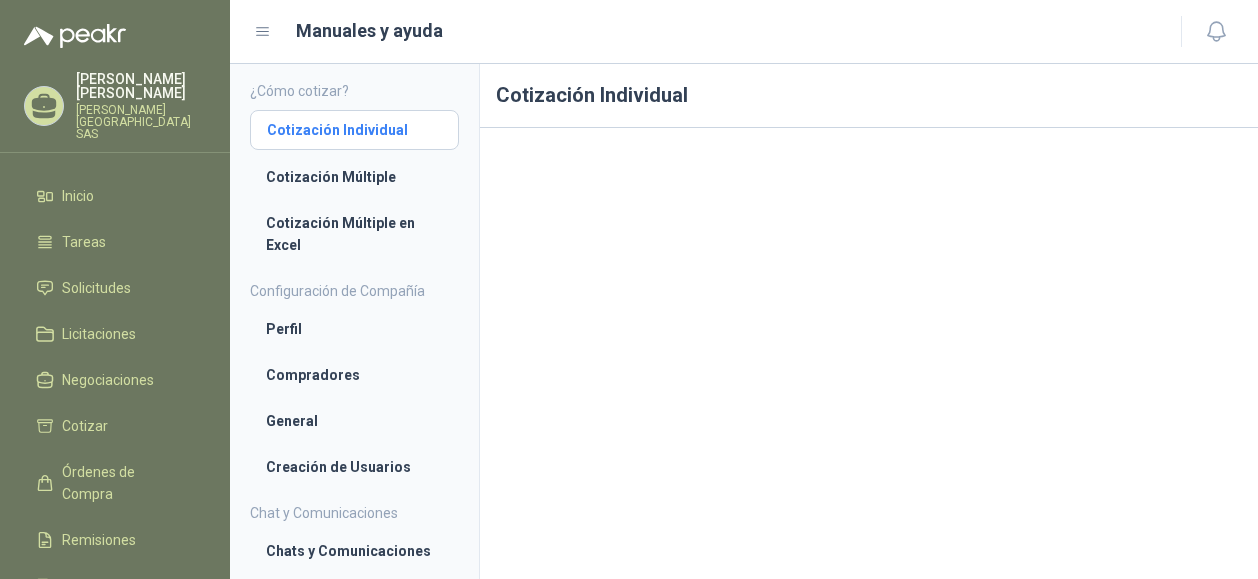 click on "Cotización Individual" at bounding box center (354, 130) 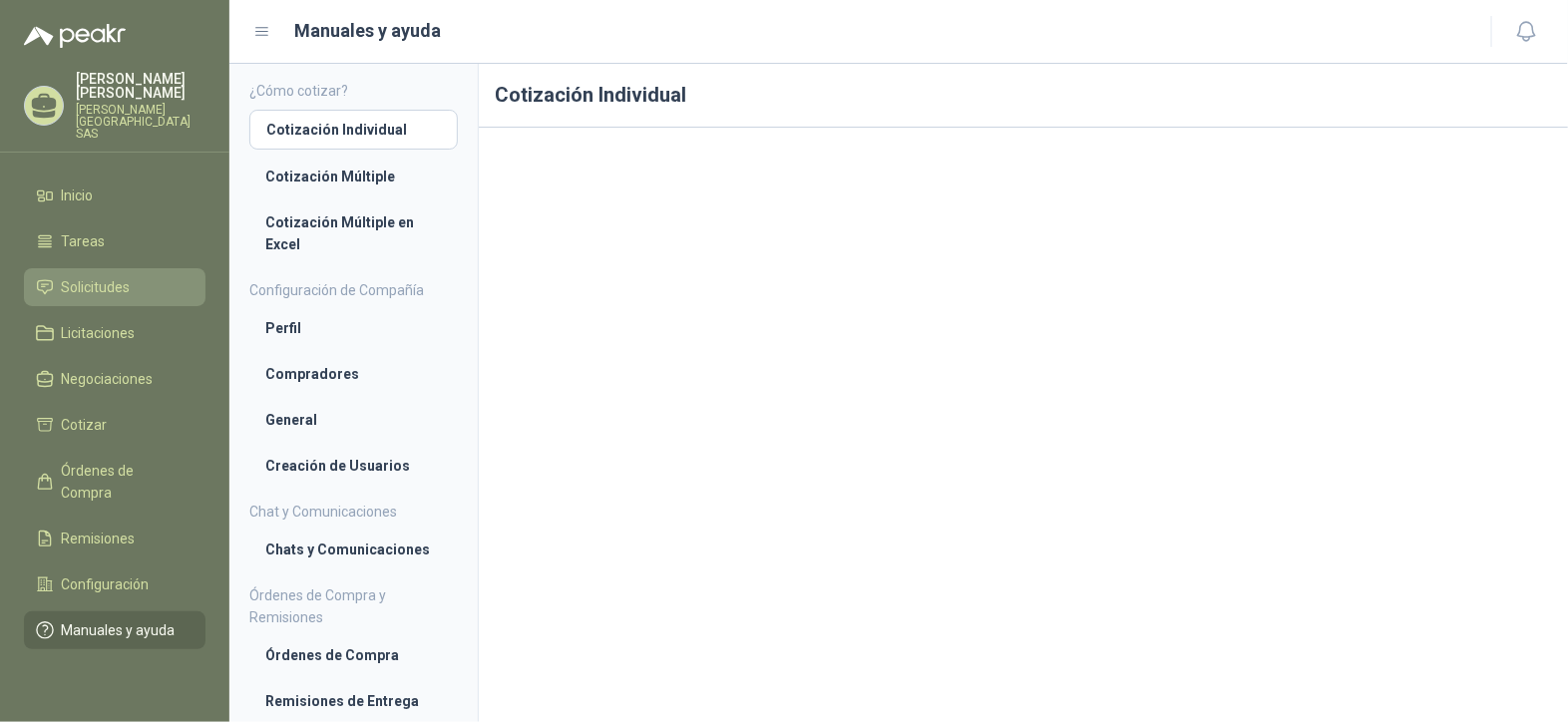 drag, startPoint x: 1237, startPoint y: 101, endPoint x: 109, endPoint y: 259, distance: 1139.0119 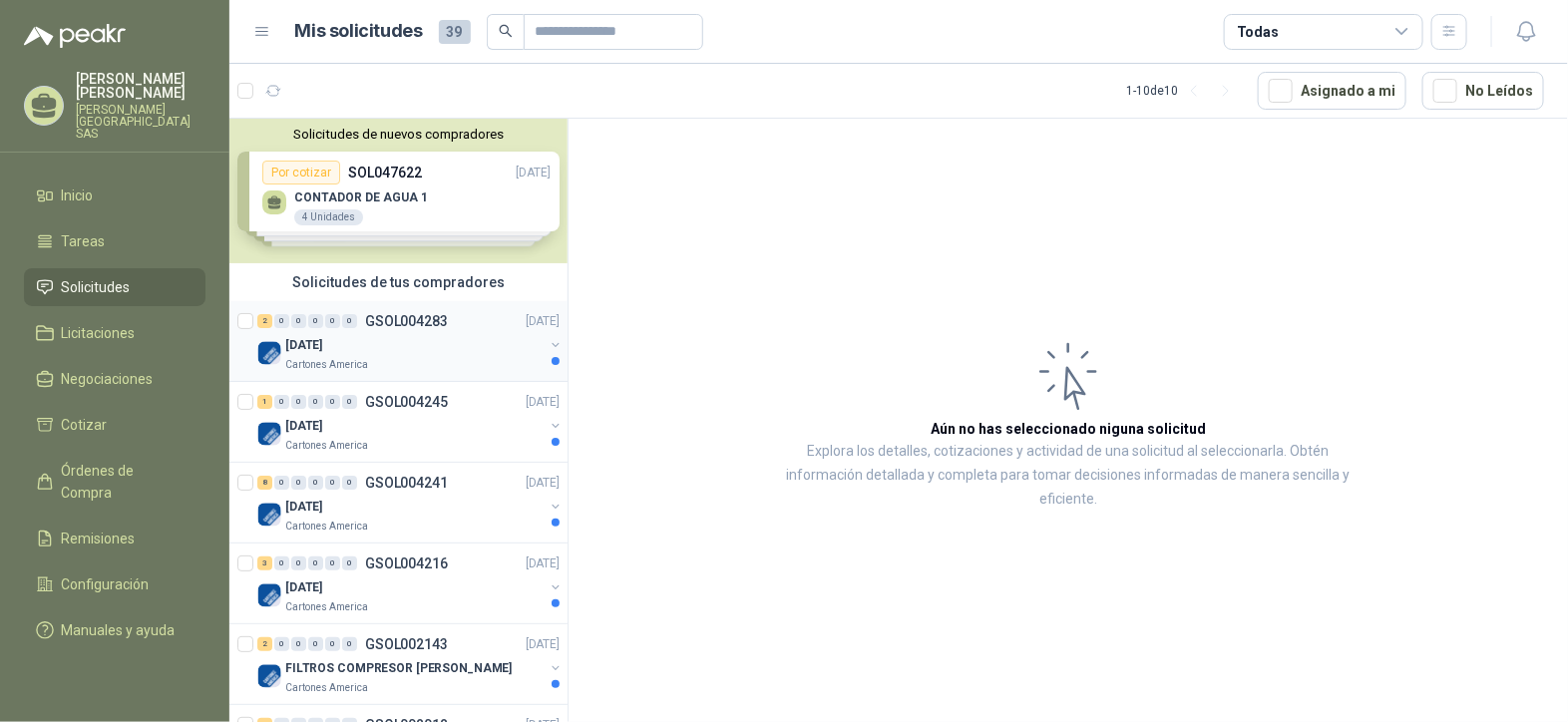 click on "Cartones America" at bounding box center (414, 365) 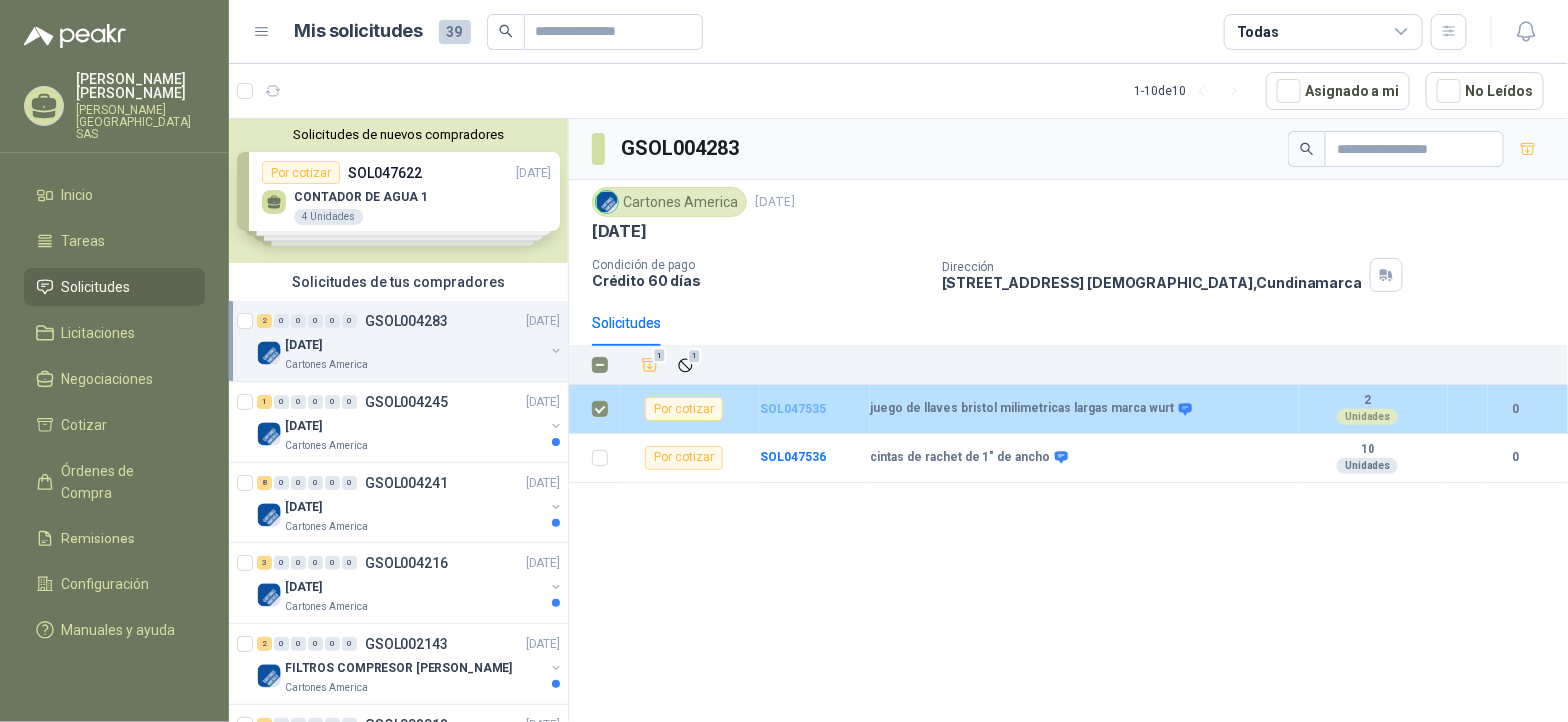 click on "SOL047535" at bounding box center [793, 409] 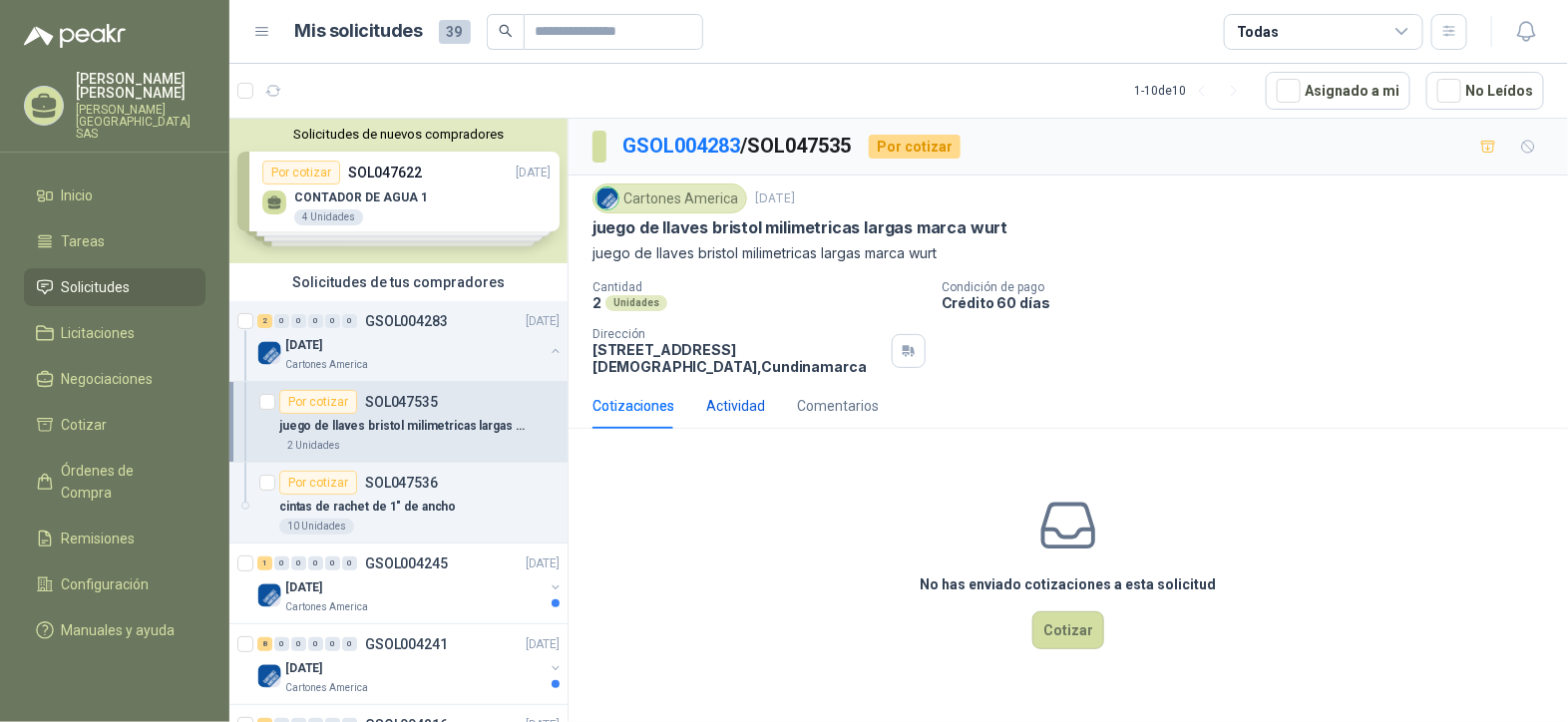 click on "Actividad" at bounding box center [735, 406] 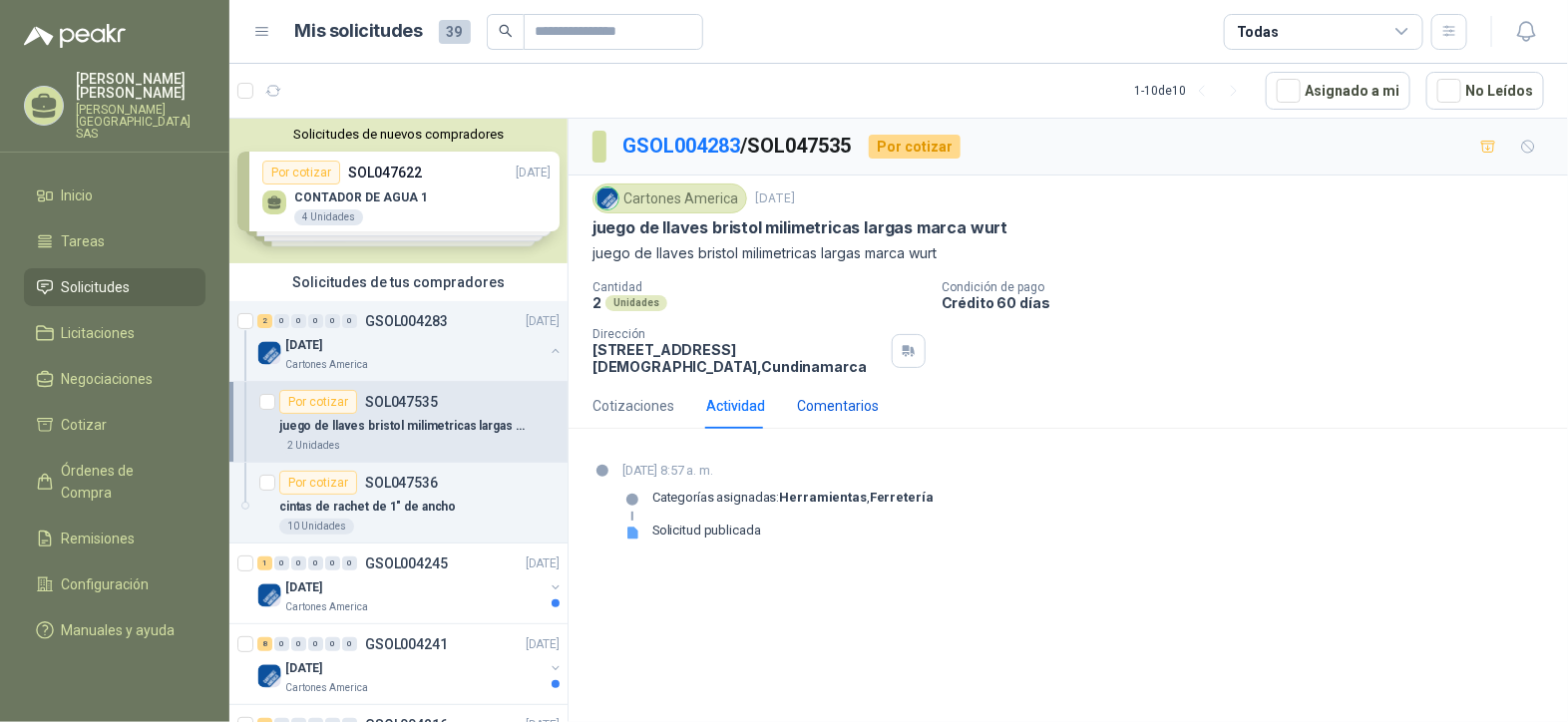 click on "Comentarios" at bounding box center (838, 406) 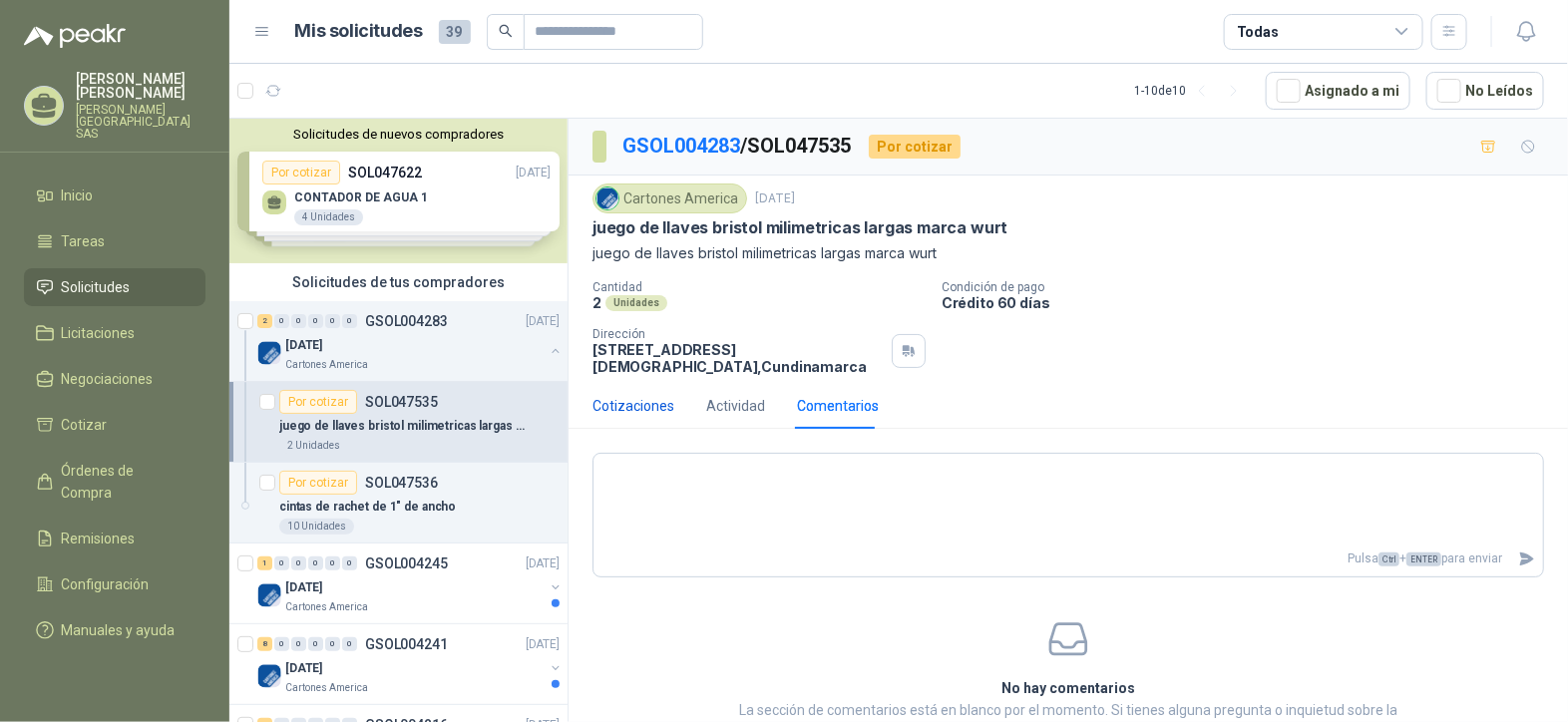 click on "Cotizaciones" at bounding box center [633, 406] 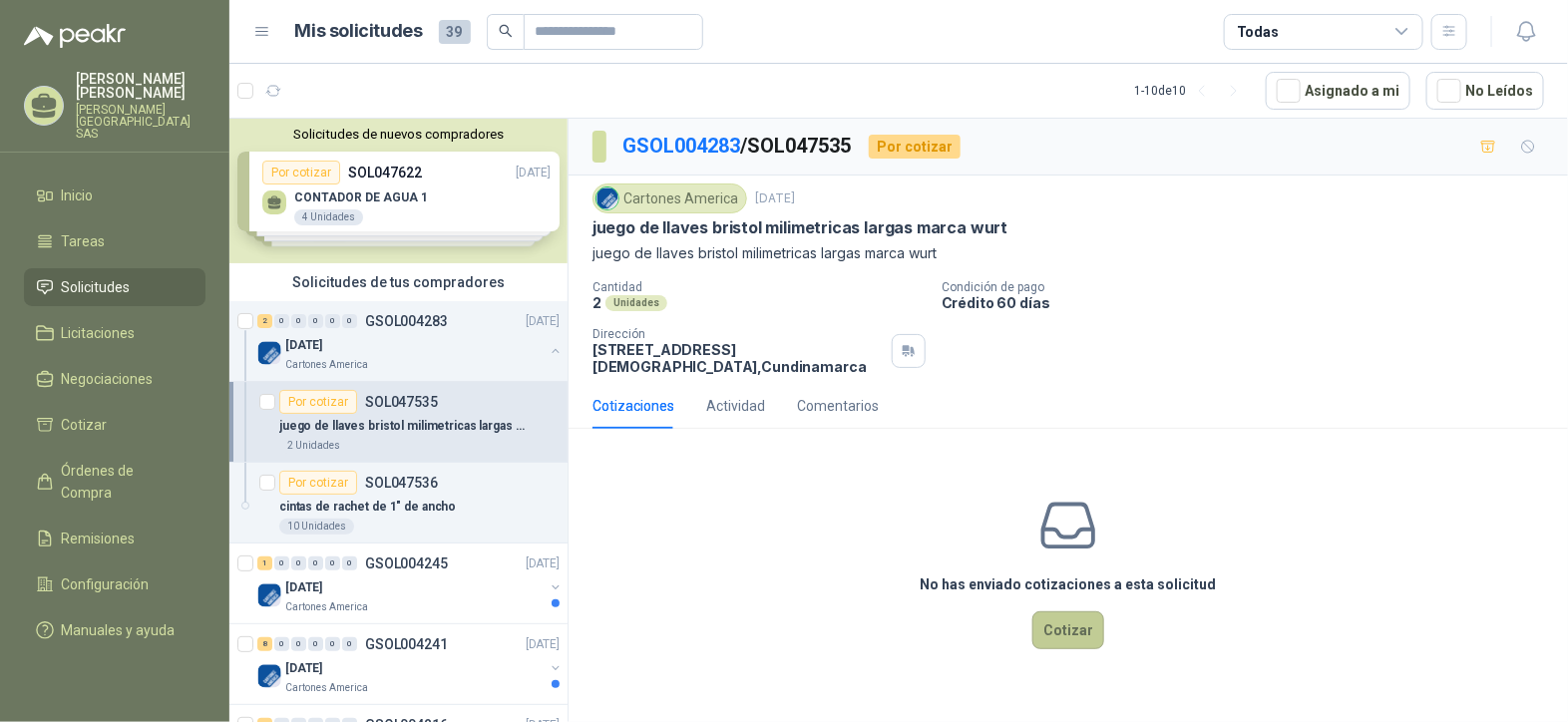 click on "Cotizar" at bounding box center (1068, 630) 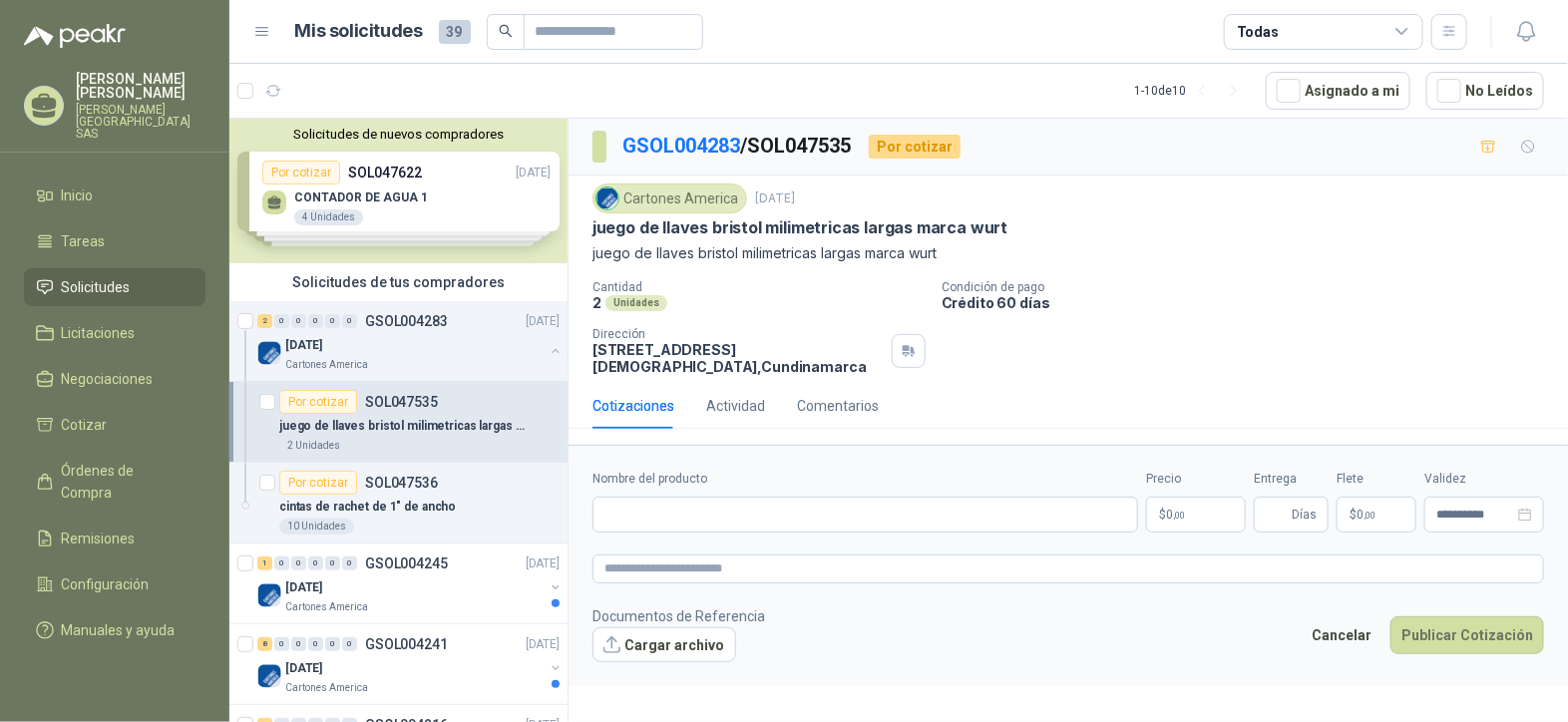 type 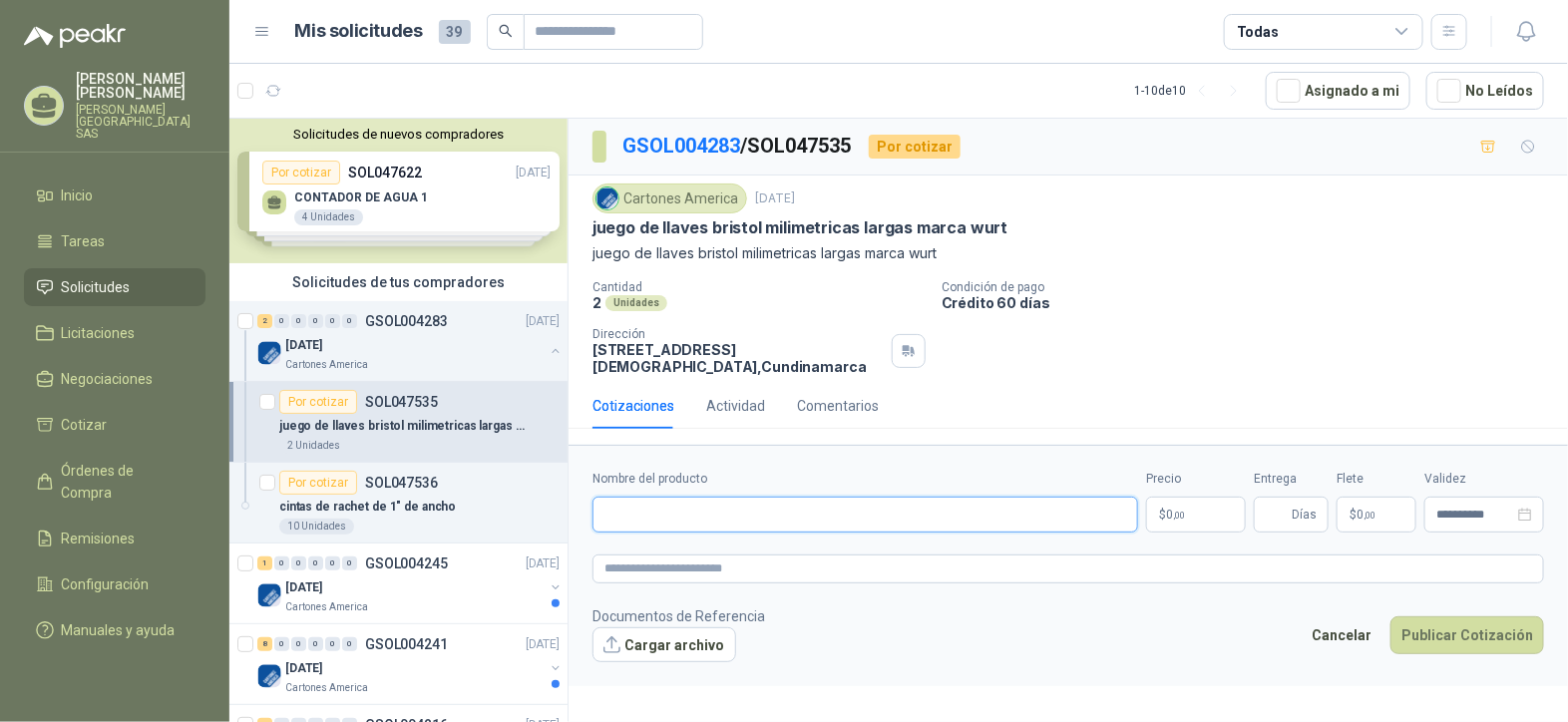 click on "Nombre del producto" at bounding box center [865, 515] 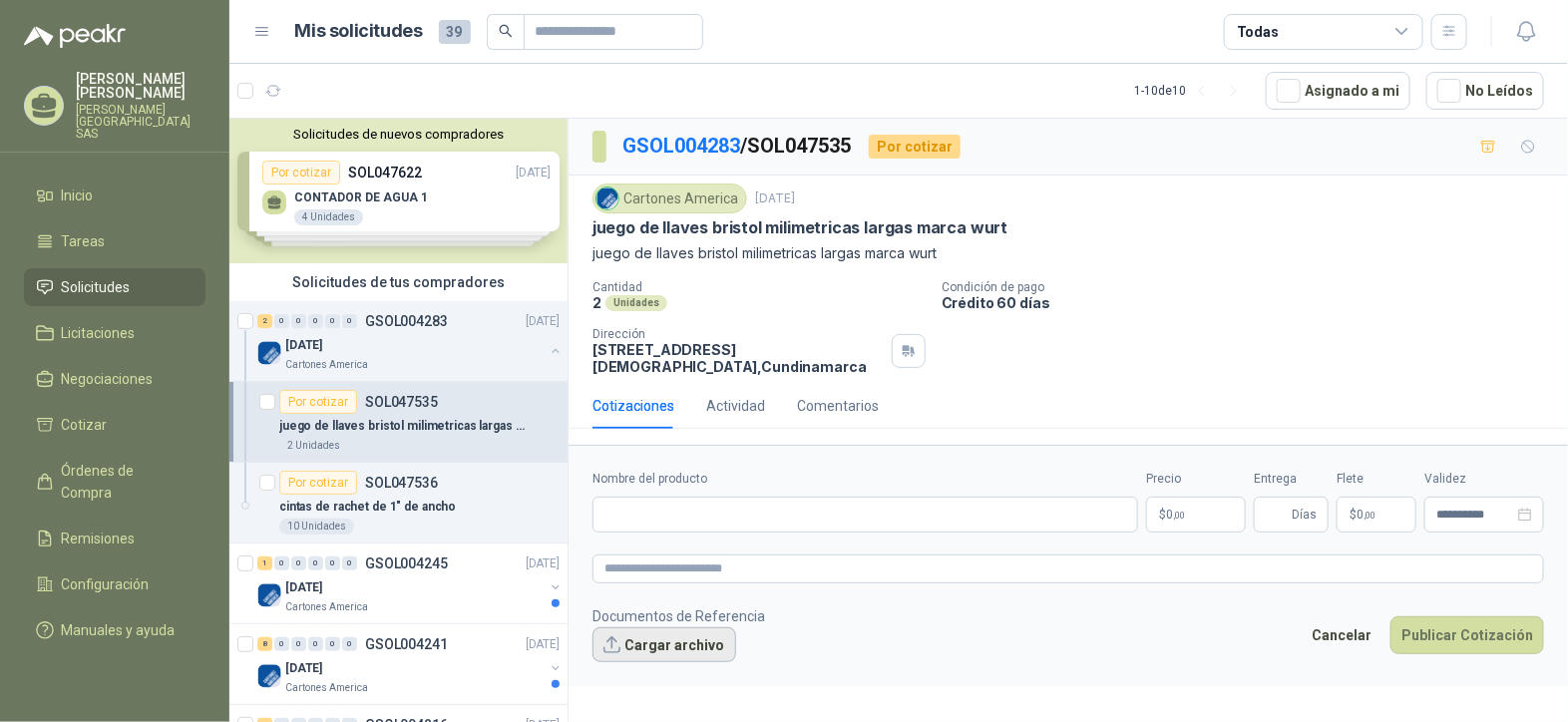 click on "Cargar archivo" at bounding box center [664, 645] 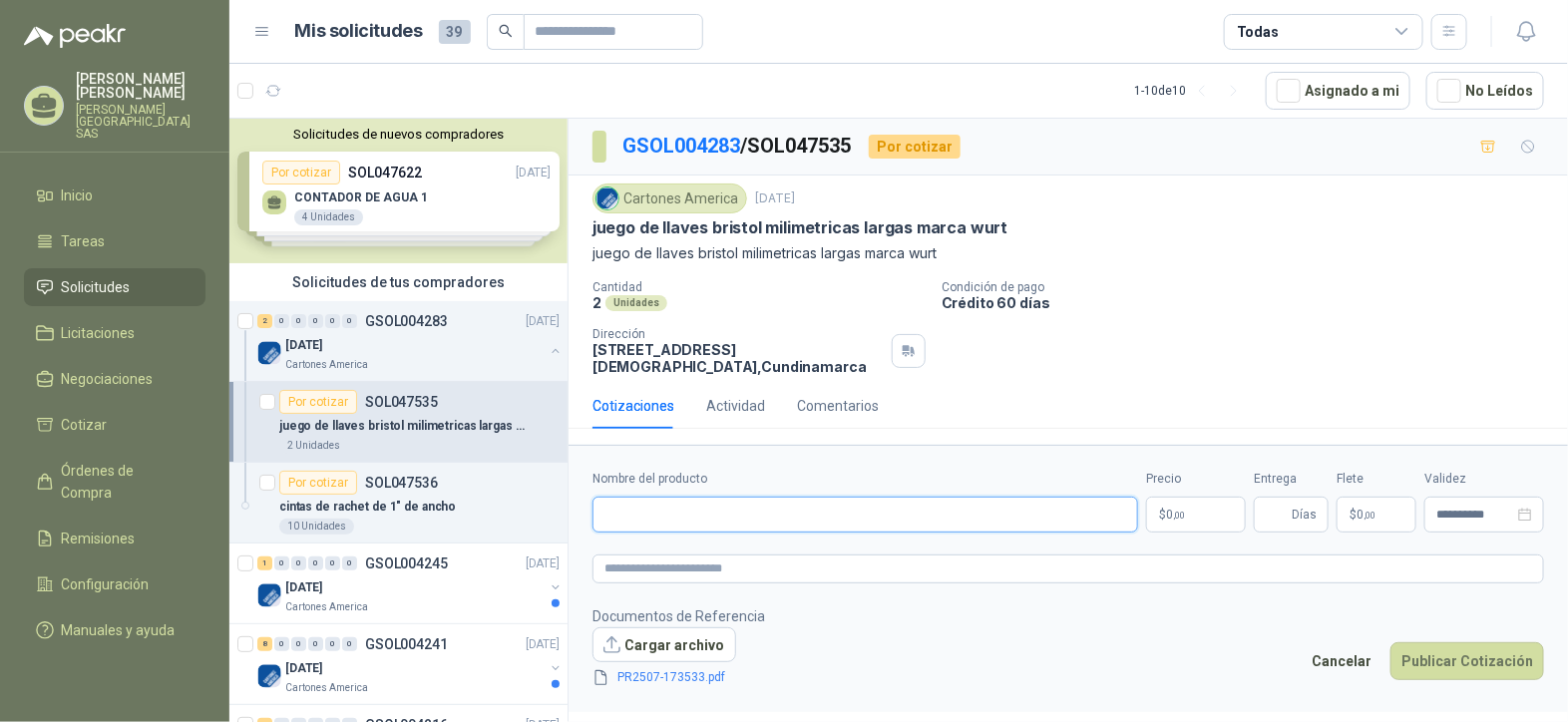 click on "Nombre del producto" at bounding box center [865, 515] 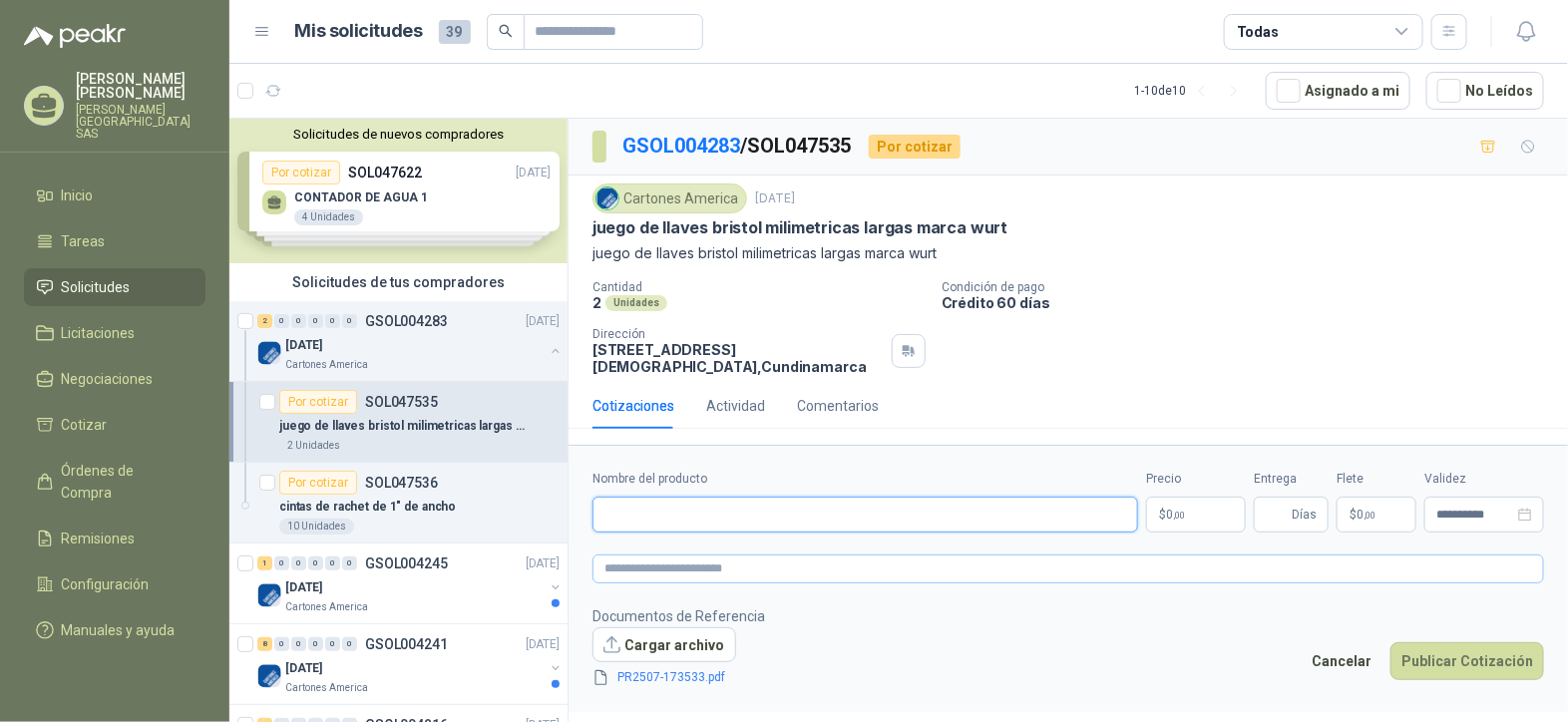 paste on "**********" 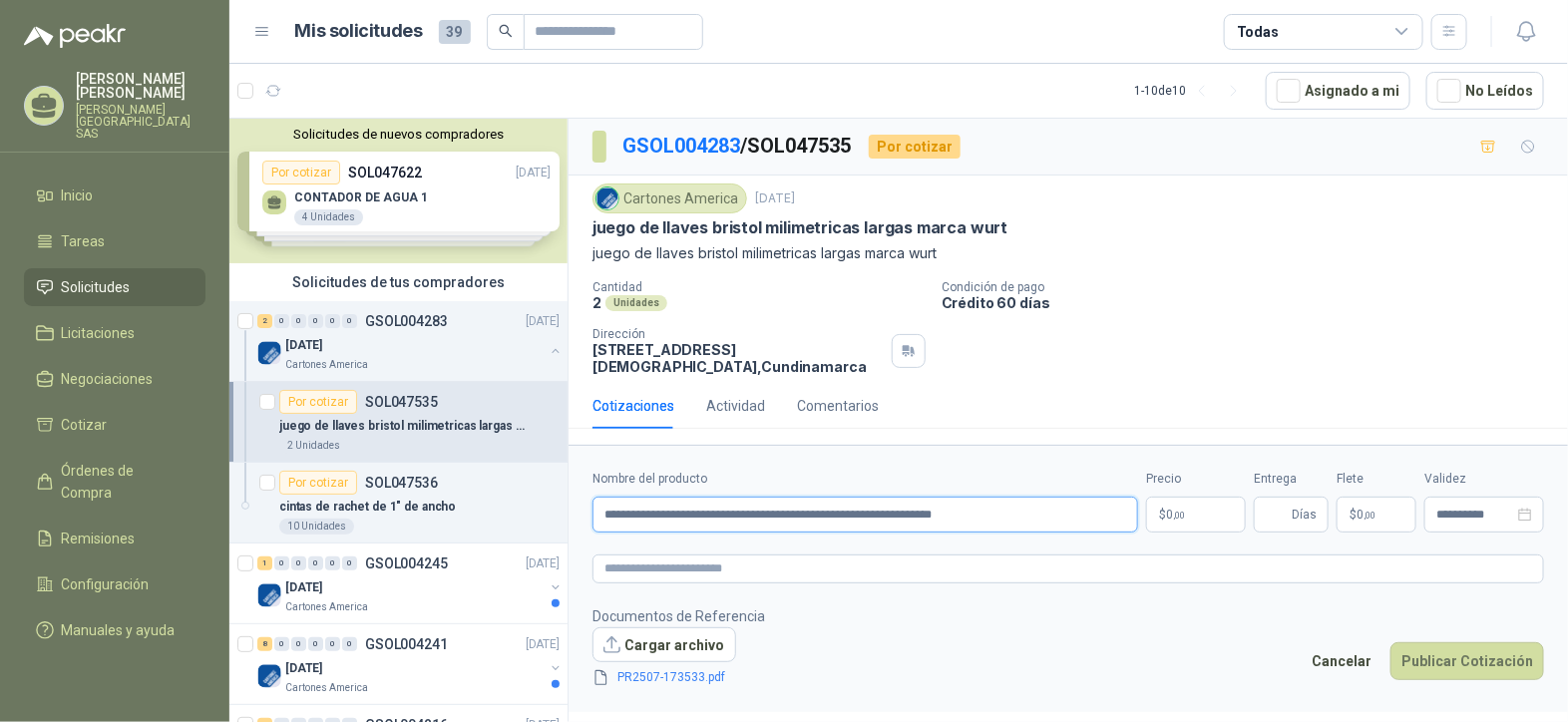 type on "**********" 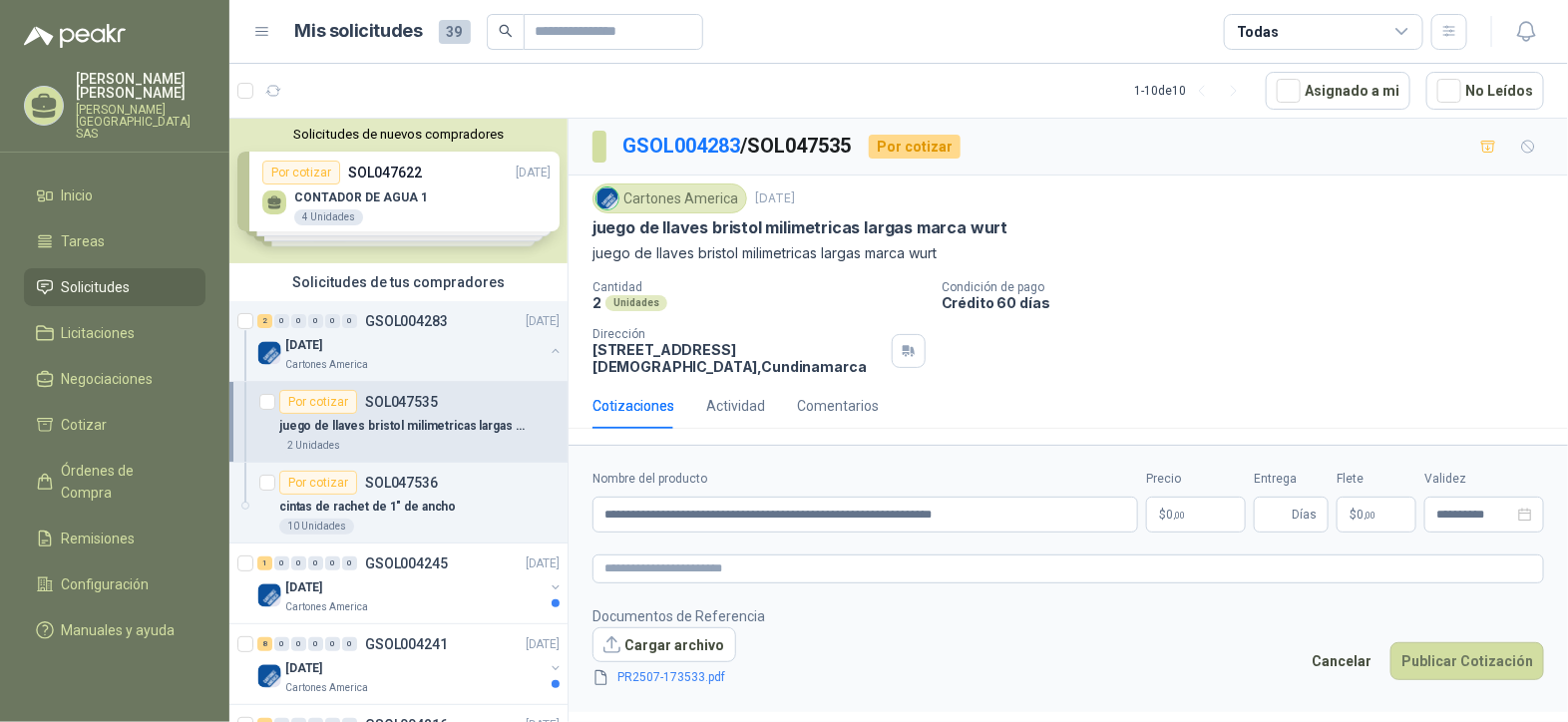 click on "$  0 ,00" at bounding box center [1196, 515] 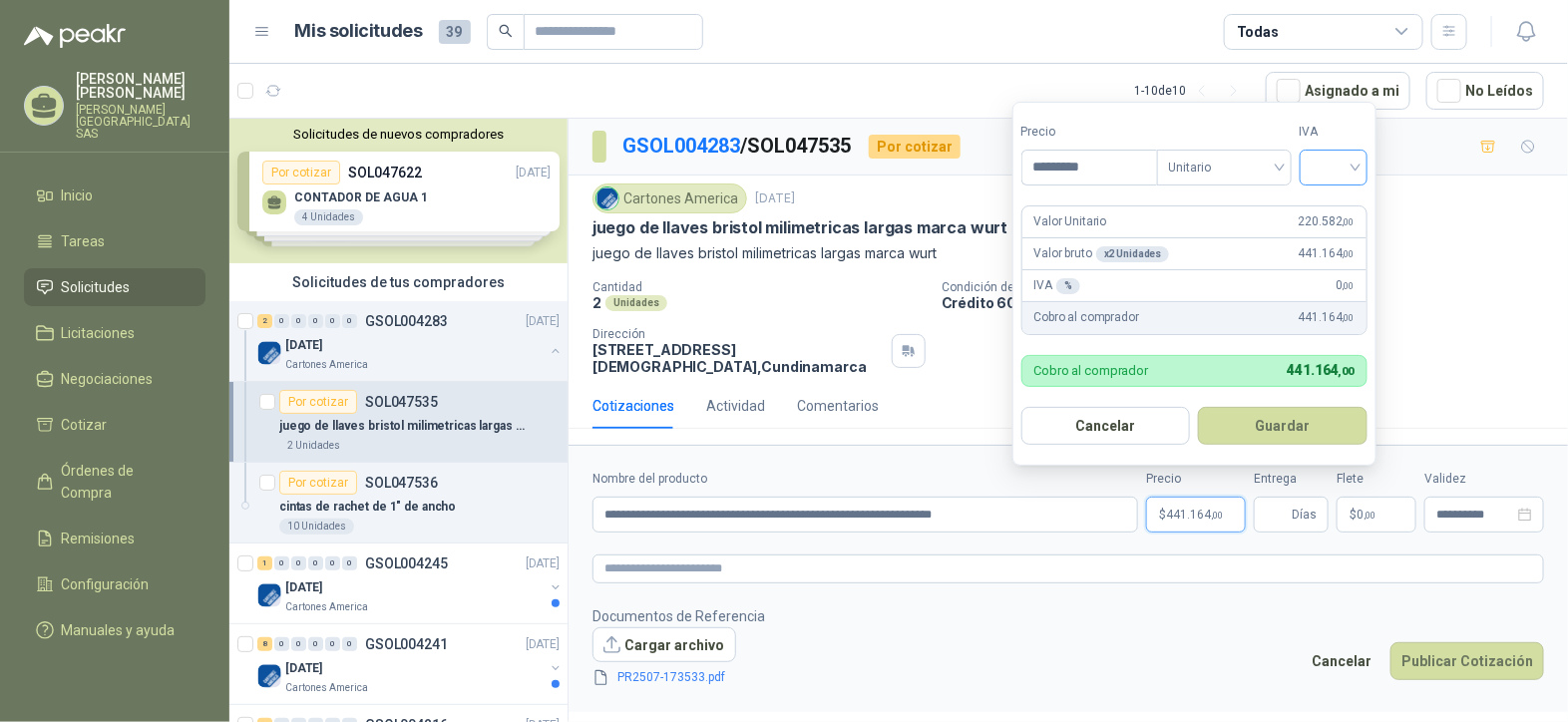 type on "*********" 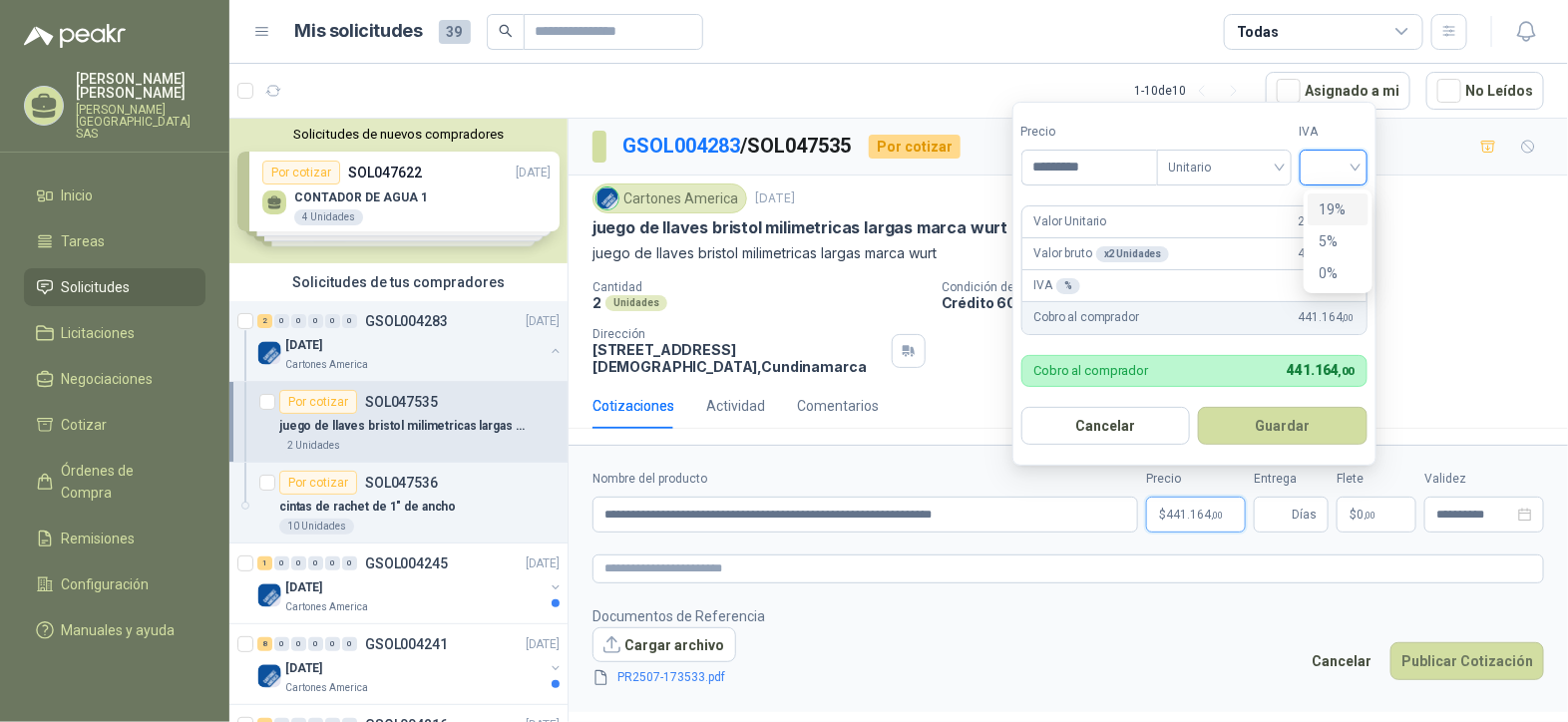 click on "19%" at bounding box center [1338, 209] 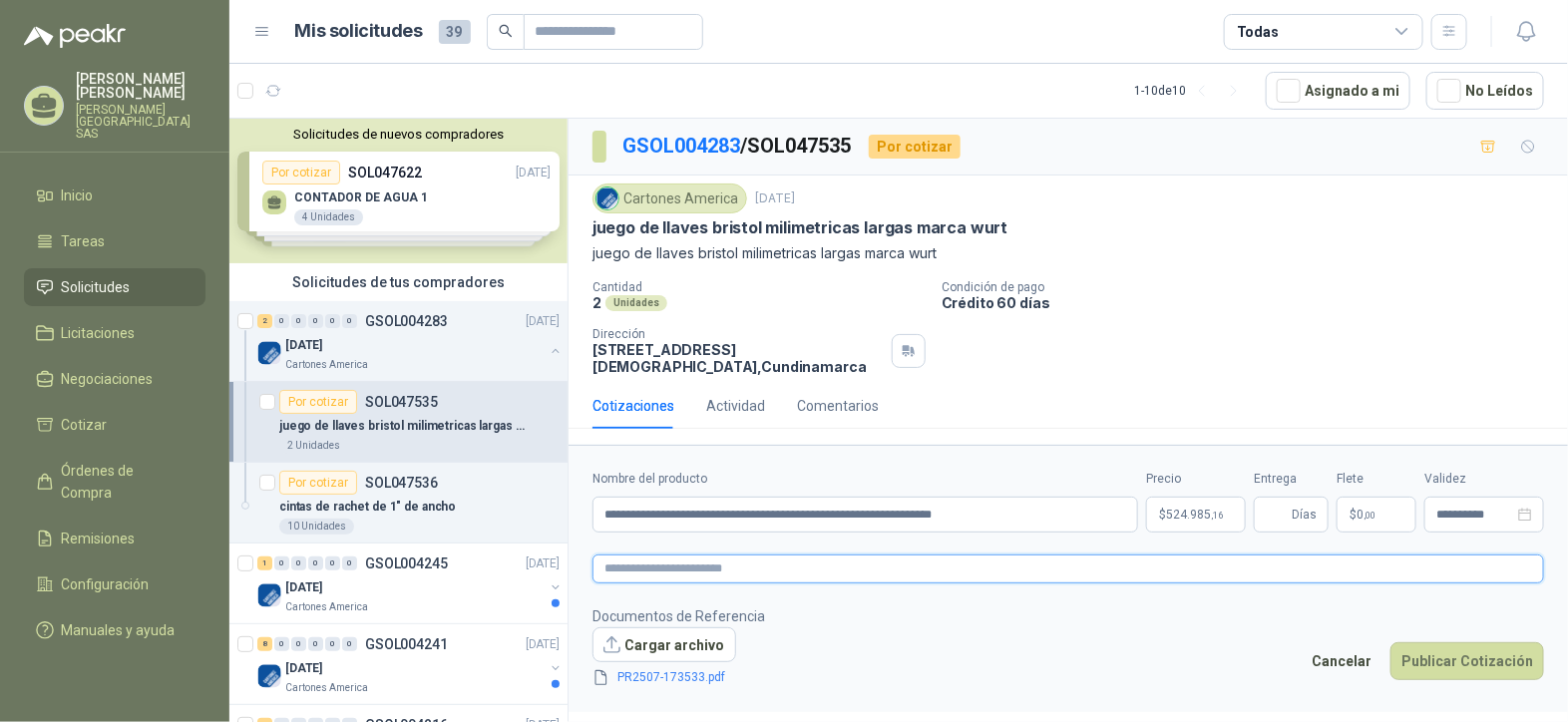 click at bounding box center [1068, 568] 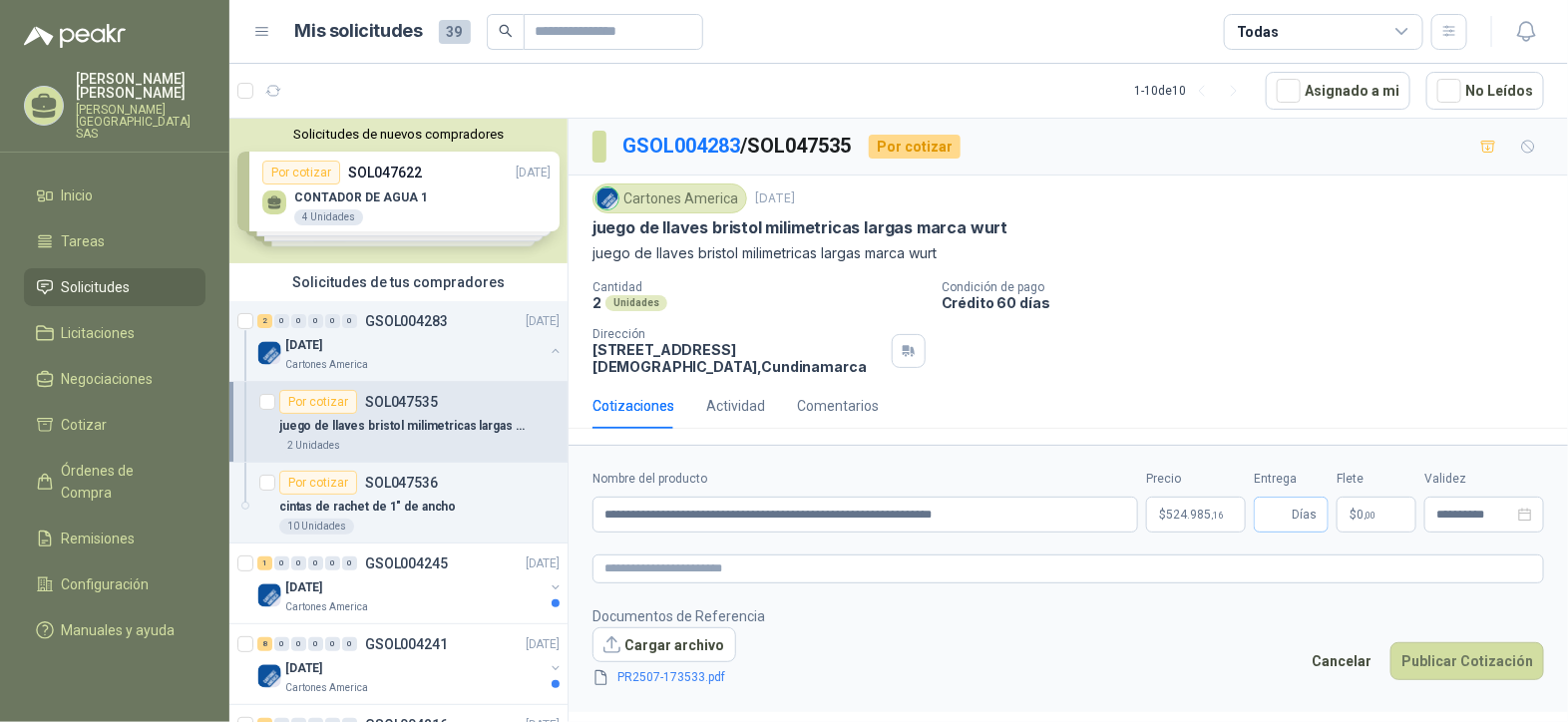 click on "Días" at bounding box center (1304, 515) 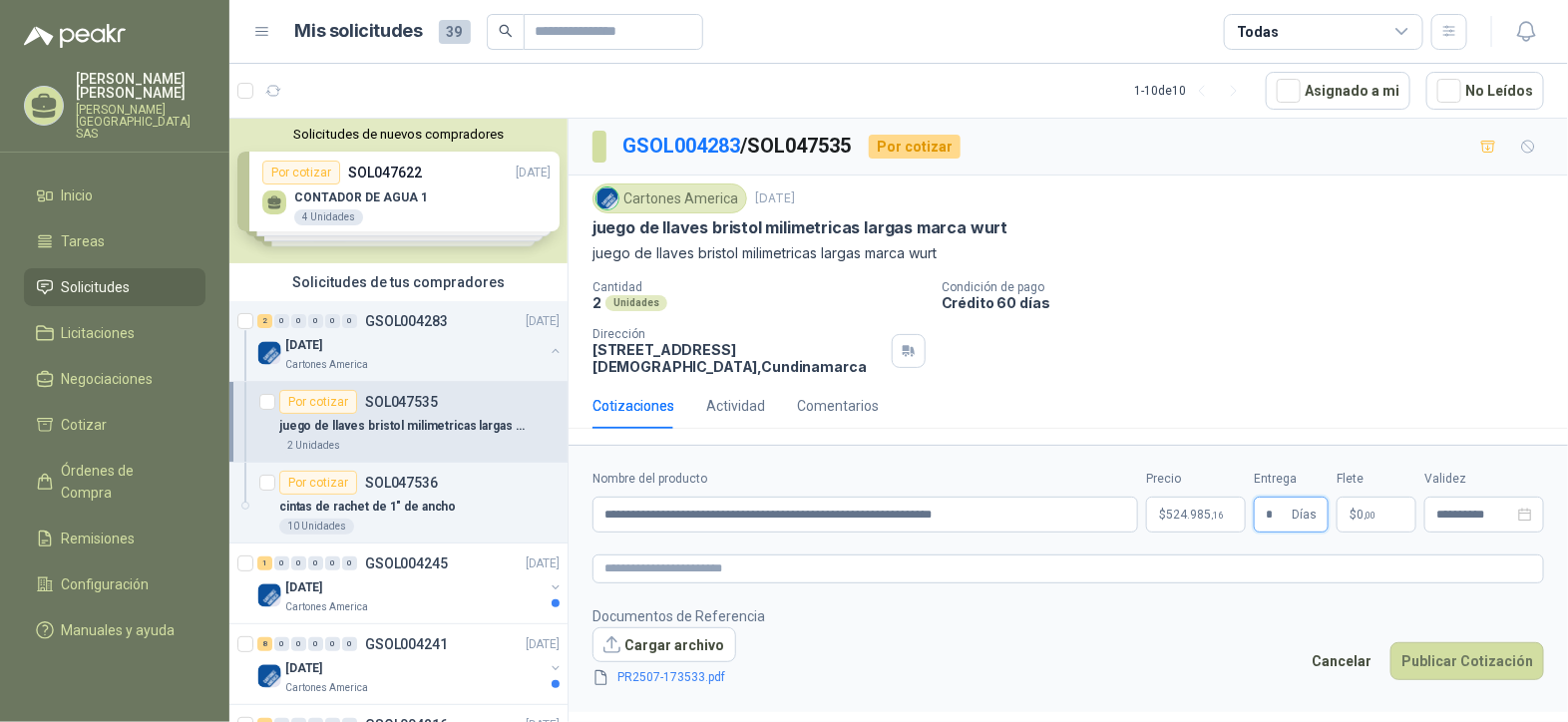 type on "*" 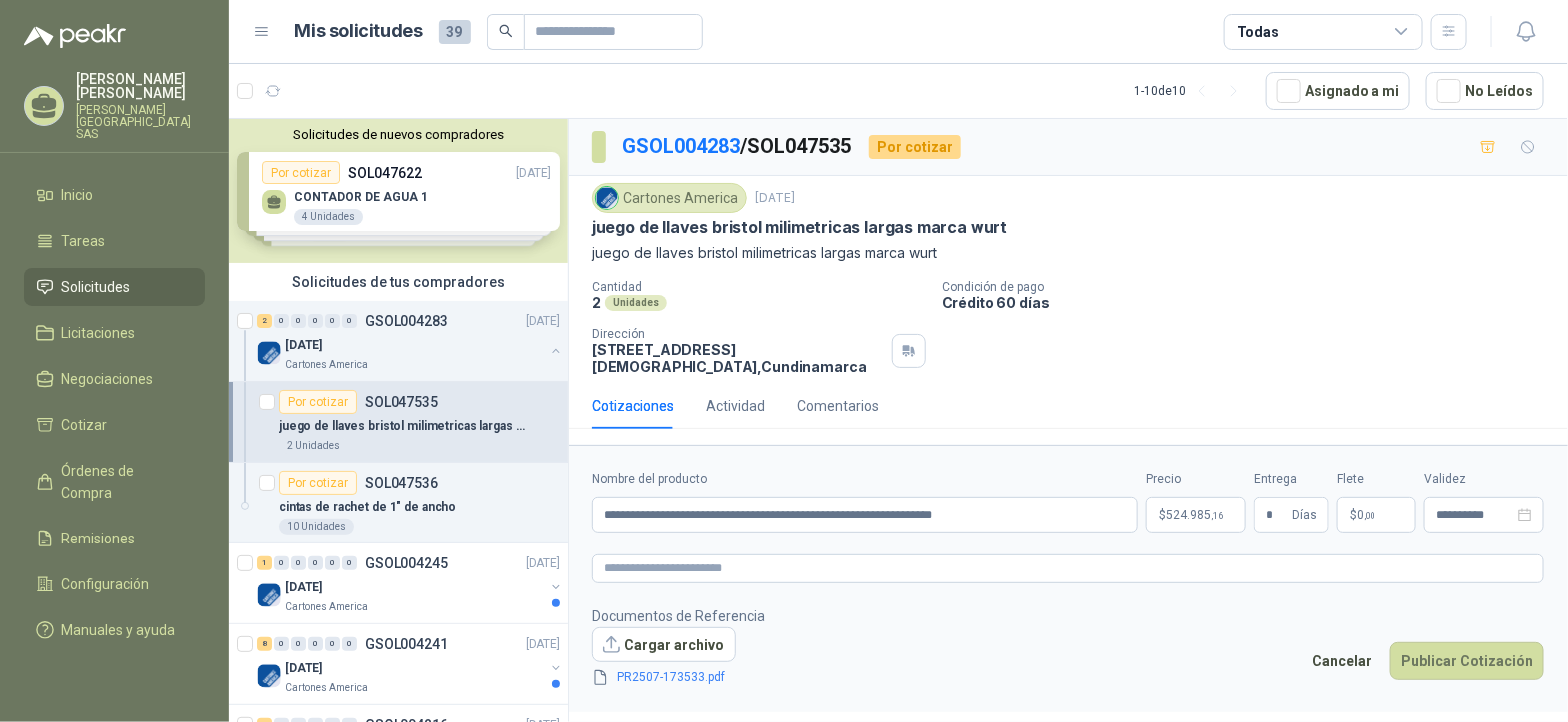 click on "**********" at bounding box center (1068, 578) 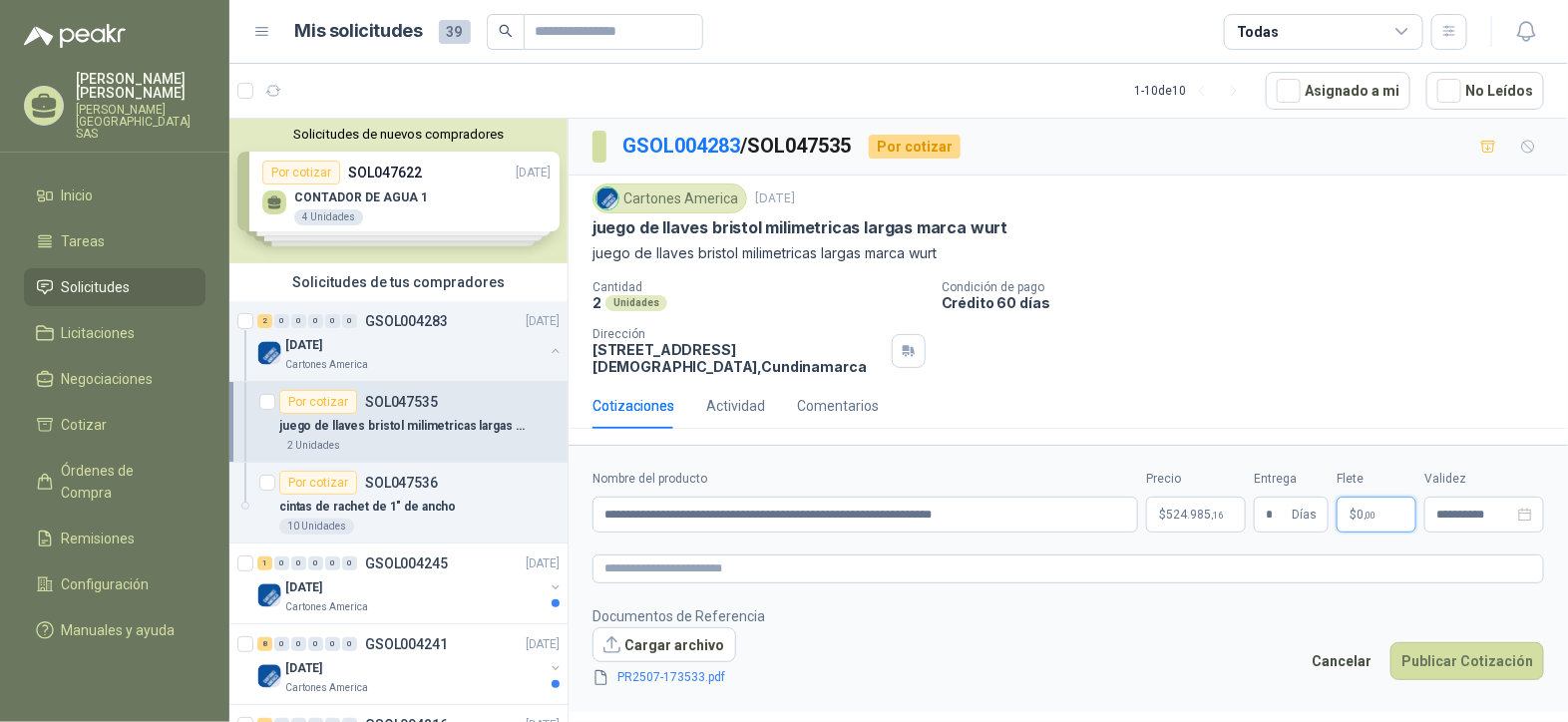 click on "$    0 ,00" at bounding box center (1376, 515) 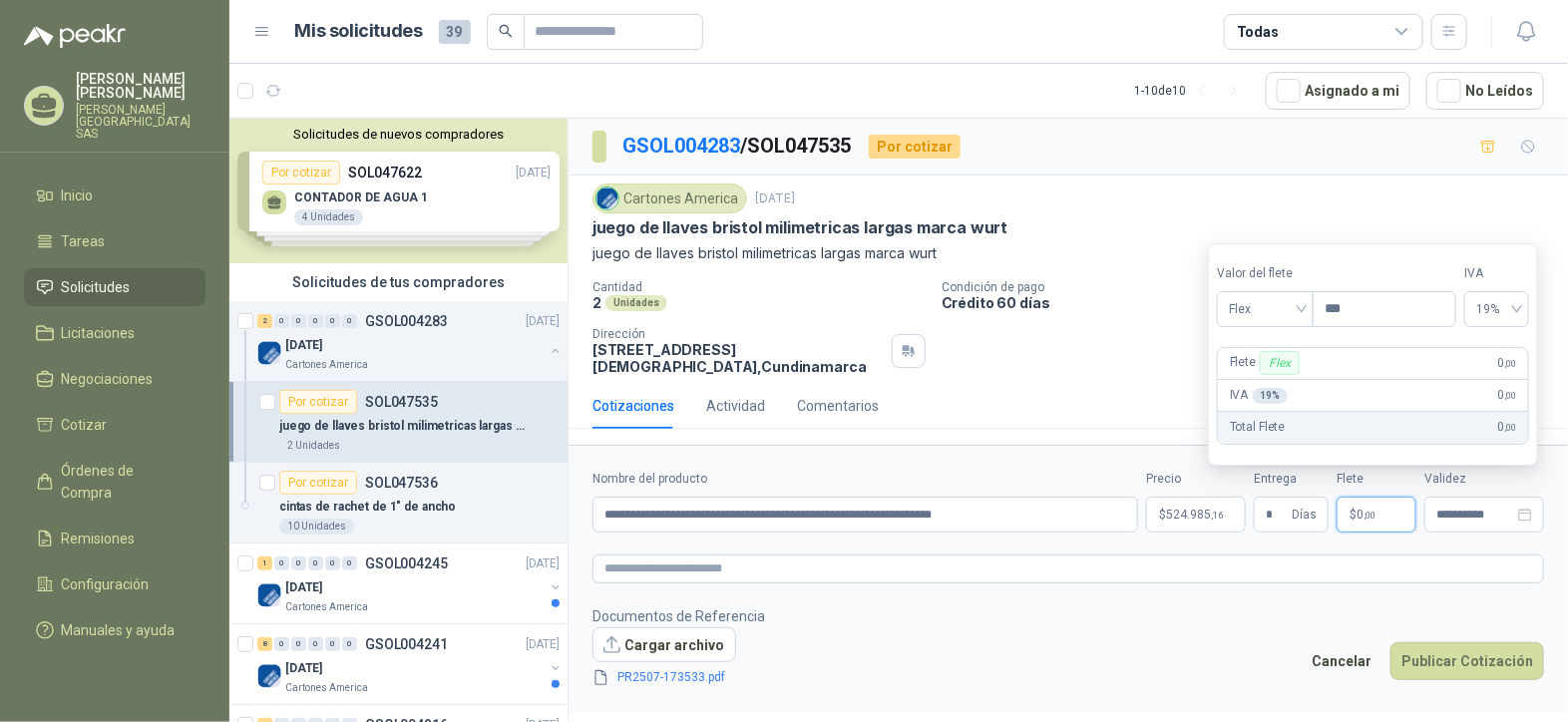 click on "$    0 ,00" at bounding box center [1376, 515] 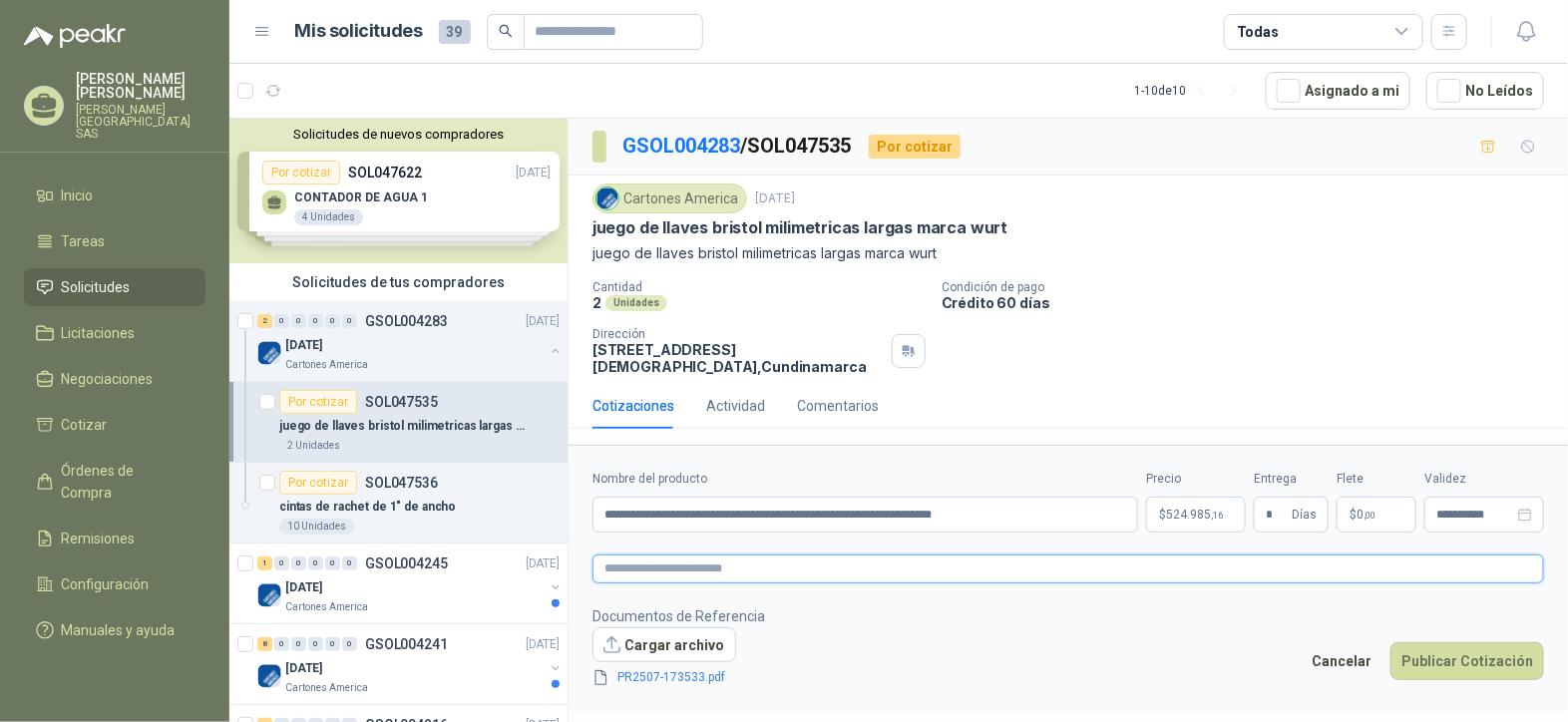 click at bounding box center [1068, 568] 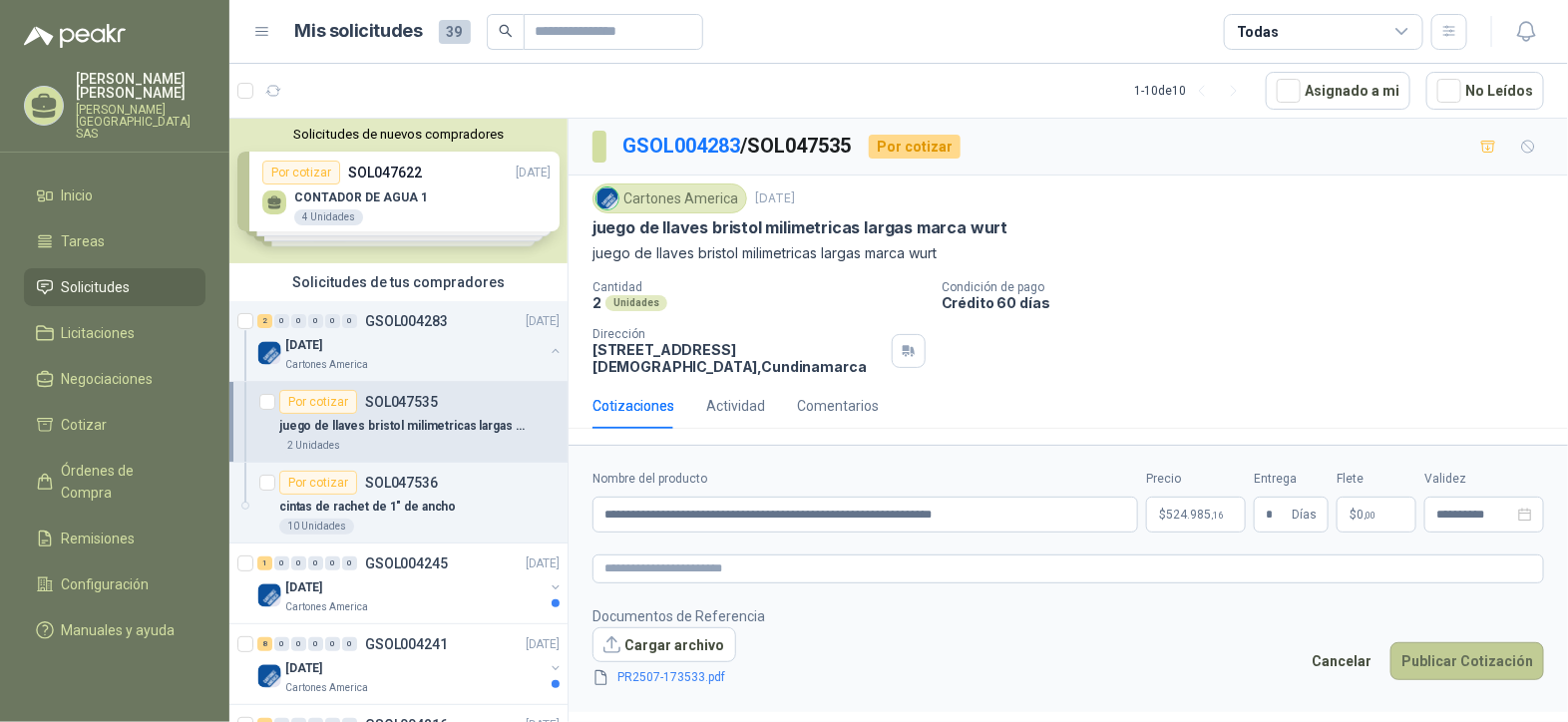 click on "Publicar Cotización" at bounding box center [1467, 661] 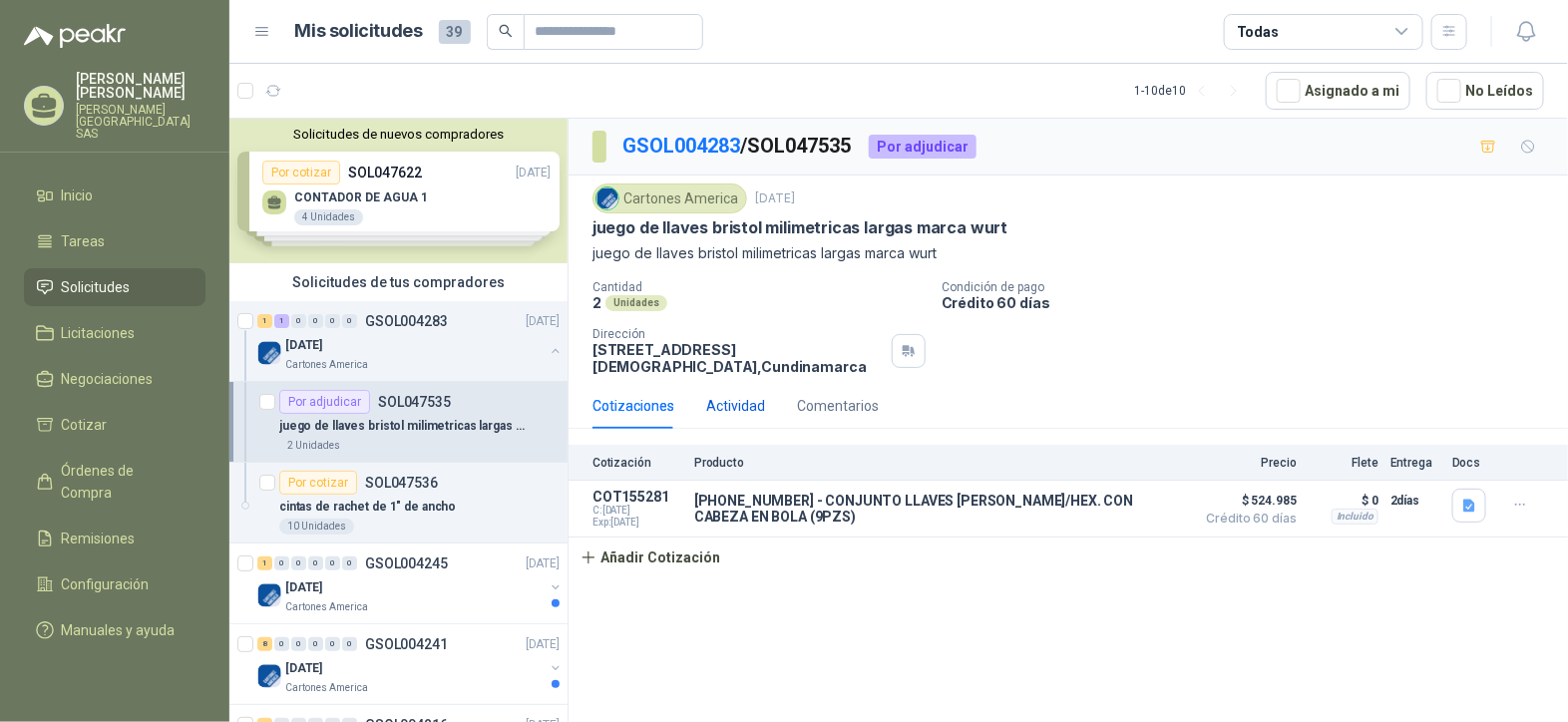 click on "Actividad" at bounding box center [735, 406] 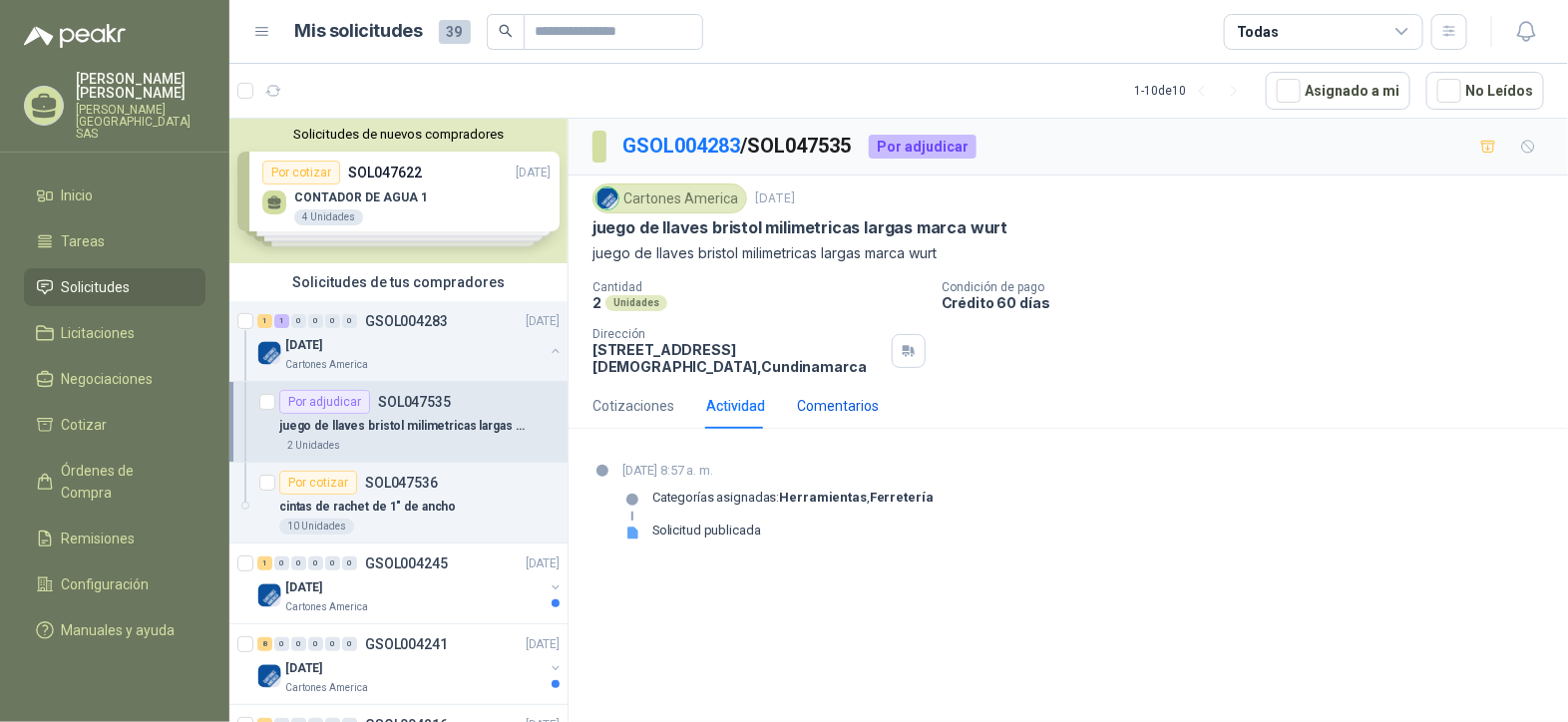 click on "Comentarios" at bounding box center (838, 406) 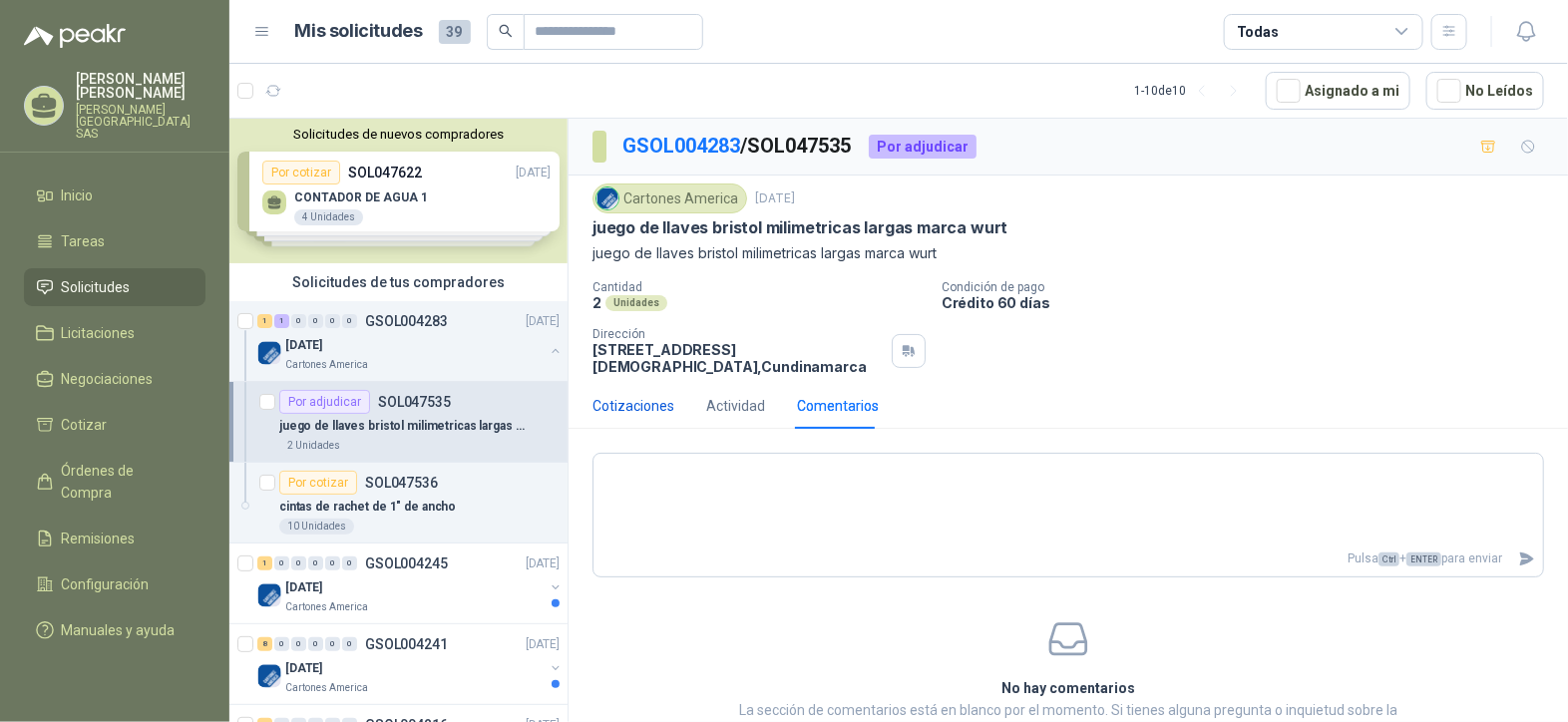 click on "Cotizaciones" at bounding box center [633, 406] 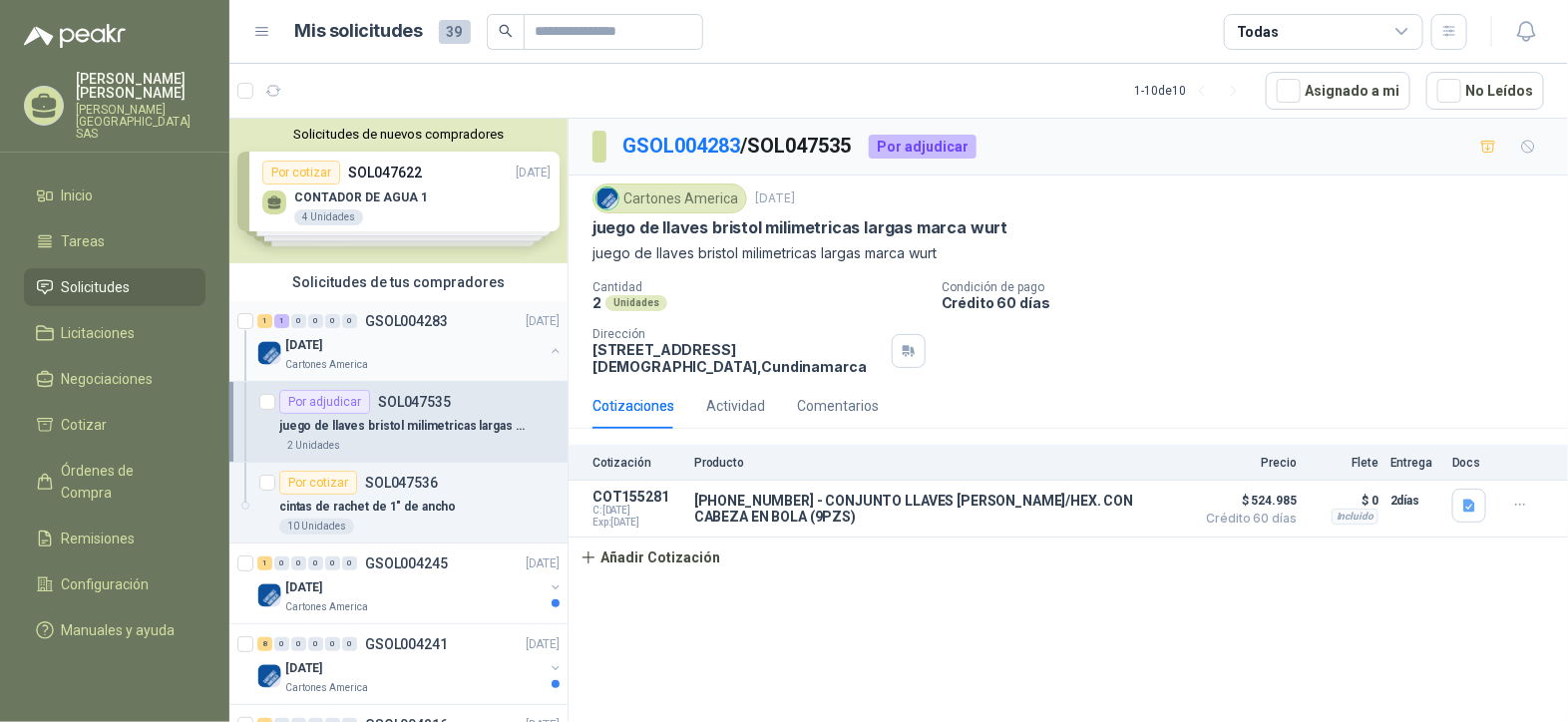 click on "Cartones America" at bounding box center [326, 365] 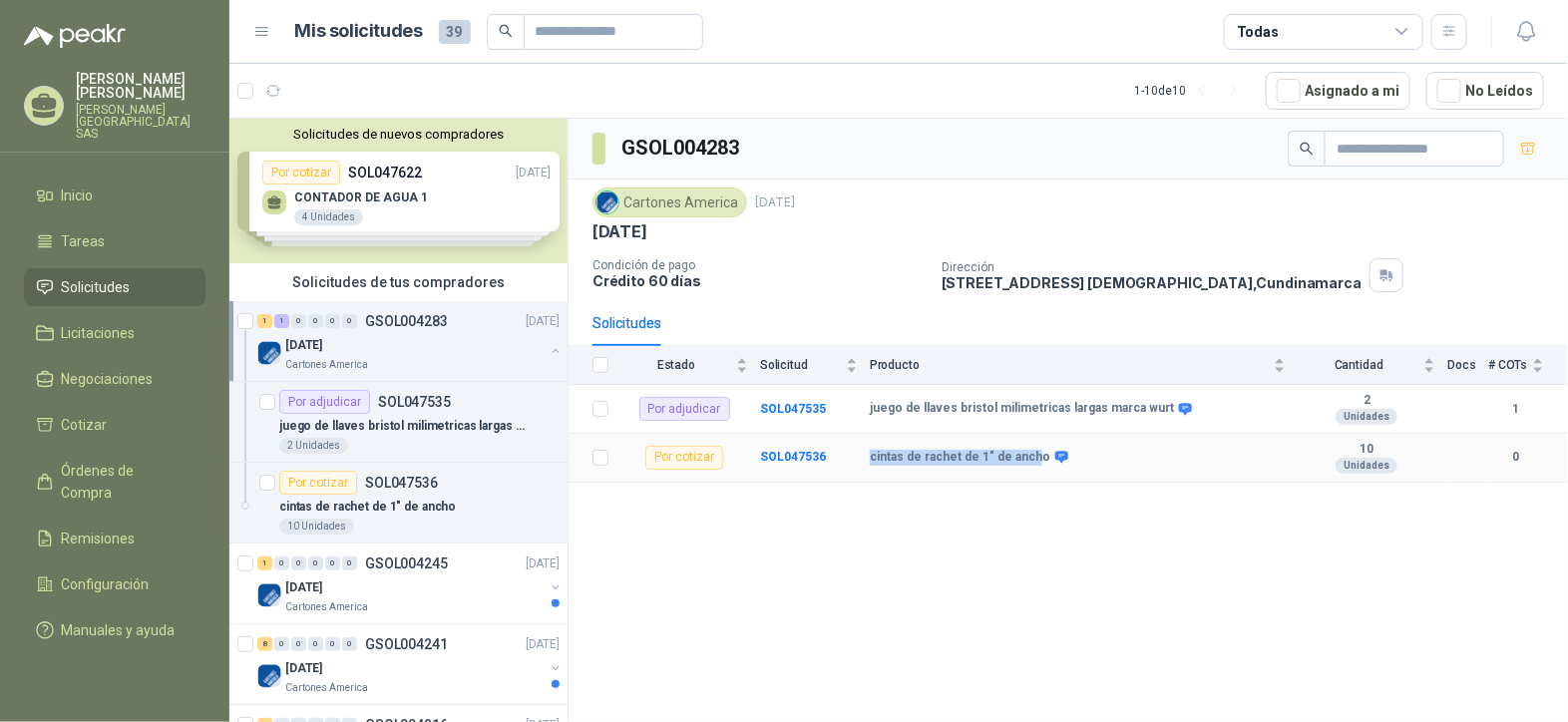 drag, startPoint x: 870, startPoint y: 456, endPoint x: 1033, endPoint y: 446, distance: 163.3065 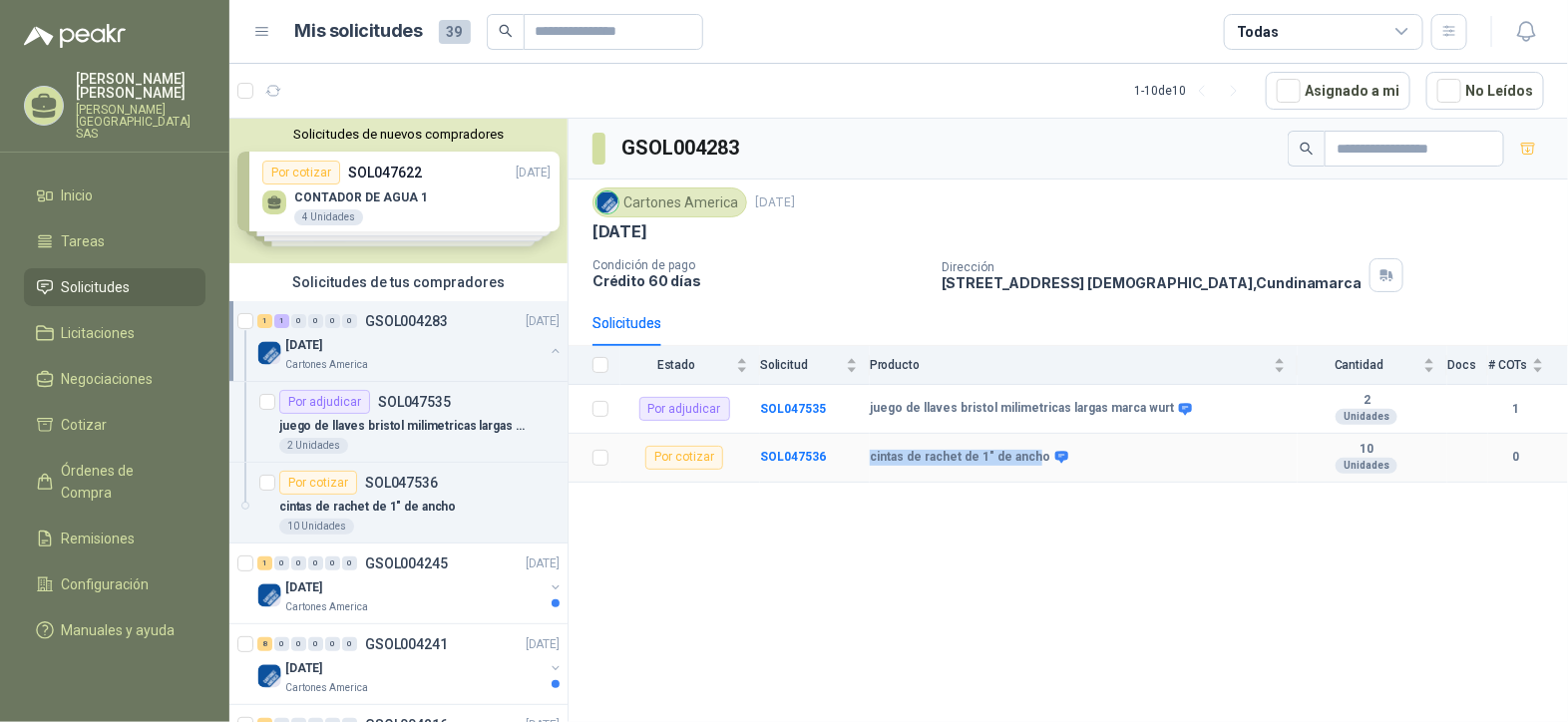 copy on "cintas de rachet de 1" de anch" 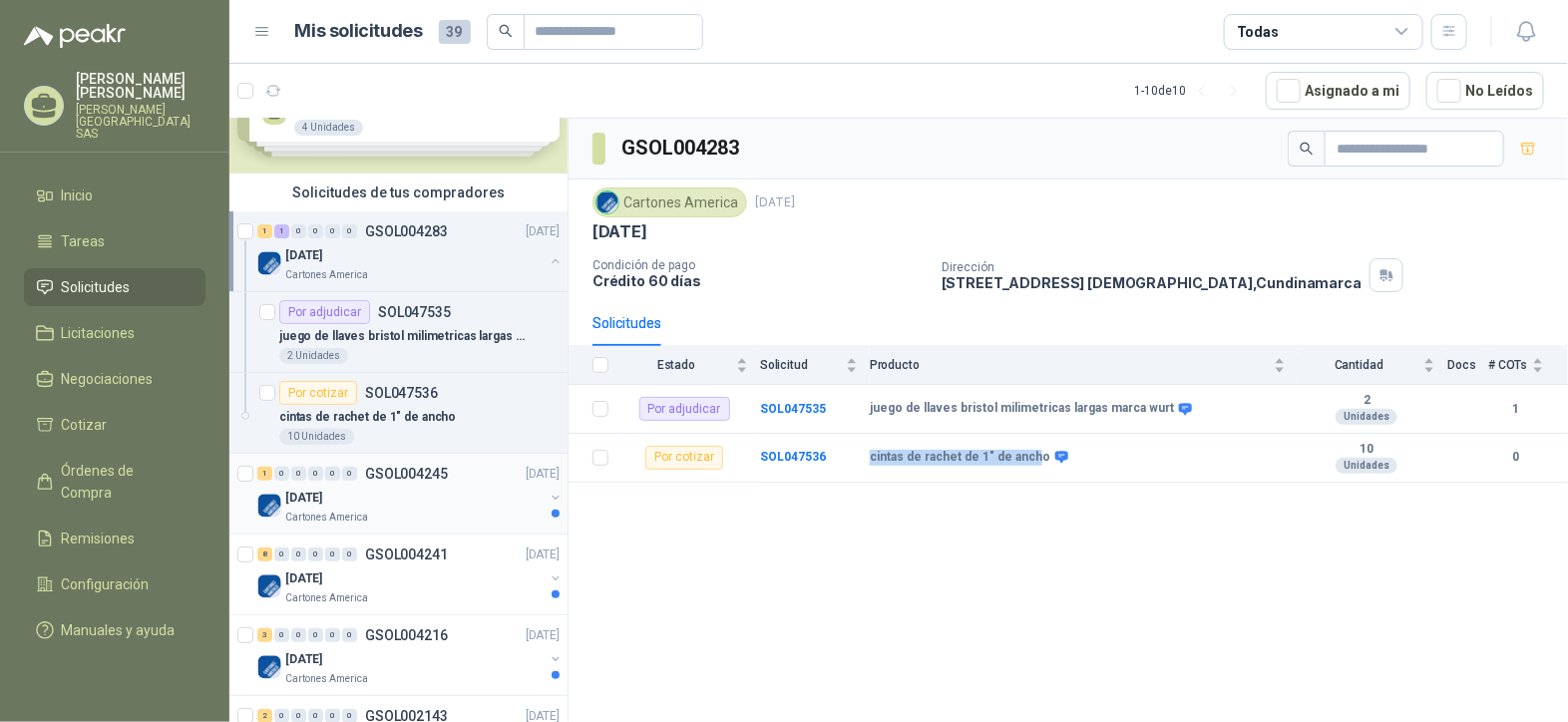 scroll, scrollTop: 124, scrollLeft: 0, axis: vertical 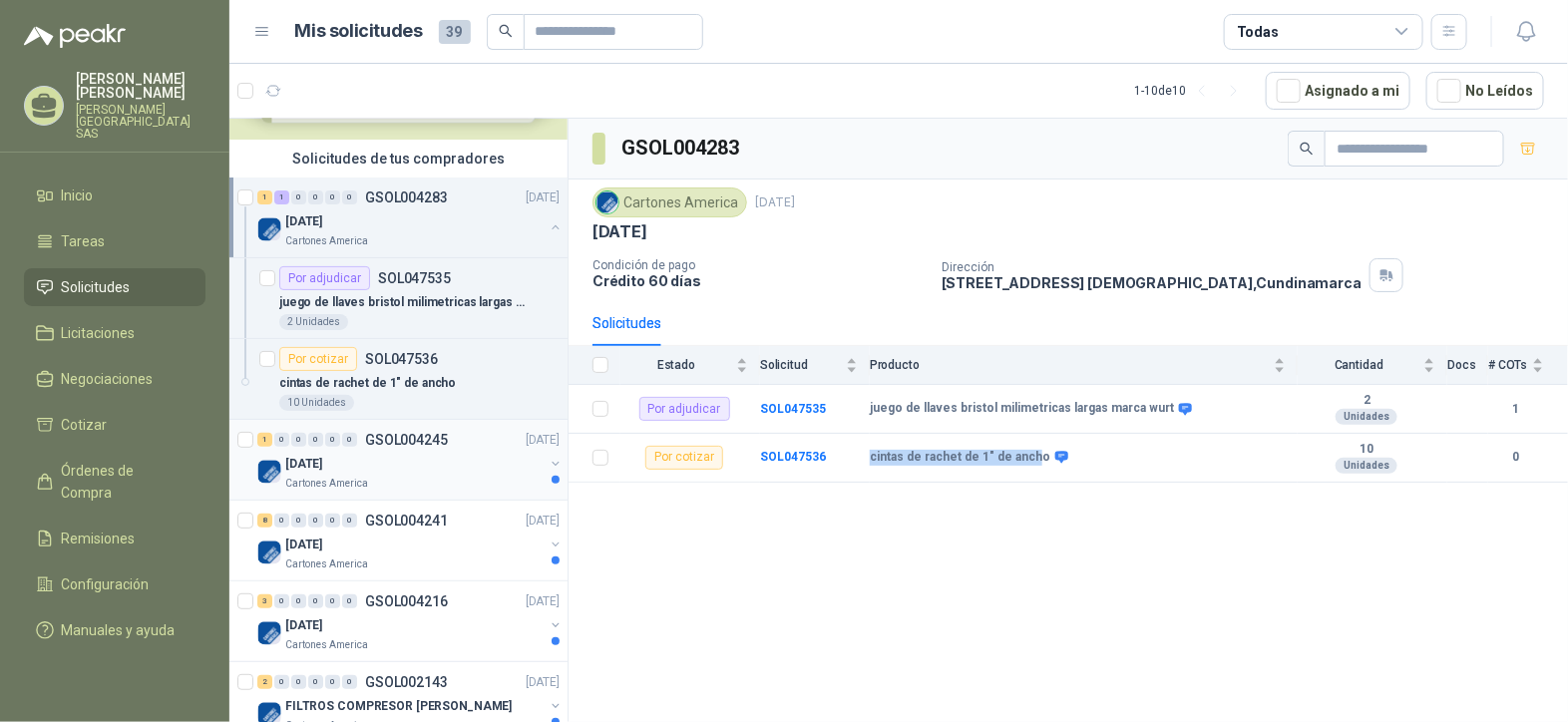click on "[DATE]" at bounding box center [414, 464] 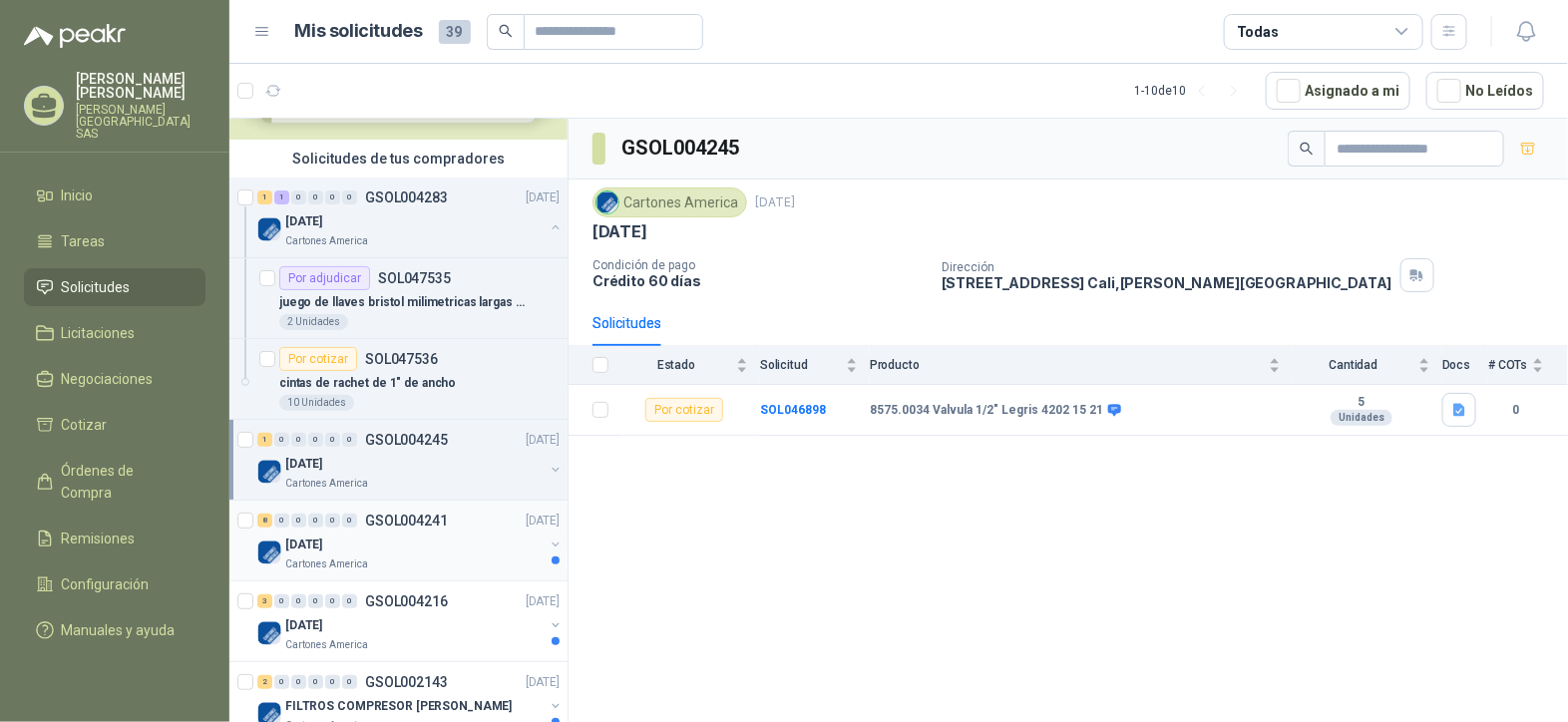 click on "[DATE]" at bounding box center [414, 544] 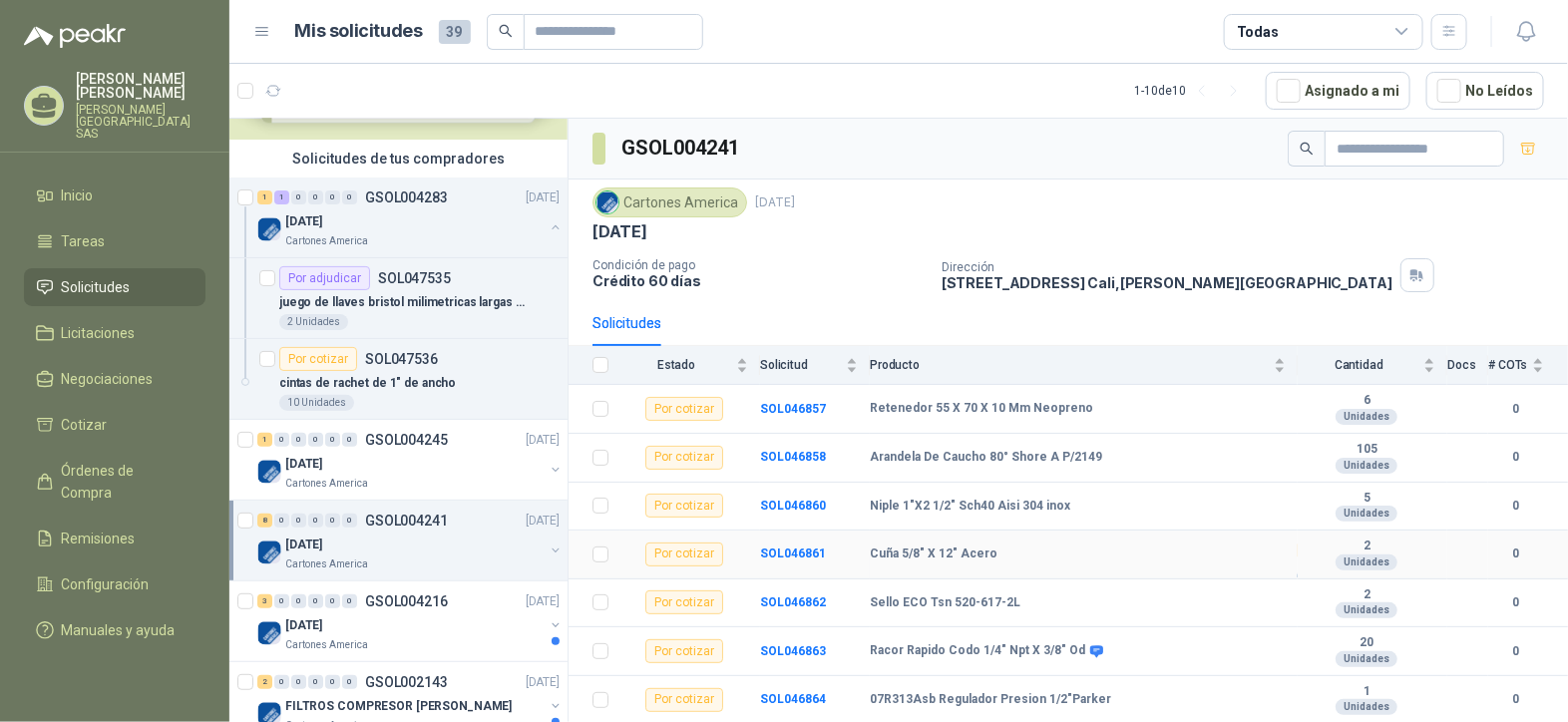 scroll, scrollTop: 43, scrollLeft: 0, axis: vertical 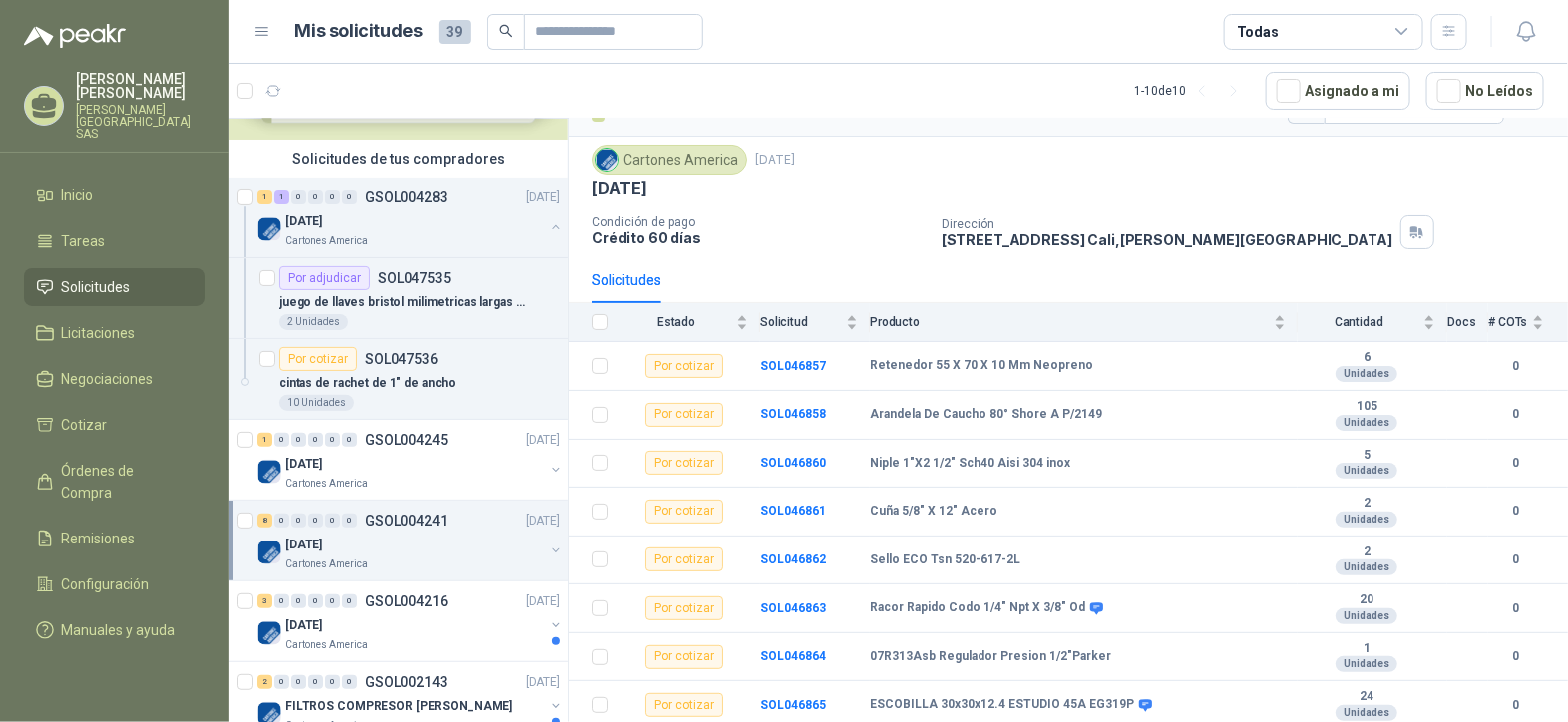 click on "[DATE]" at bounding box center [414, 544] 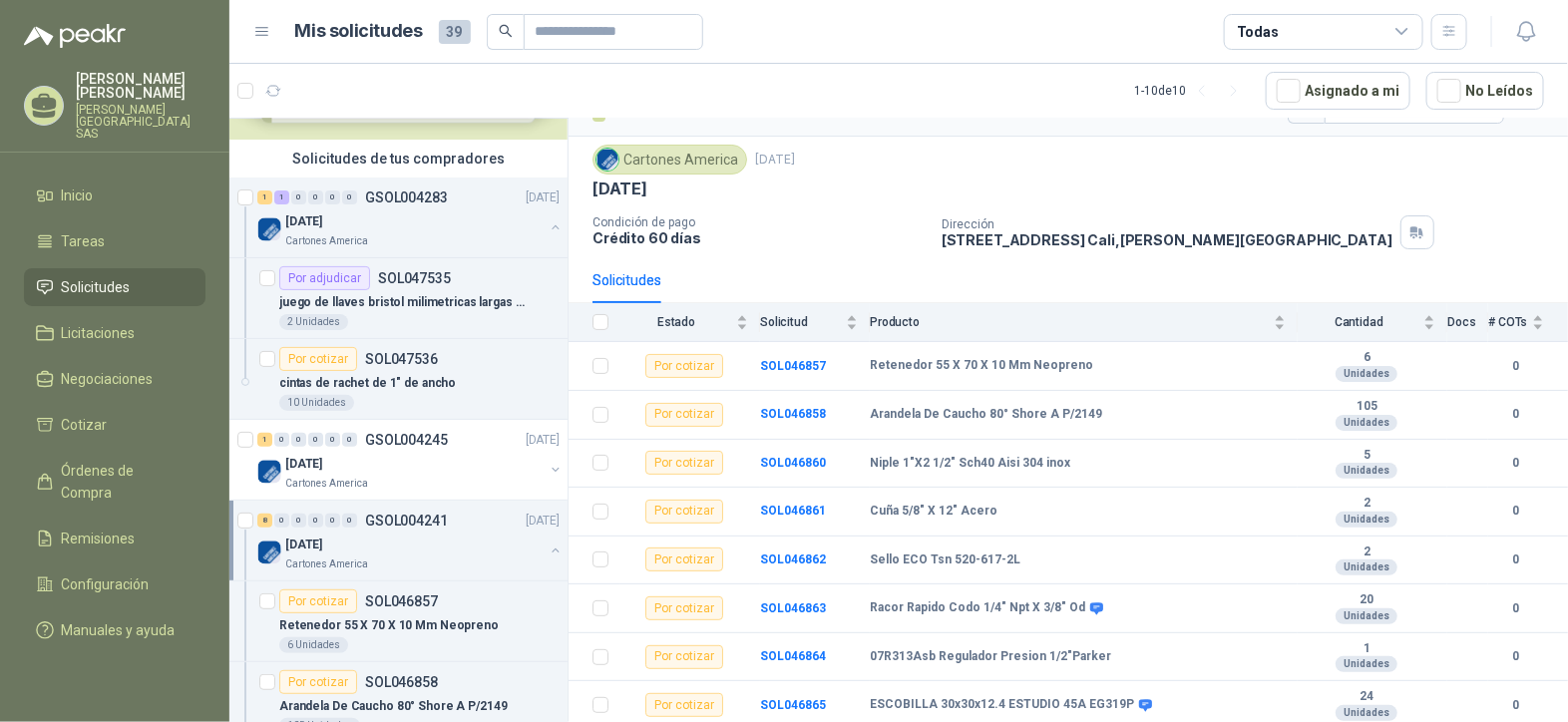 scroll, scrollTop: 6, scrollLeft: 0, axis: vertical 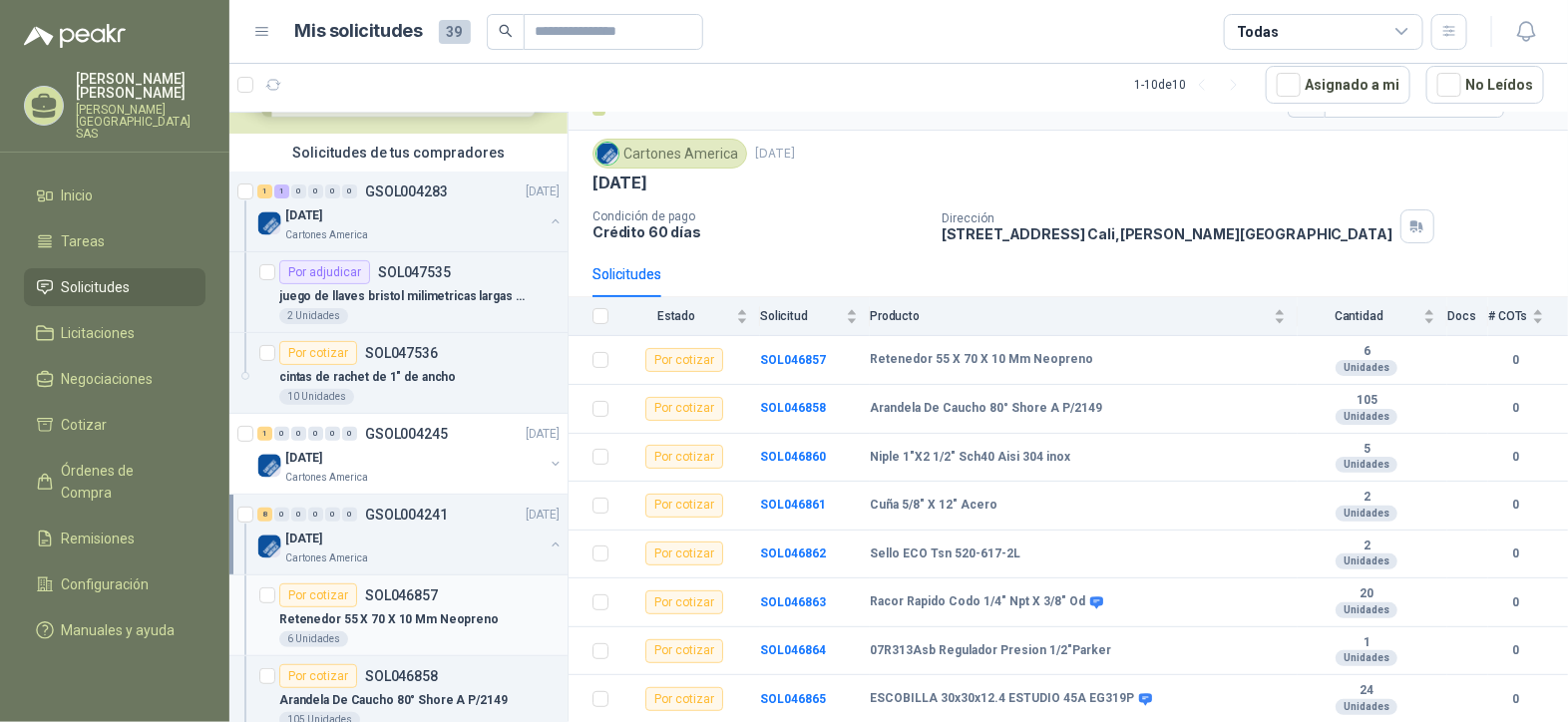 click on "Por cotizar SOL046857" at bounding box center [419, 595] 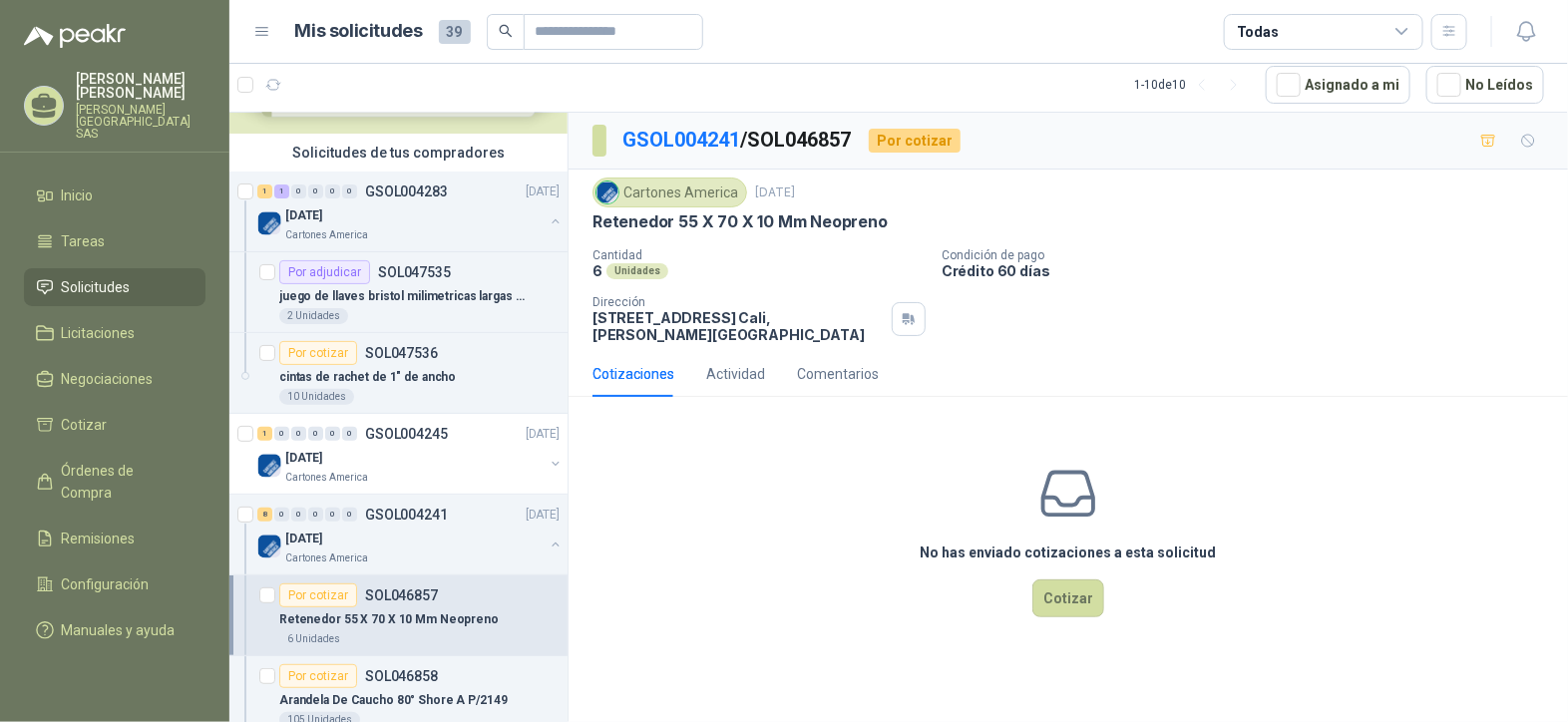 click on "Por cotizar SOL046857" at bounding box center [419, 595] 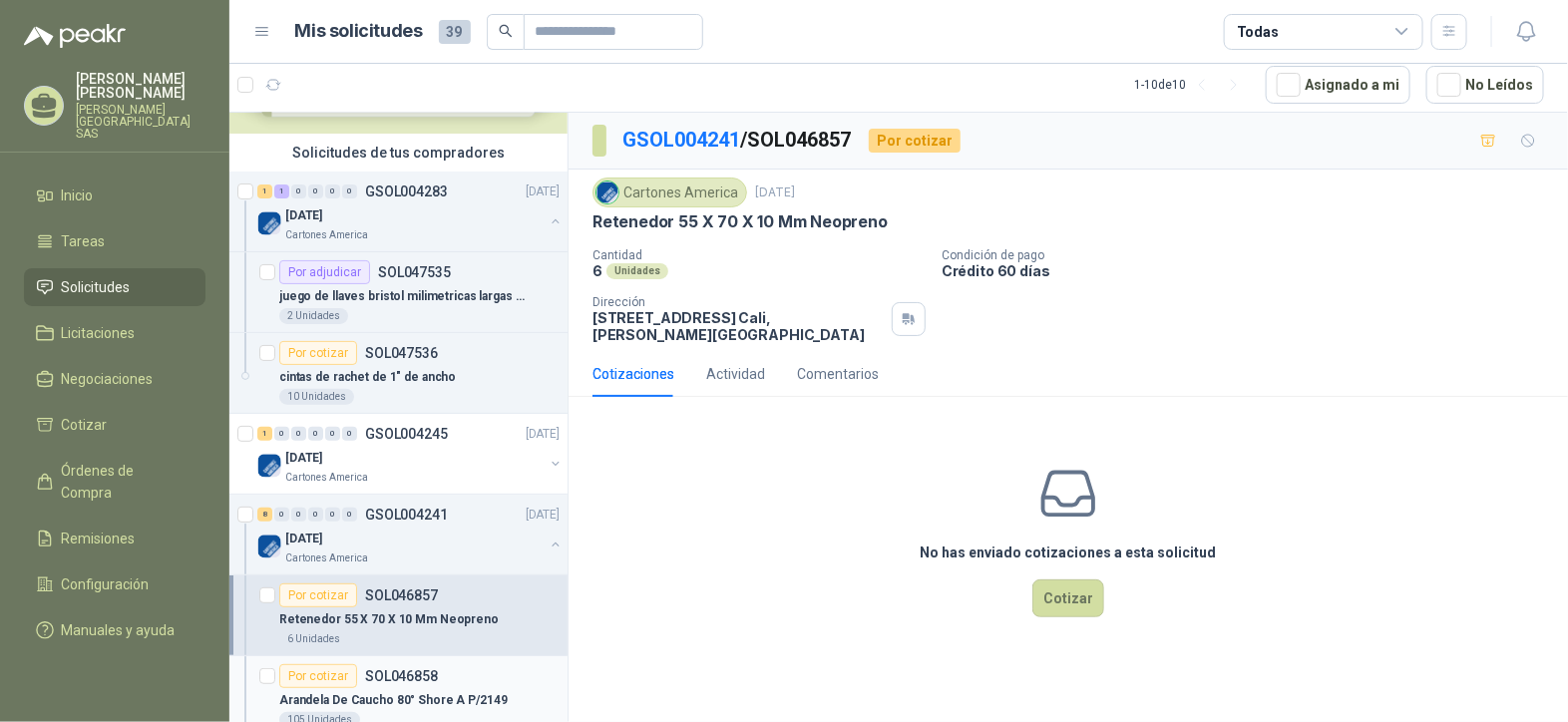 click on "Por cotizar SOL046858" at bounding box center [419, 676] 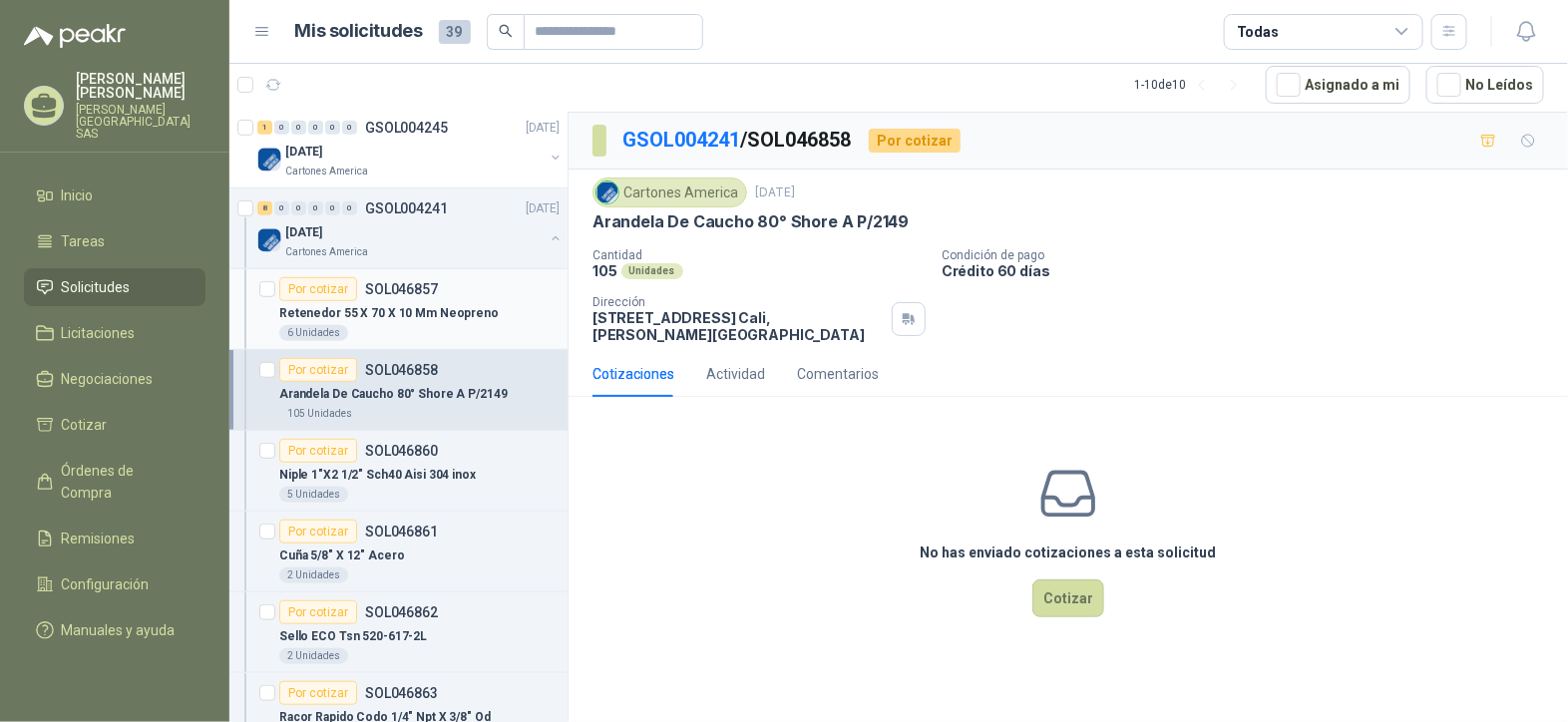 scroll, scrollTop: 623, scrollLeft: 0, axis: vertical 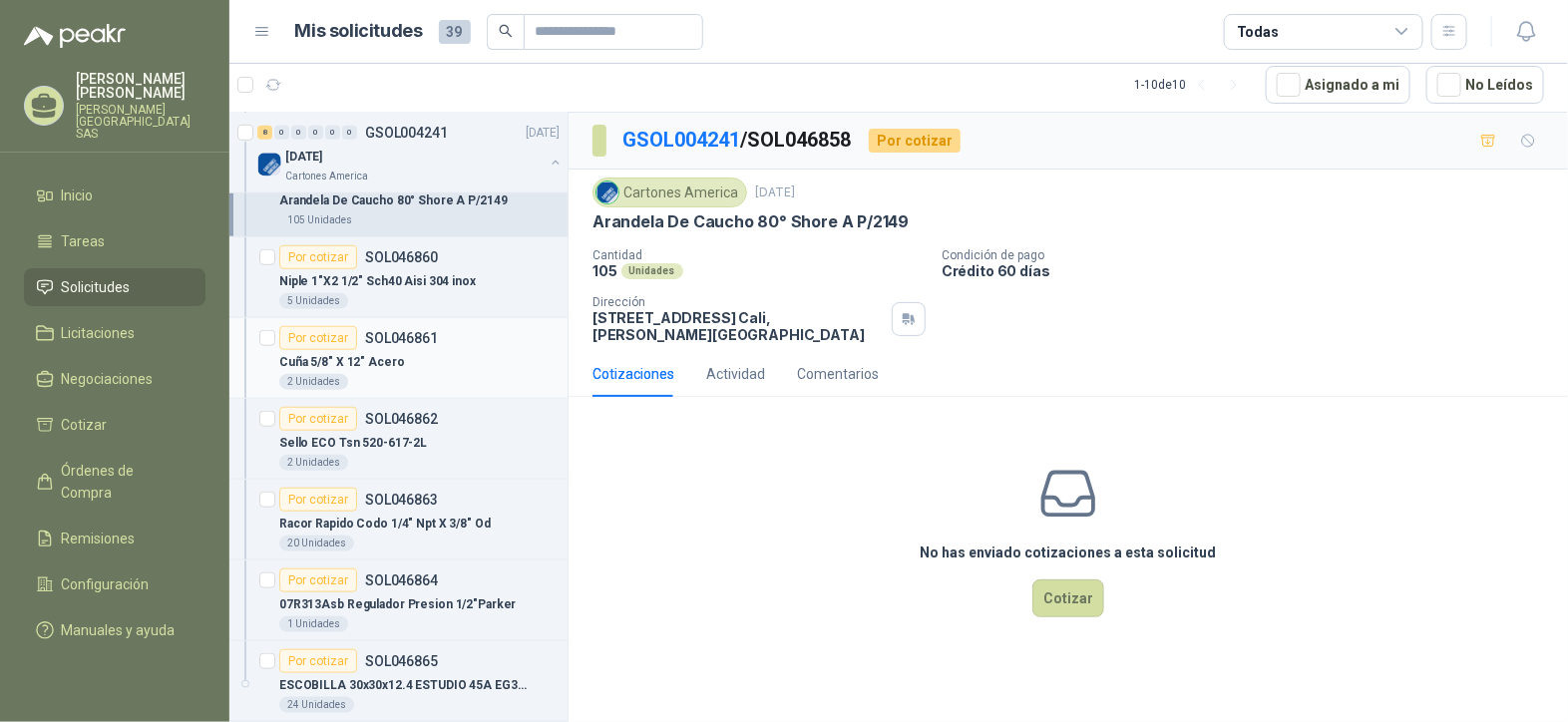 click on "2   Unidades" at bounding box center [419, 382] 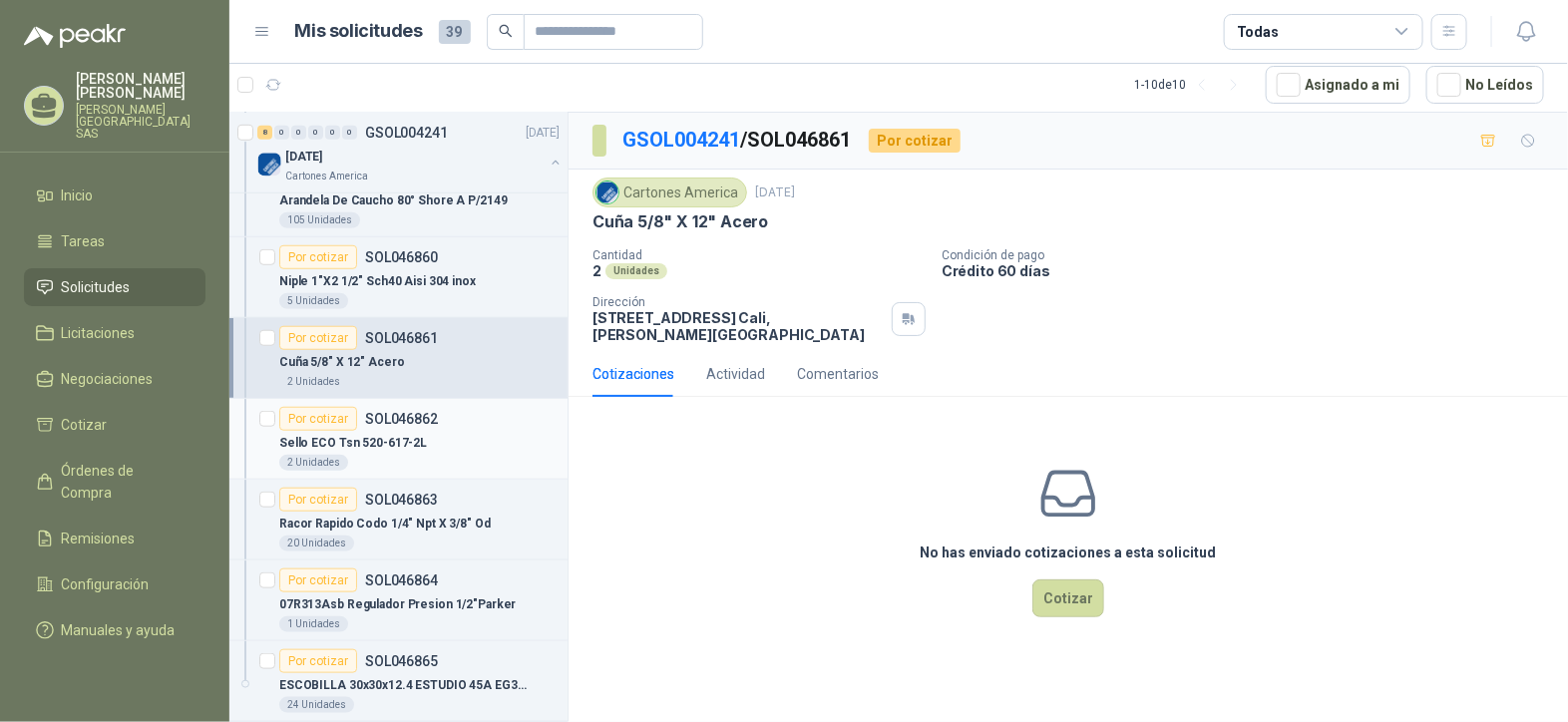 click on "2   Unidades" at bounding box center (419, 463) 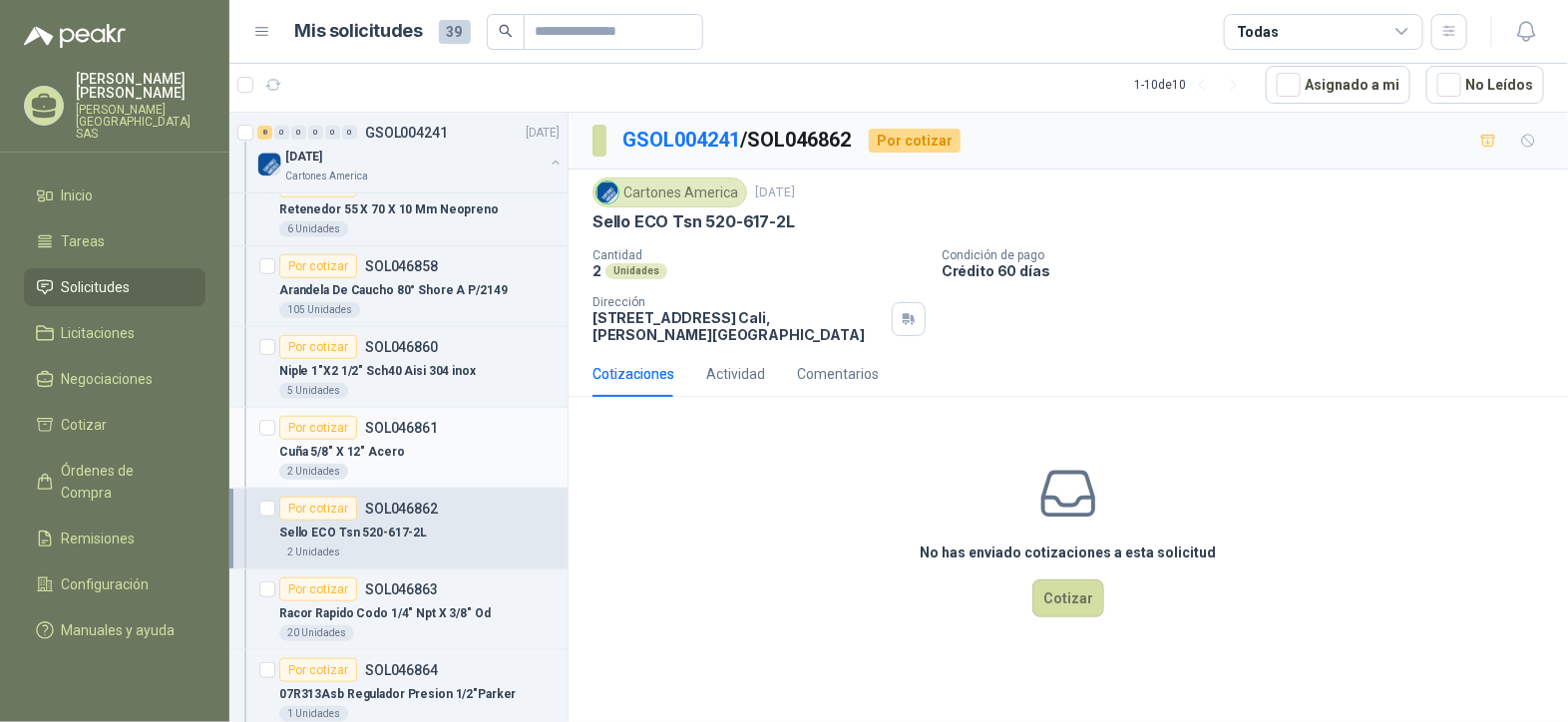 scroll, scrollTop: 248, scrollLeft: 0, axis: vertical 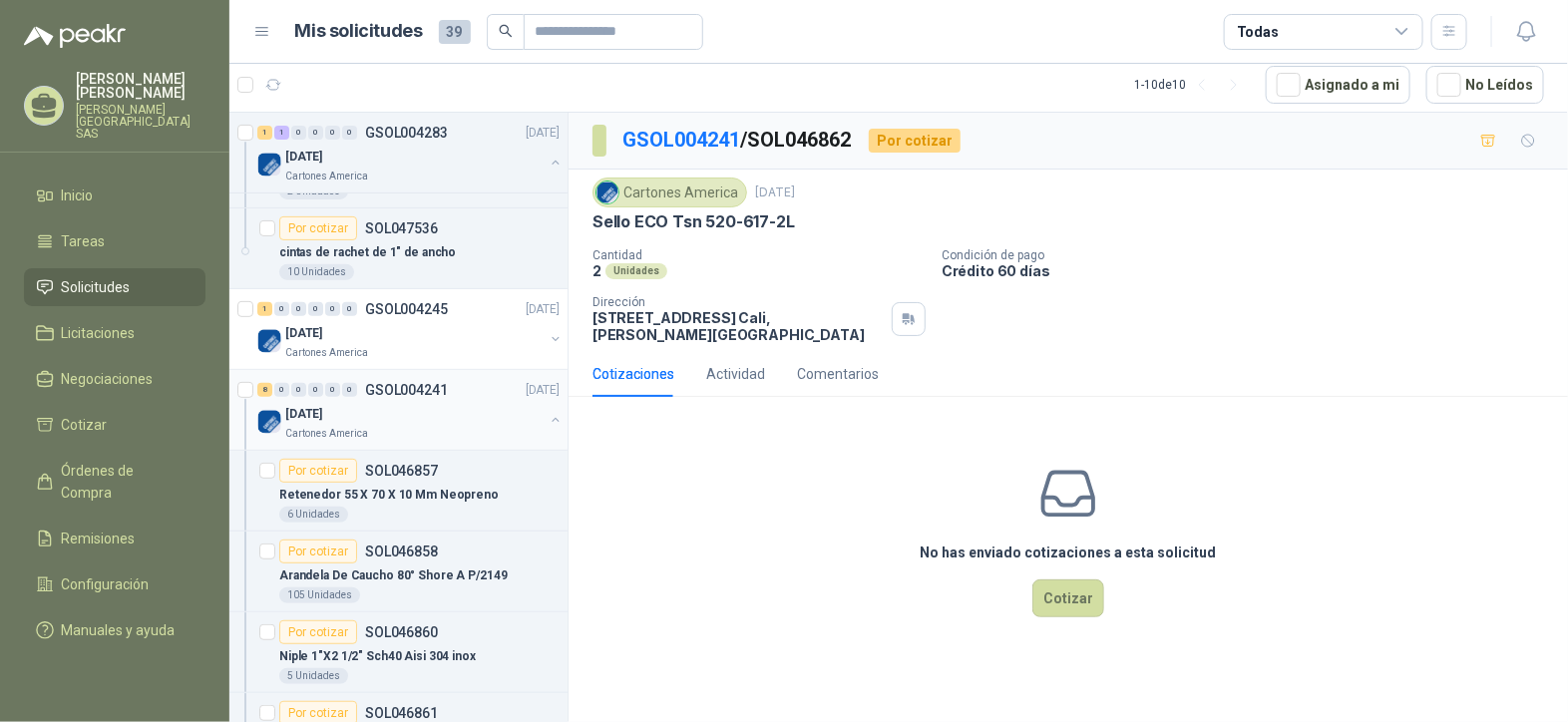 click on "[DATE]" at bounding box center [414, 414] 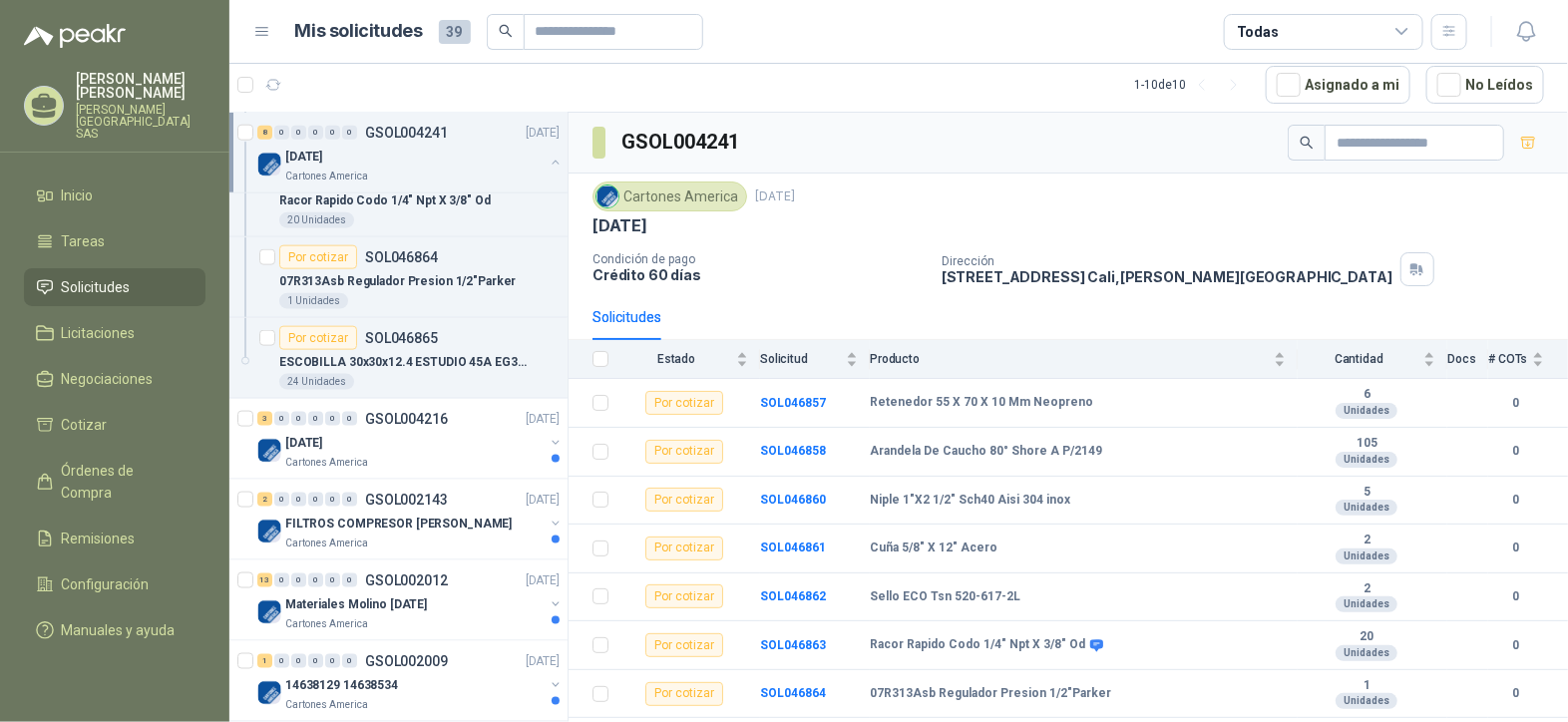 scroll, scrollTop: 996, scrollLeft: 0, axis: vertical 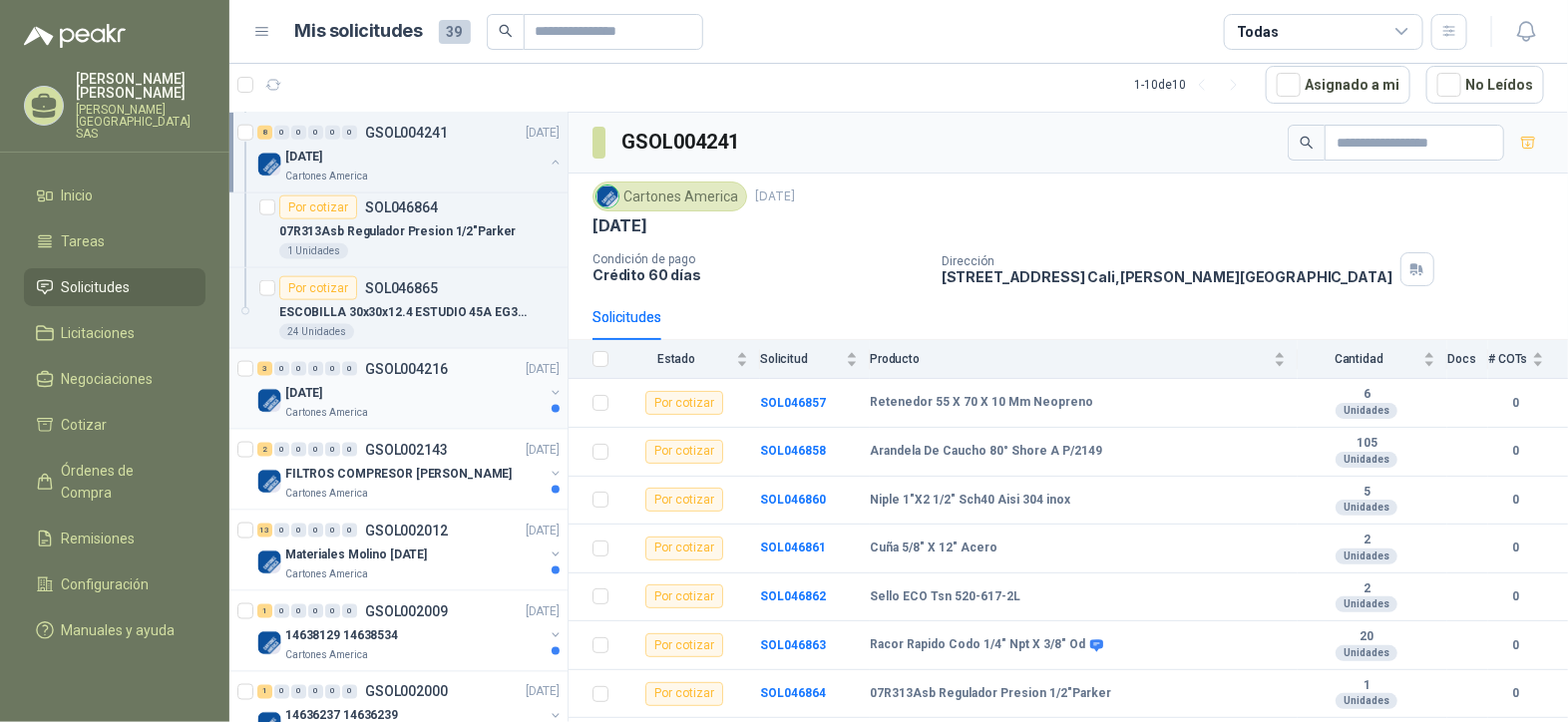 click on "Cartones America" at bounding box center [414, 413] 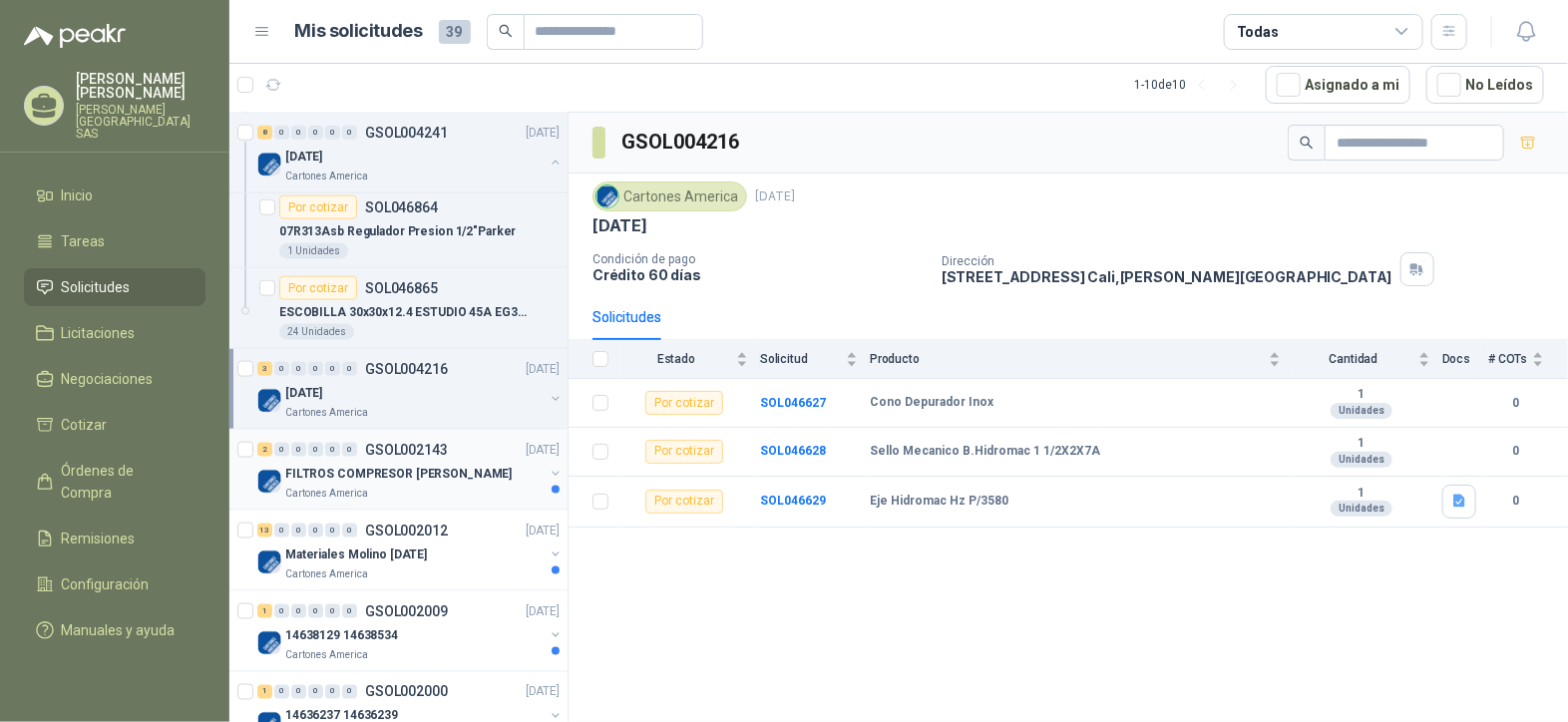 click on "2   0   0   0   0   0   GSOL002143 [DATE]   FILTROS COMPRESOR [PERSON_NAME] Cartones America" at bounding box center (398, 470) 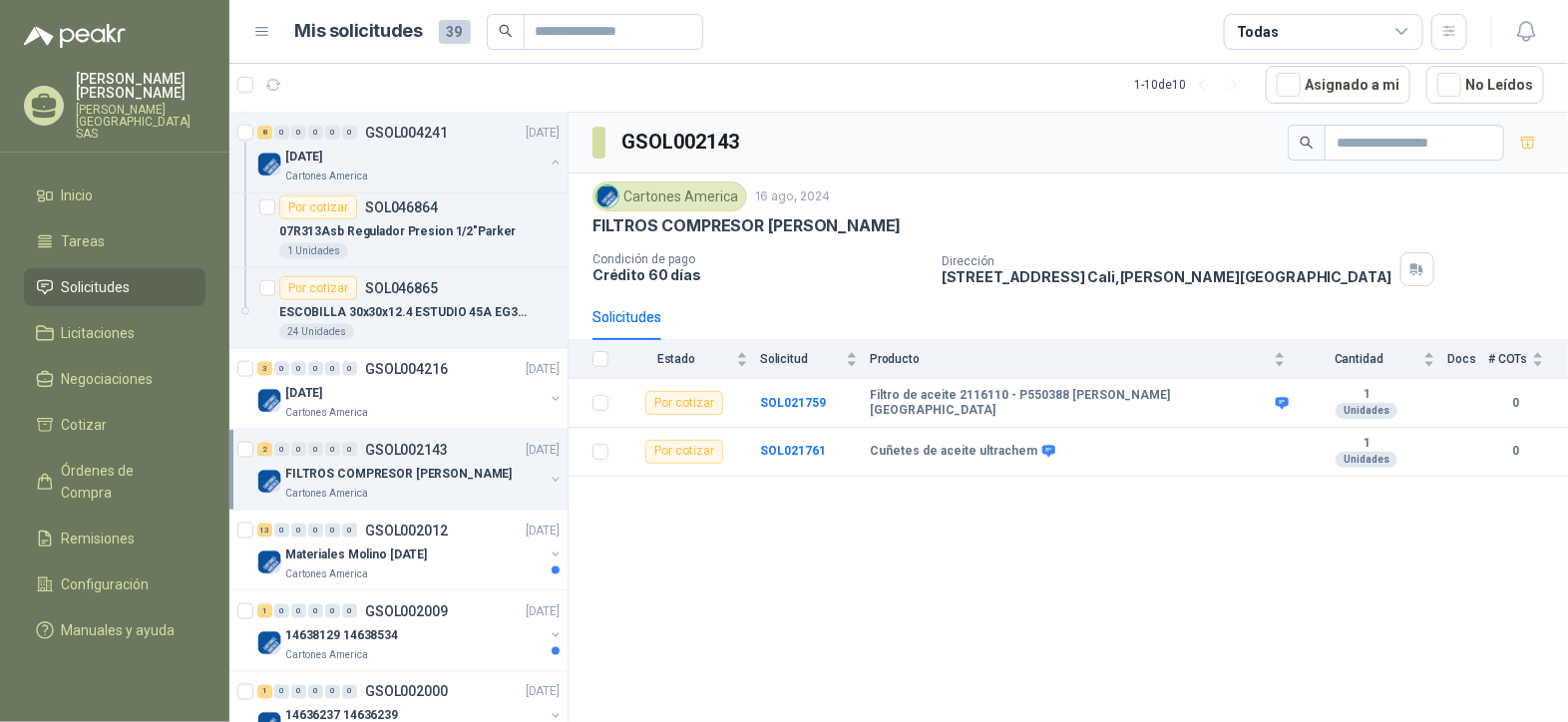 scroll, scrollTop: 1122, scrollLeft: 0, axis: vertical 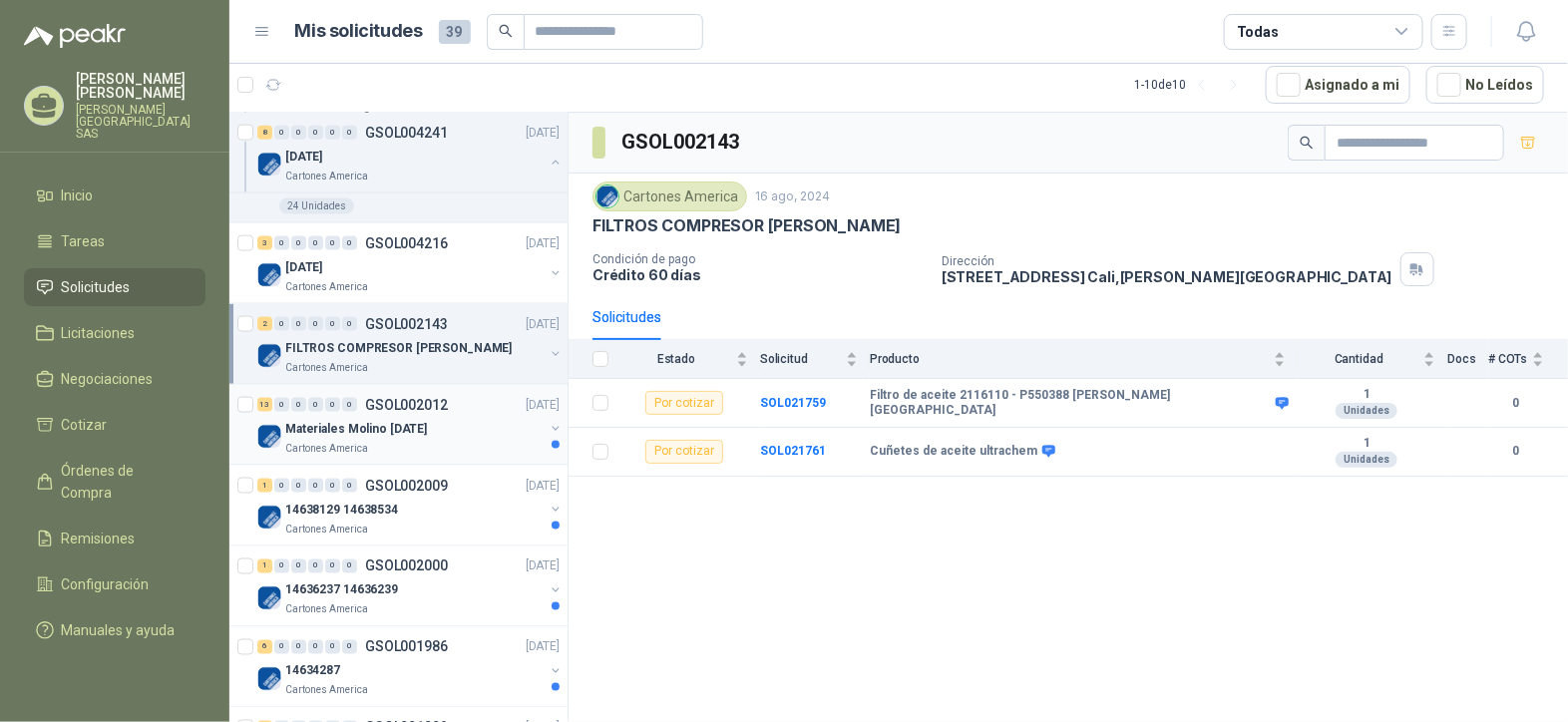 click on "Cartones America" at bounding box center (414, 449) 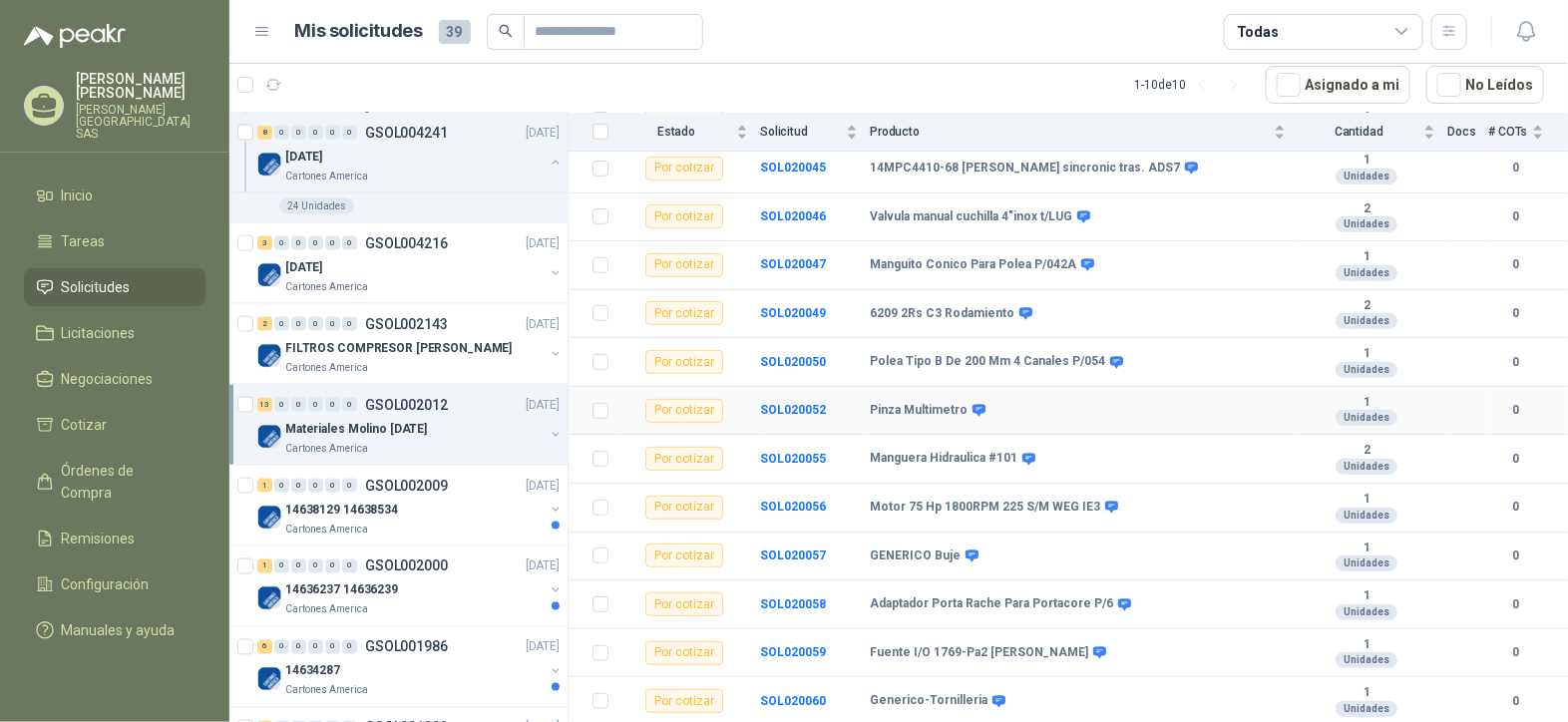 scroll, scrollTop: 286, scrollLeft: 0, axis: vertical 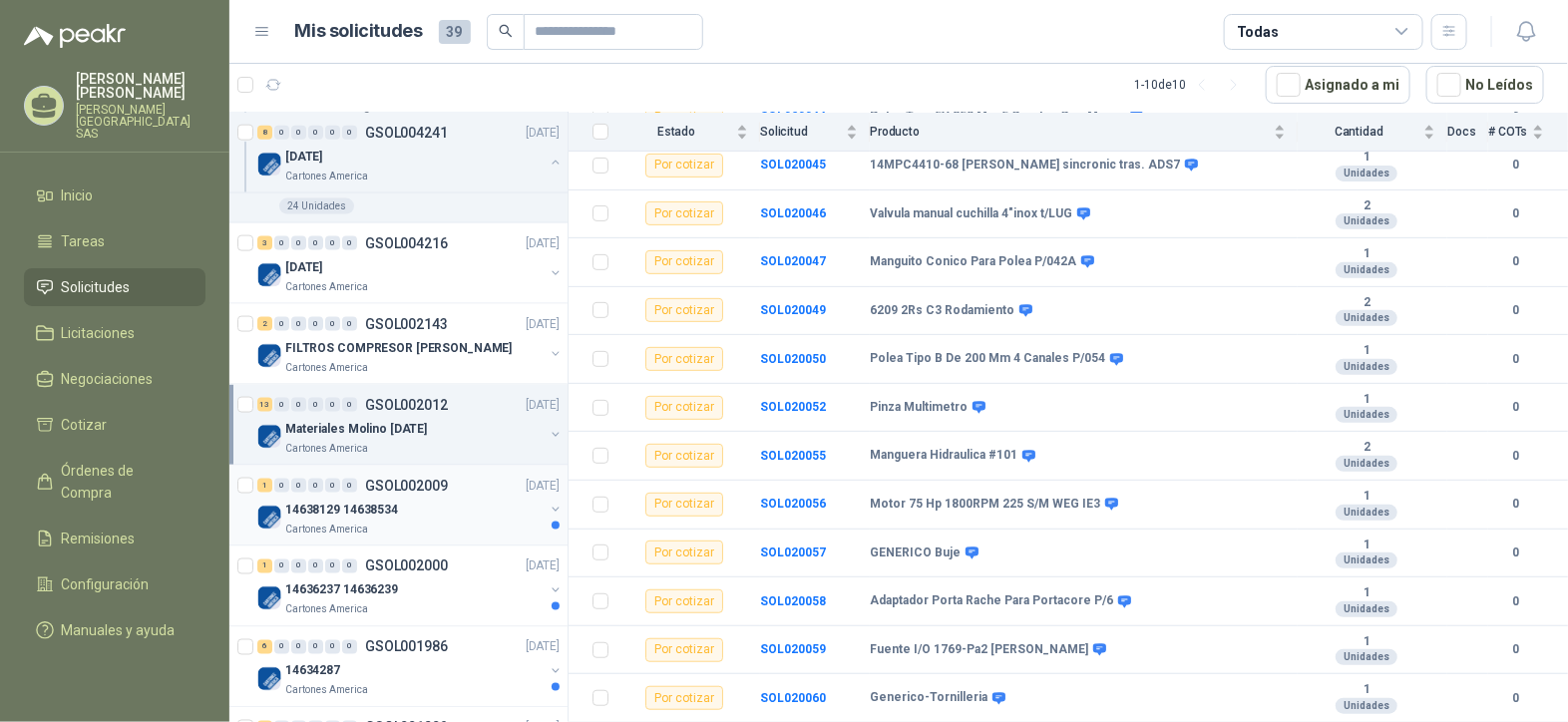 click on "Cartones America" at bounding box center [414, 530] 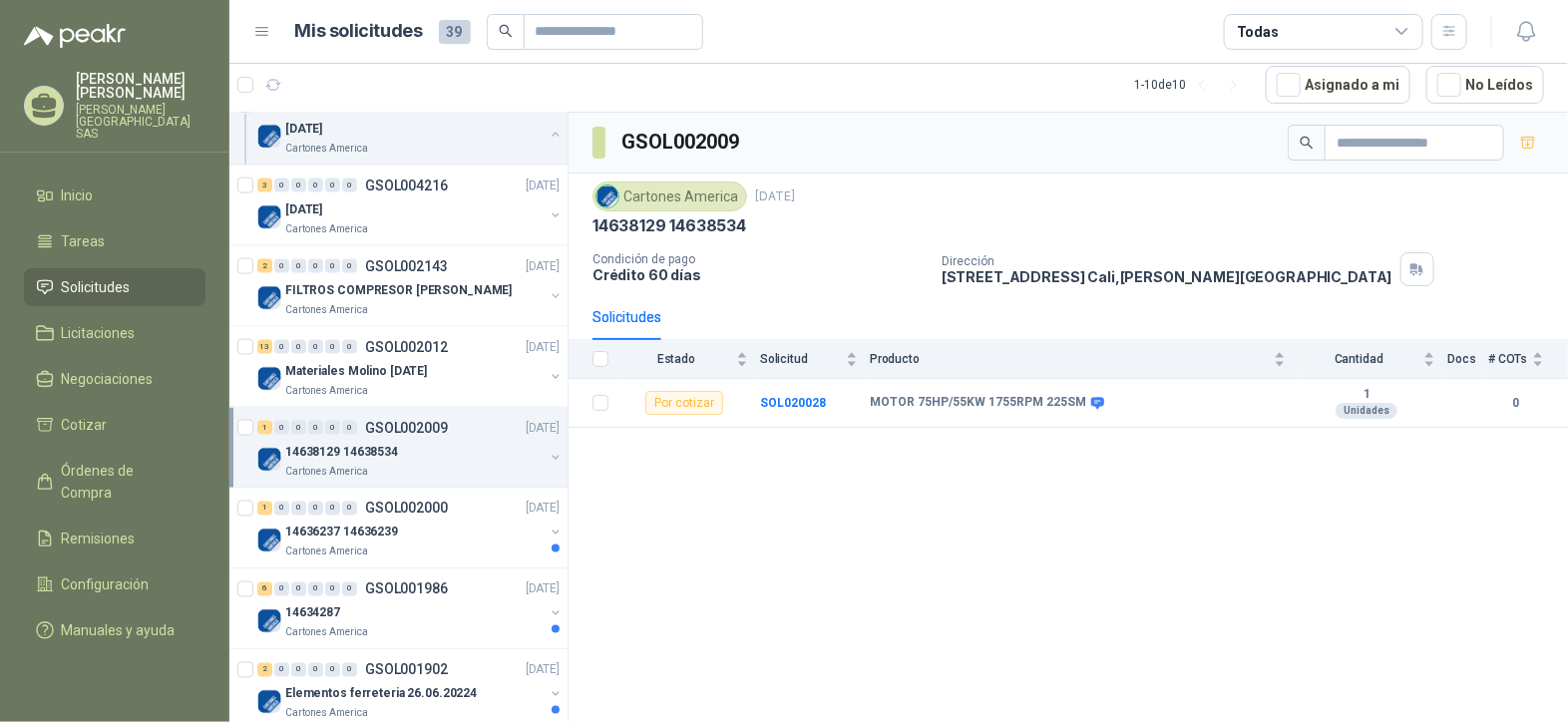 scroll, scrollTop: 1212, scrollLeft: 0, axis: vertical 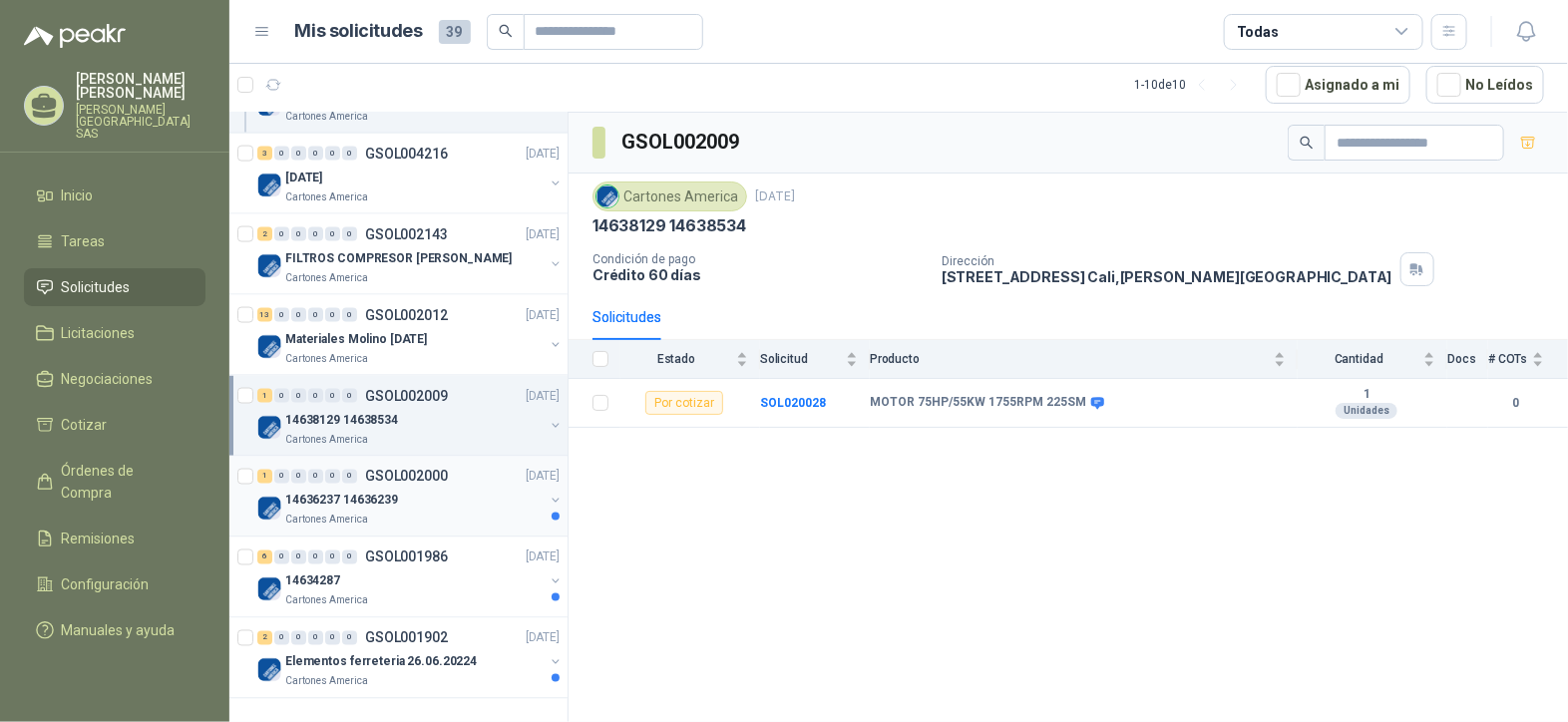 click on "Cartones America" at bounding box center (414, 521) 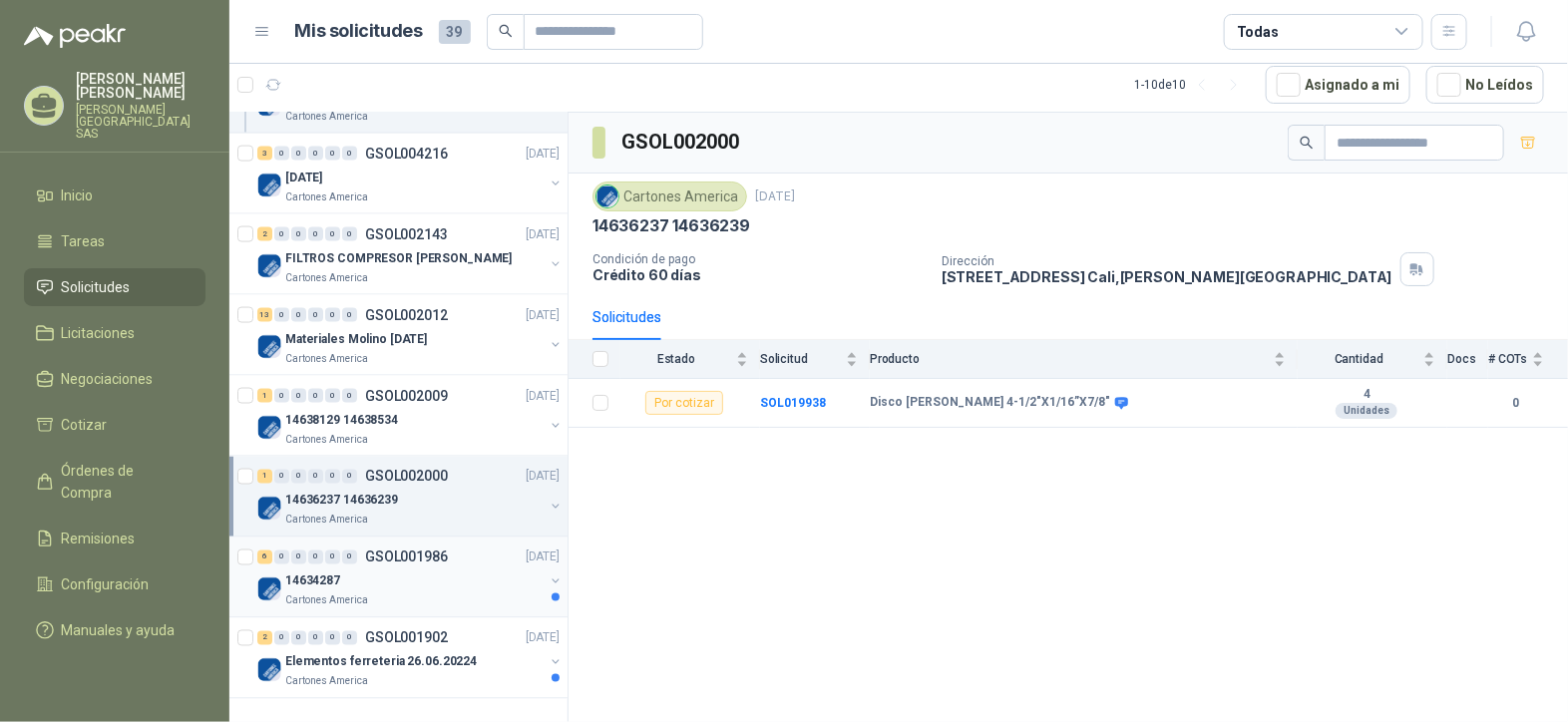 click on "Cartones America" at bounding box center (414, 601) 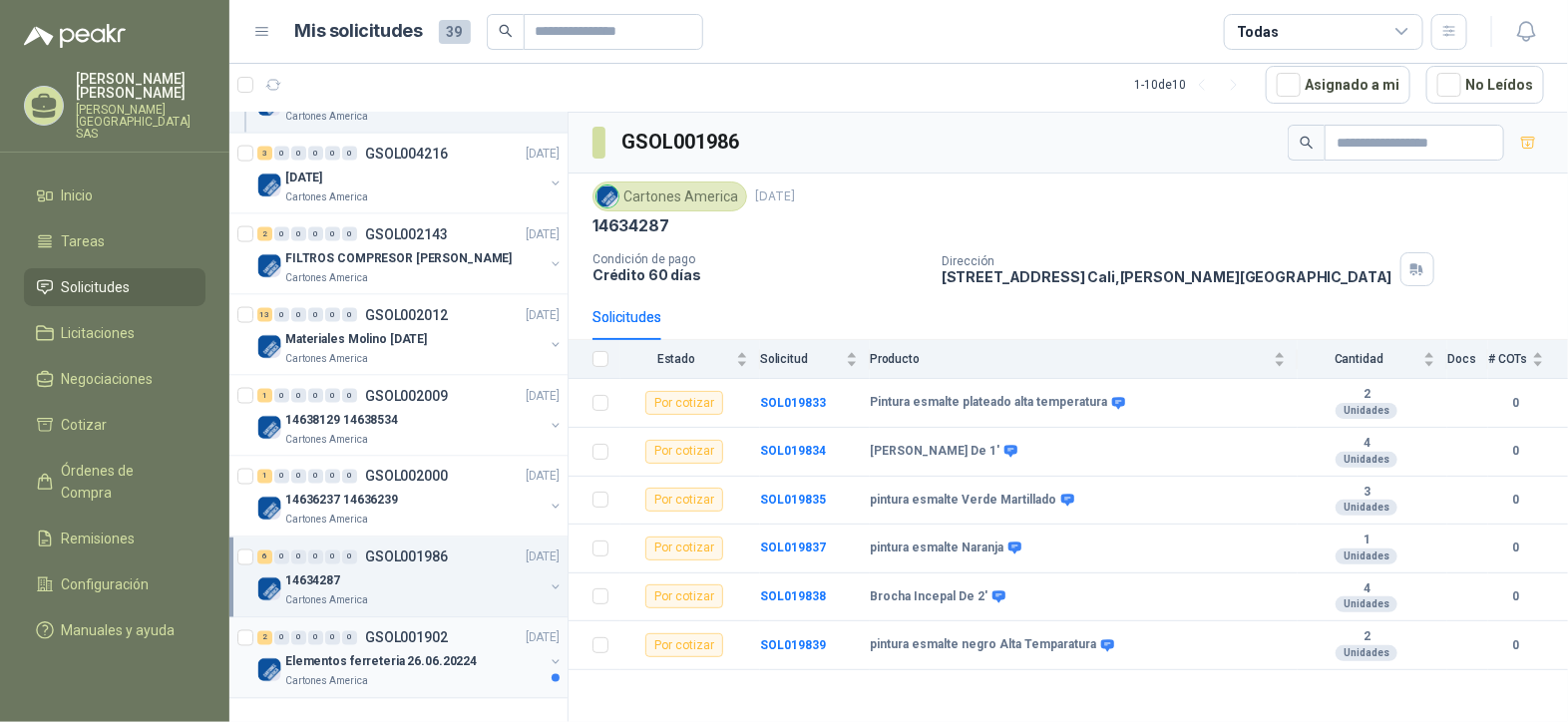 click on "Cartones America" at bounding box center (414, 682) 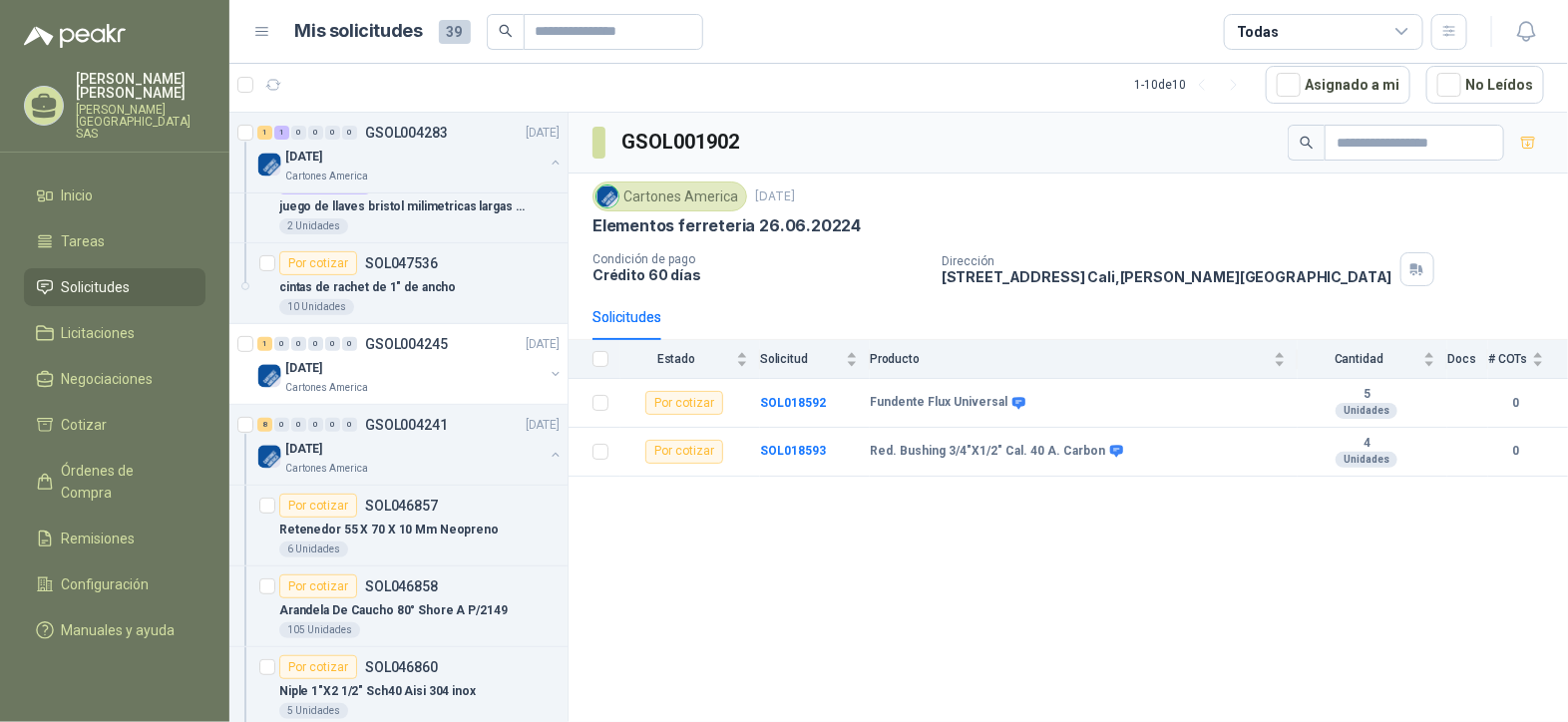 scroll, scrollTop: 0, scrollLeft: 0, axis: both 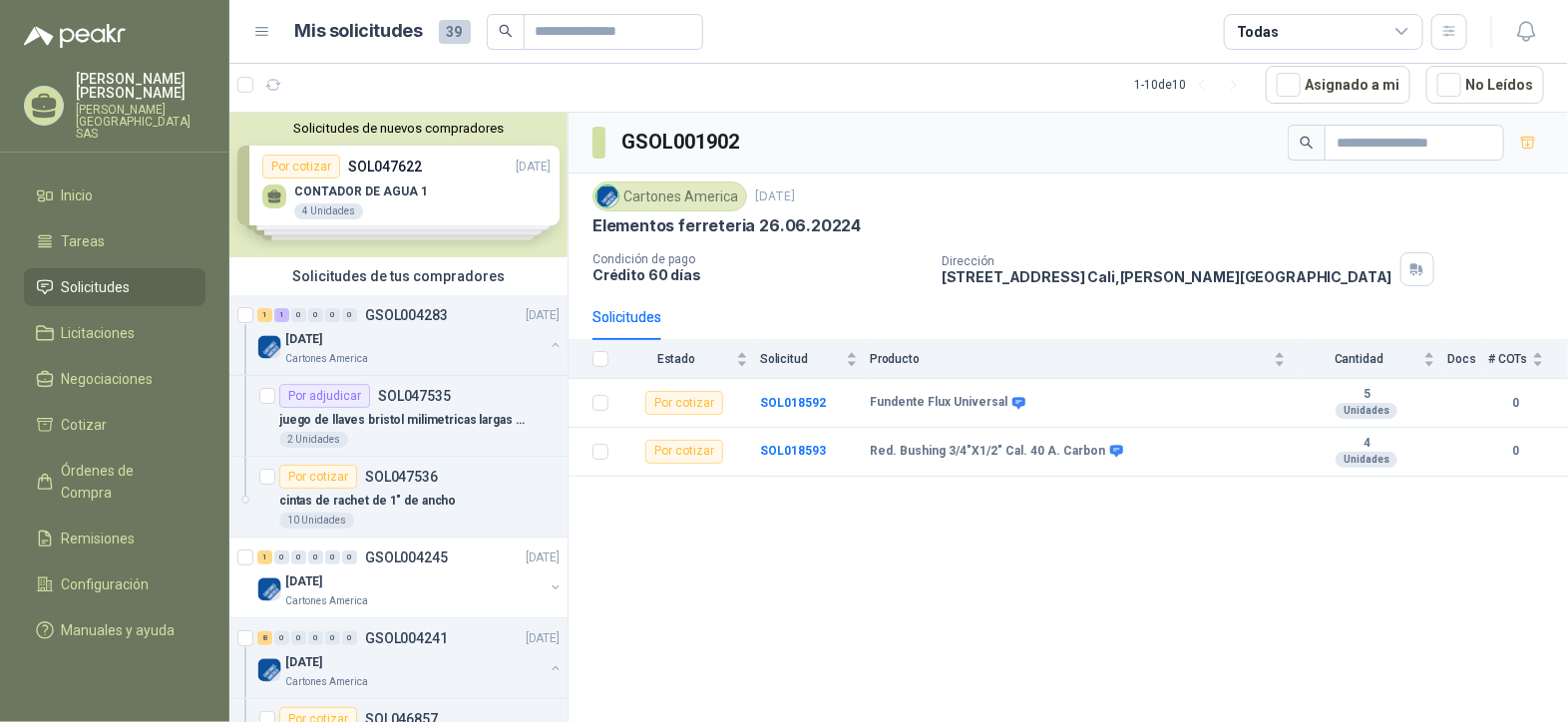 click on "Solicitudes de nuevos compradores Por cotizar SOL047622 [DATE]   CONTADOR DE AGUA 1  4   Unidades Por cotizar SOL047612 [DATE]   Pintura epóxica PINTUCO GRIS 8   Galones Por cotizar SOL047609 [DATE]   Sika top 121  11   Bultos Por cotizar SOL047597 [DATE]   VALVULA BOLA 4" INOX 2   UND  ¿Quieres recibir  cientos de solicitudes de compra  como estas todos los días? Agenda una reunión" at bounding box center (398, 184) 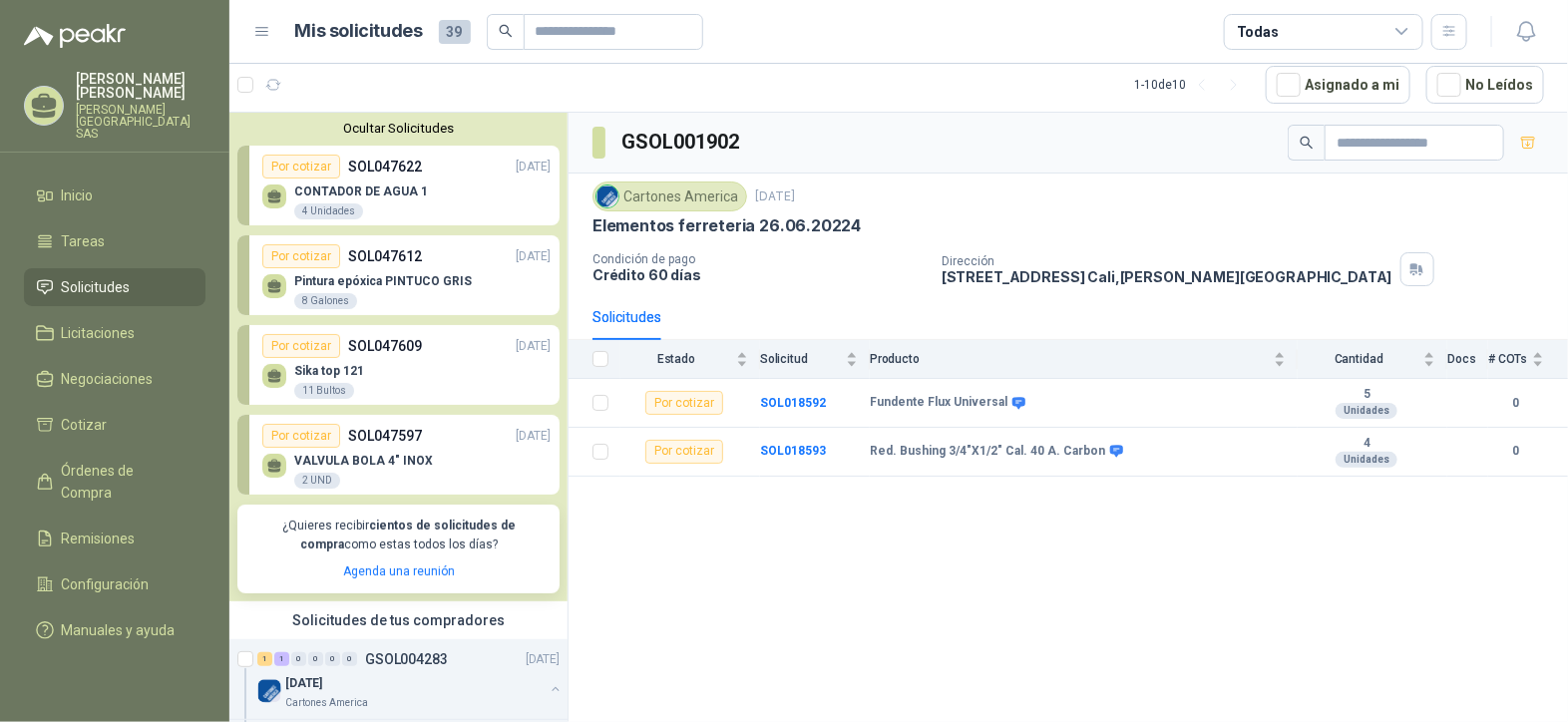 click on "CONTADOR DE AGUA 1  4   Unidades" at bounding box center [406, 199] 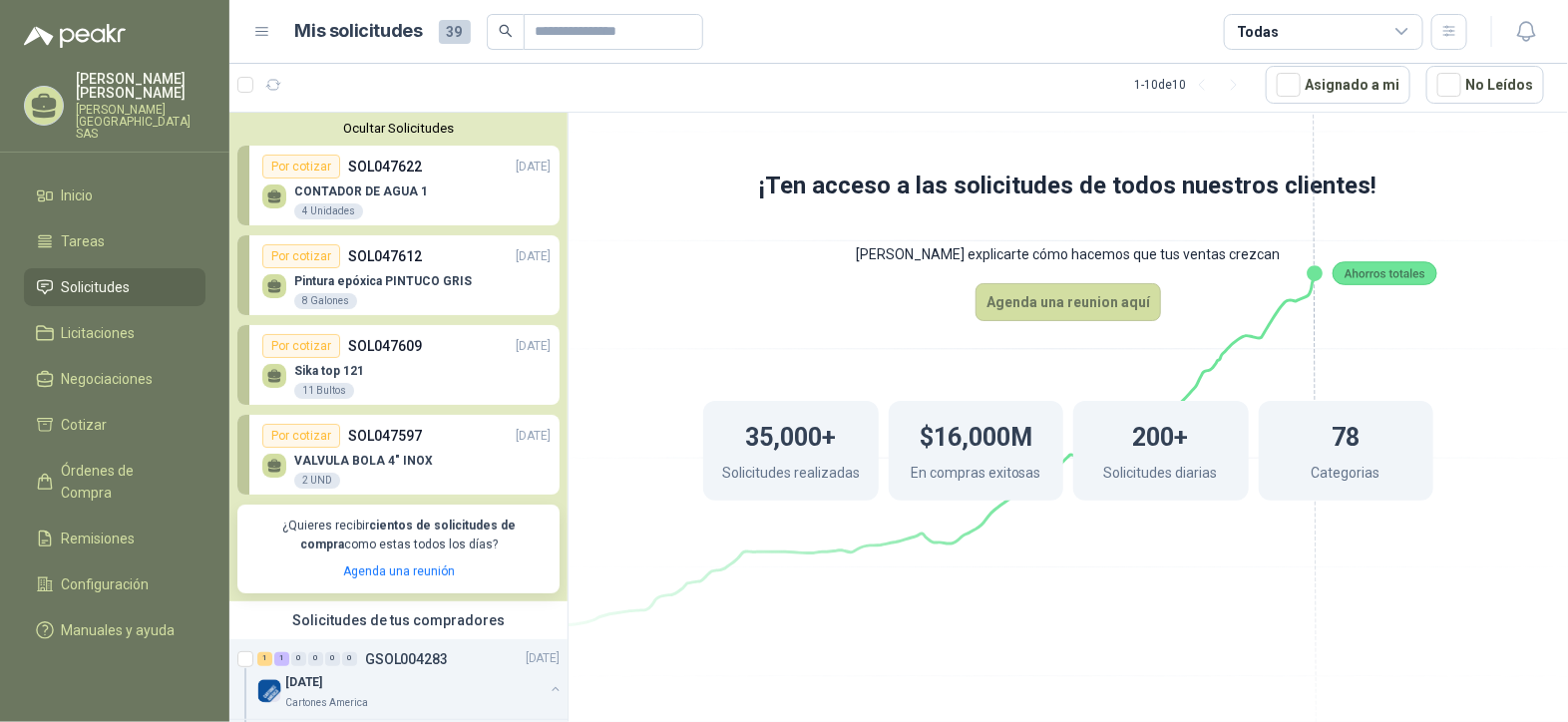 click on "Pintura epóxica PINTUCO GRIS 8   Galones" at bounding box center (406, 289) 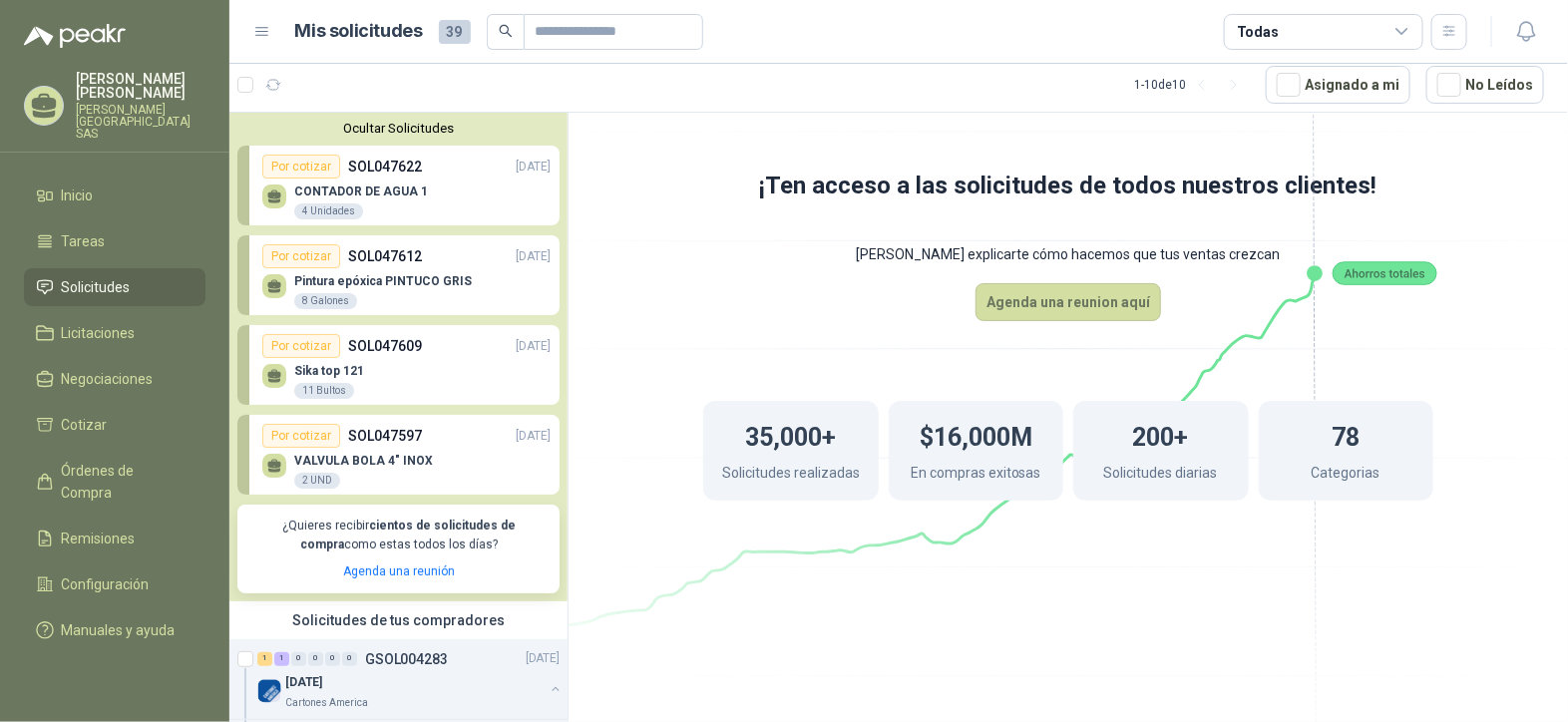 click on "Sika top 121  11   Bultos" at bounding box center (406, 379) 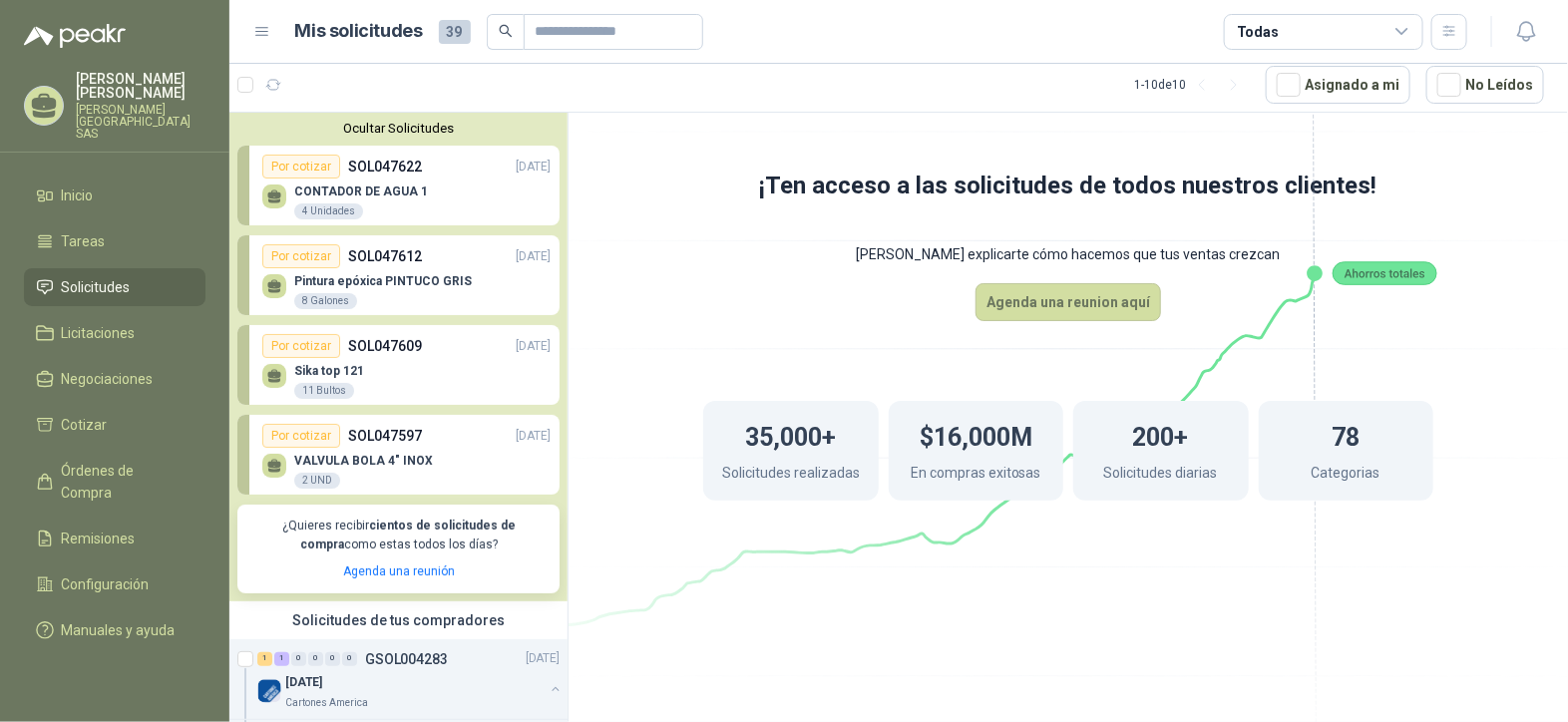 click on "Sika top 121  11   Bultos" at bounding box center (406, 379) 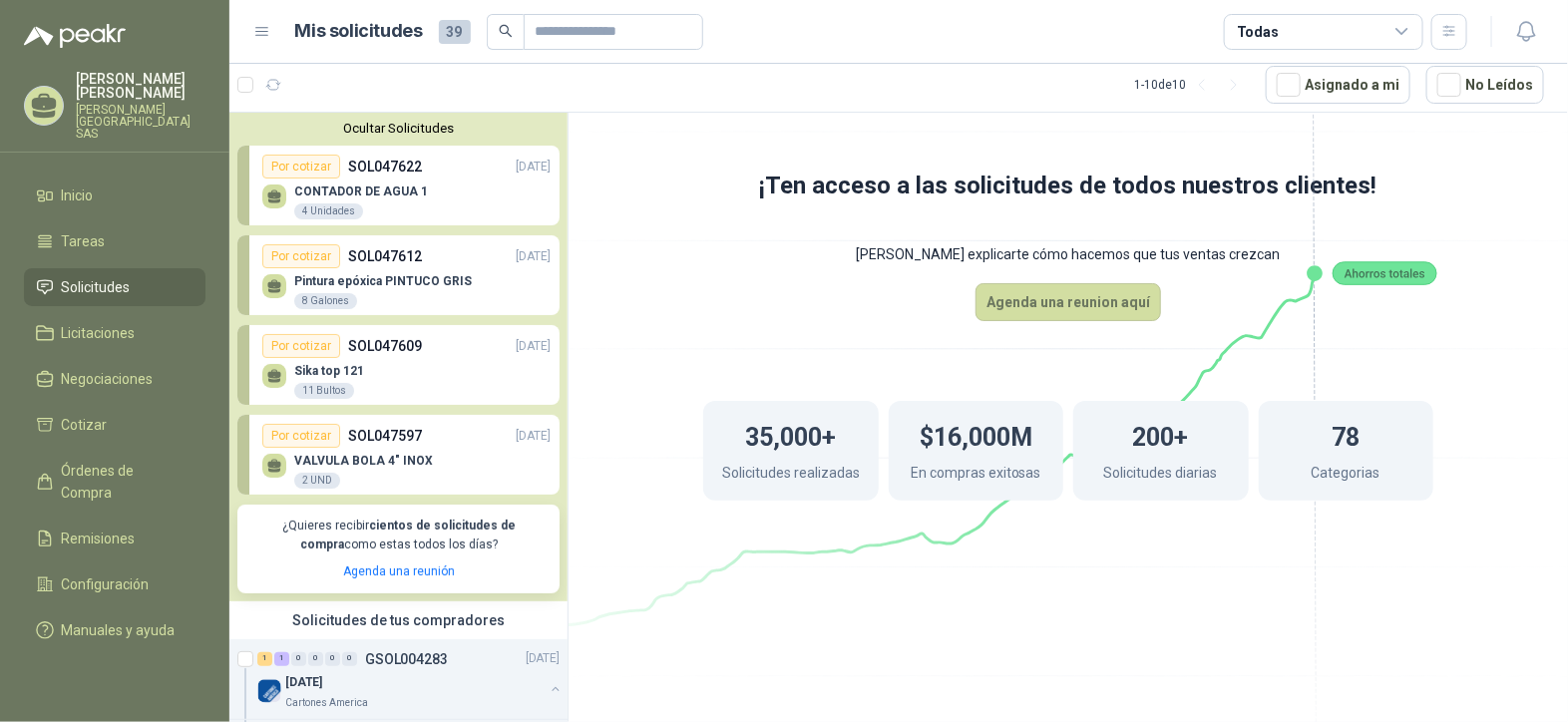 click on "Por cotizar SOL047609 [DATE]" at bounding box center [406, 346] 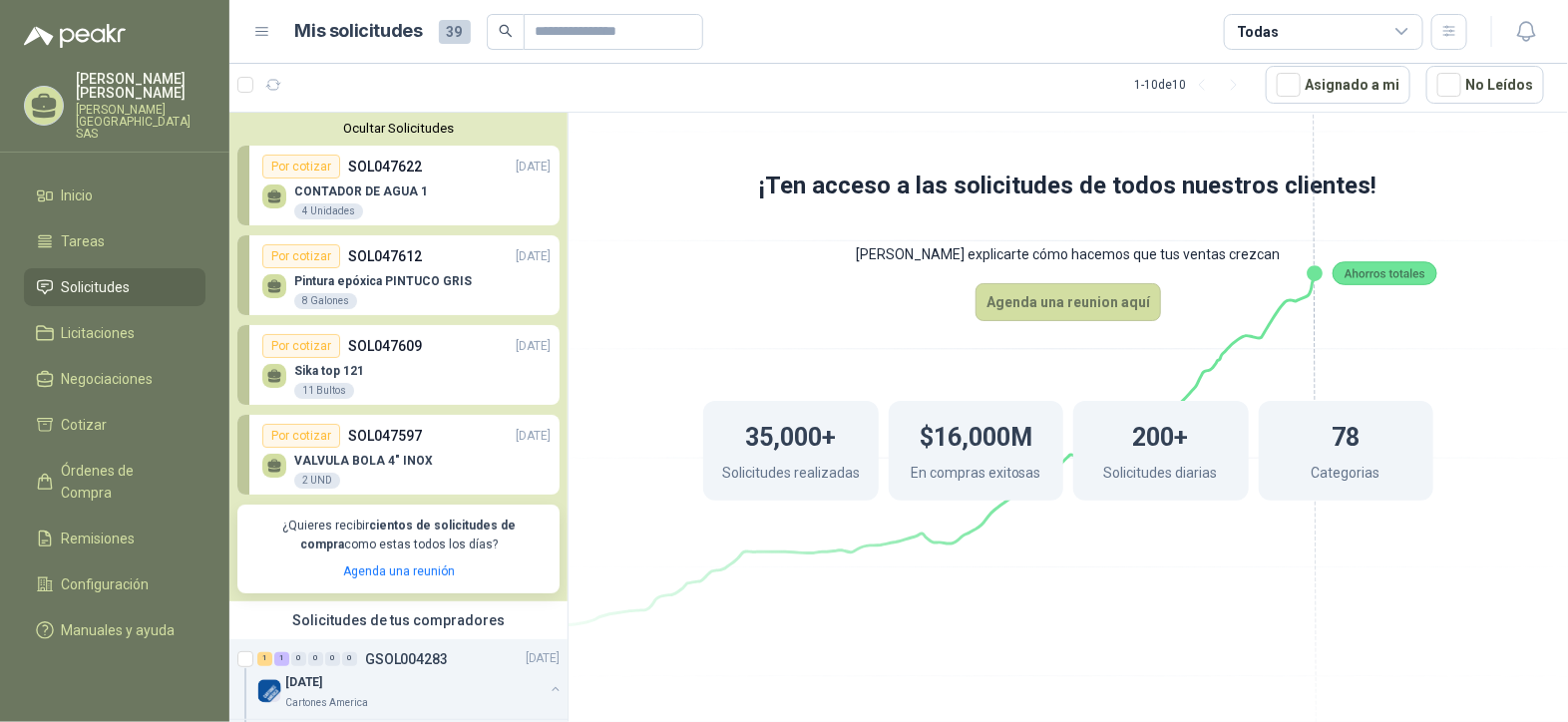 click 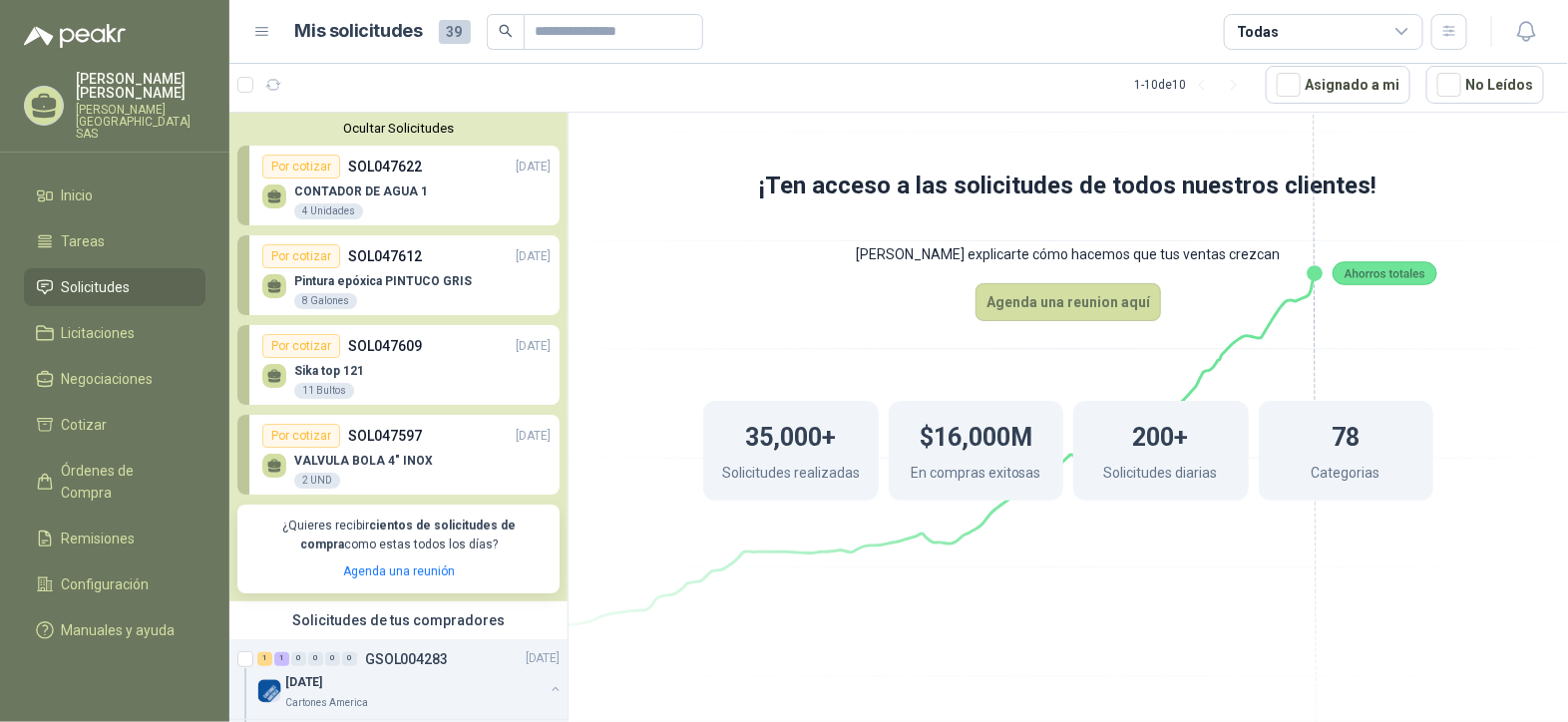 click on "Sika top 121  11   Bultos" at bounding box center [406, 379] 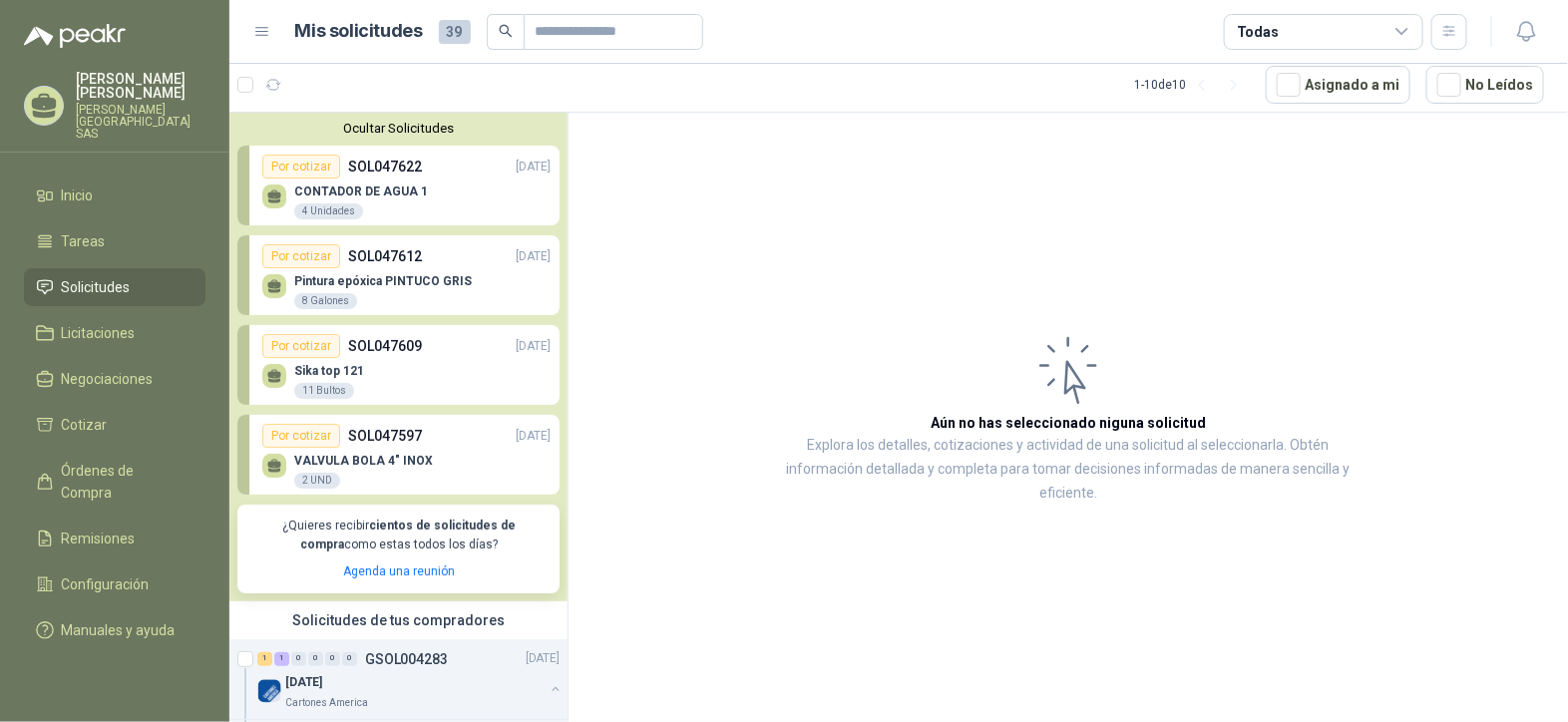 click on "Por cotizar" at bounding box center (301, 436) 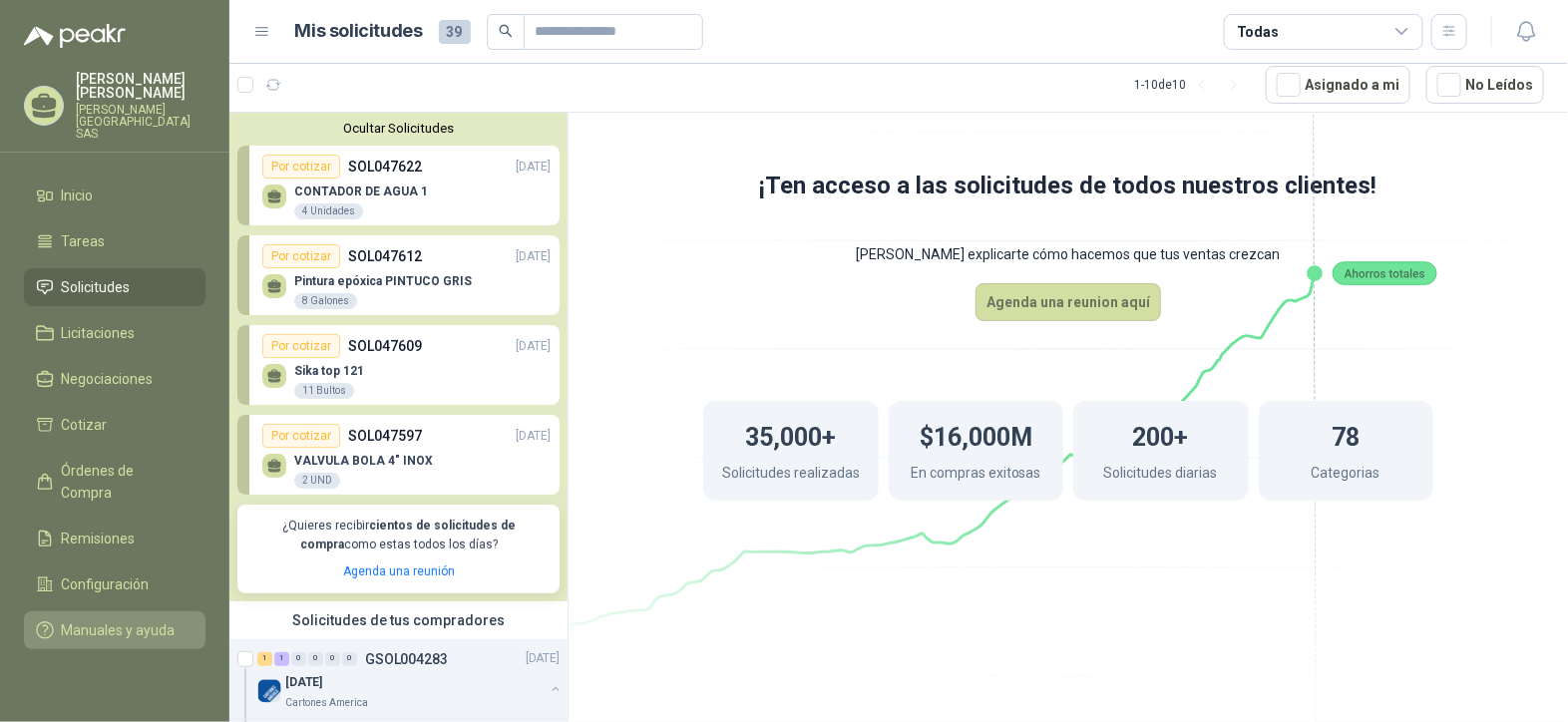 click on "Manuales y ayuda" at bounding box center [119, 630] 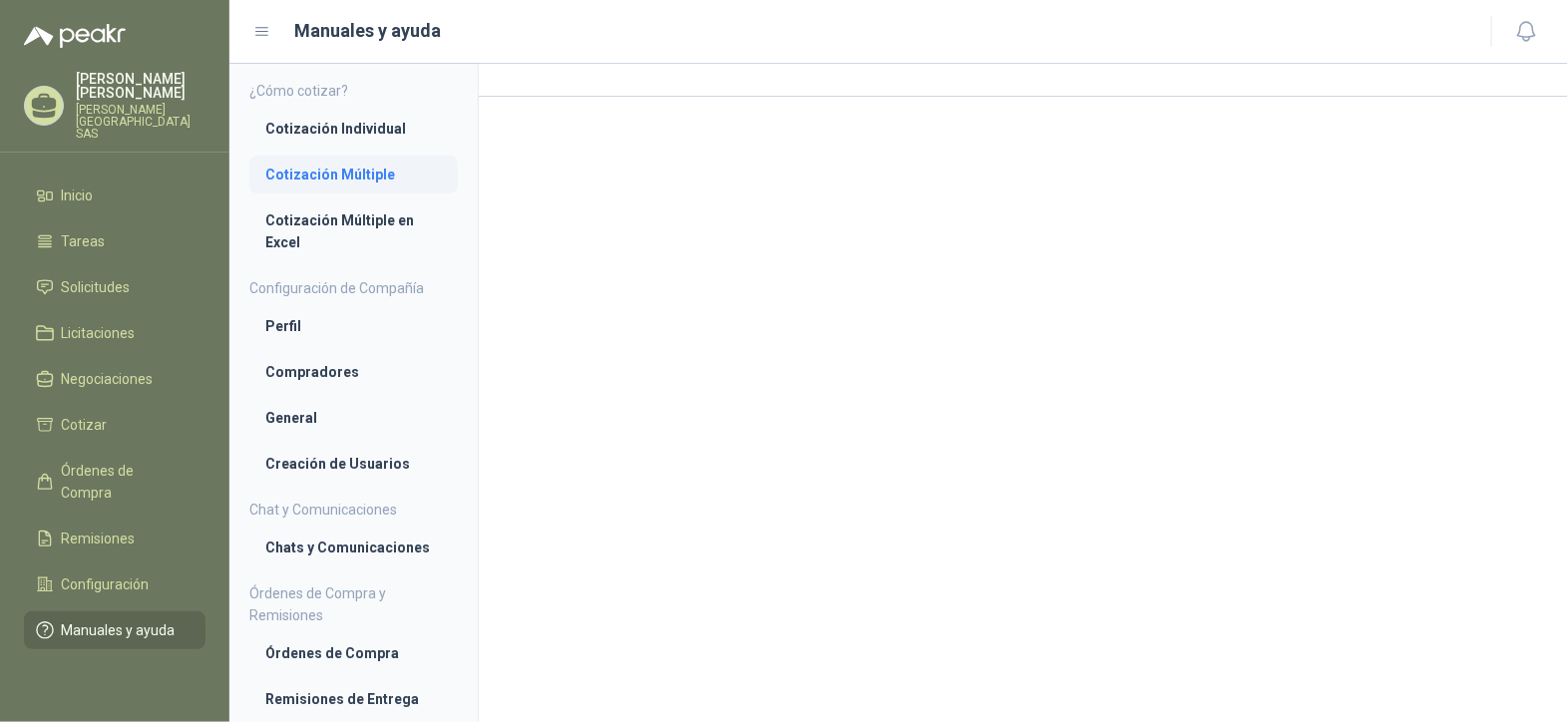 click on "Cotización Múltiple" at bounding box center (353, 175) 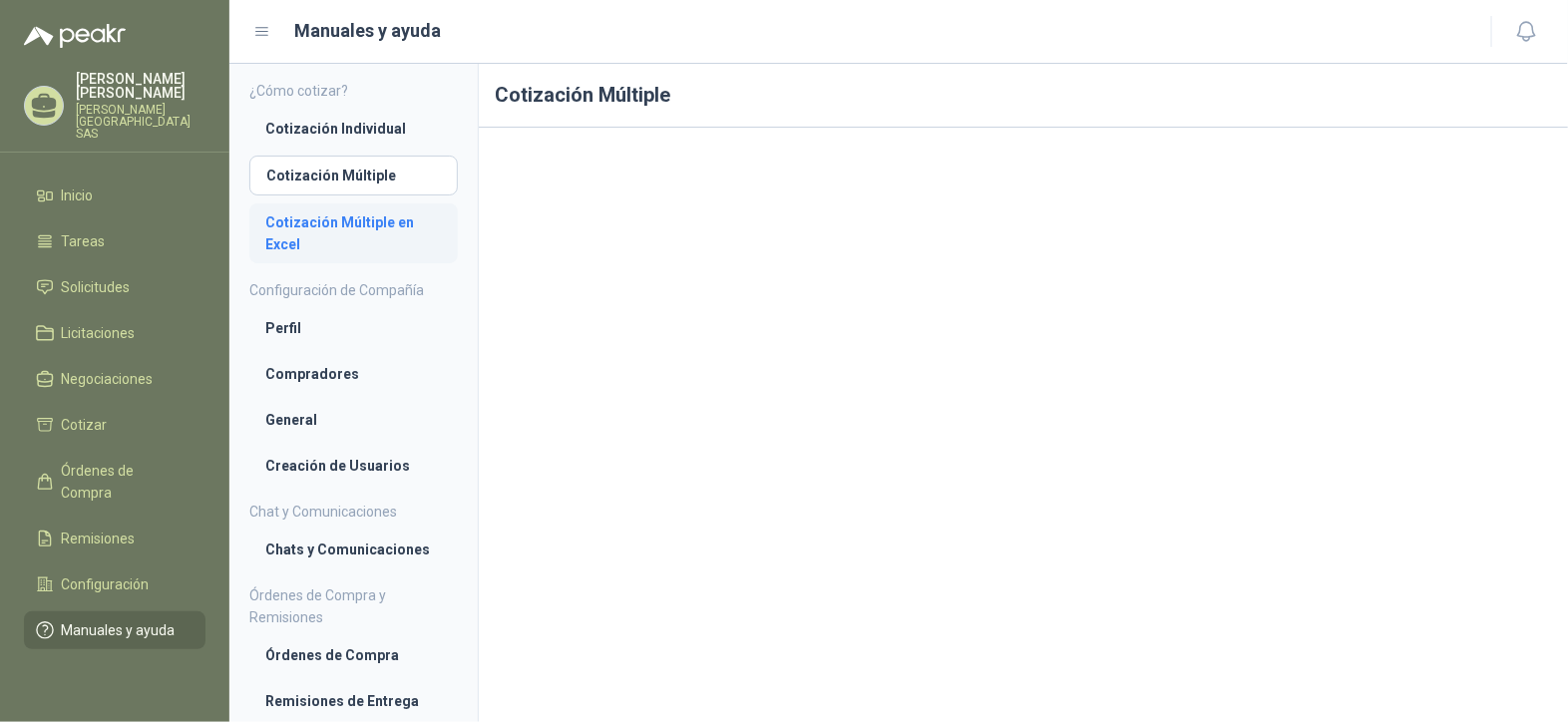 click on "Cotización Múltiple en Excel" at bounding box center [353, 233] 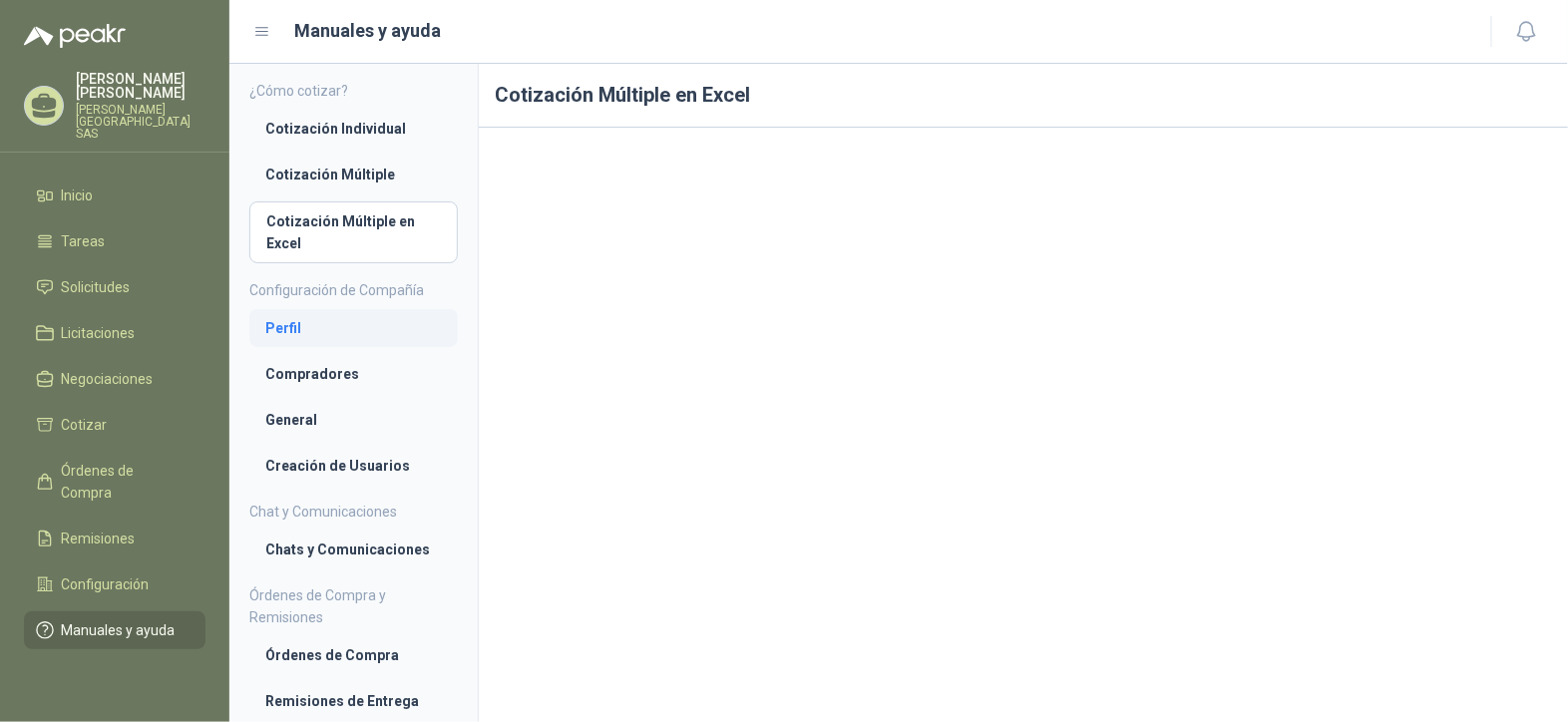 click on "Perfil" at bounding box center [353, 328] 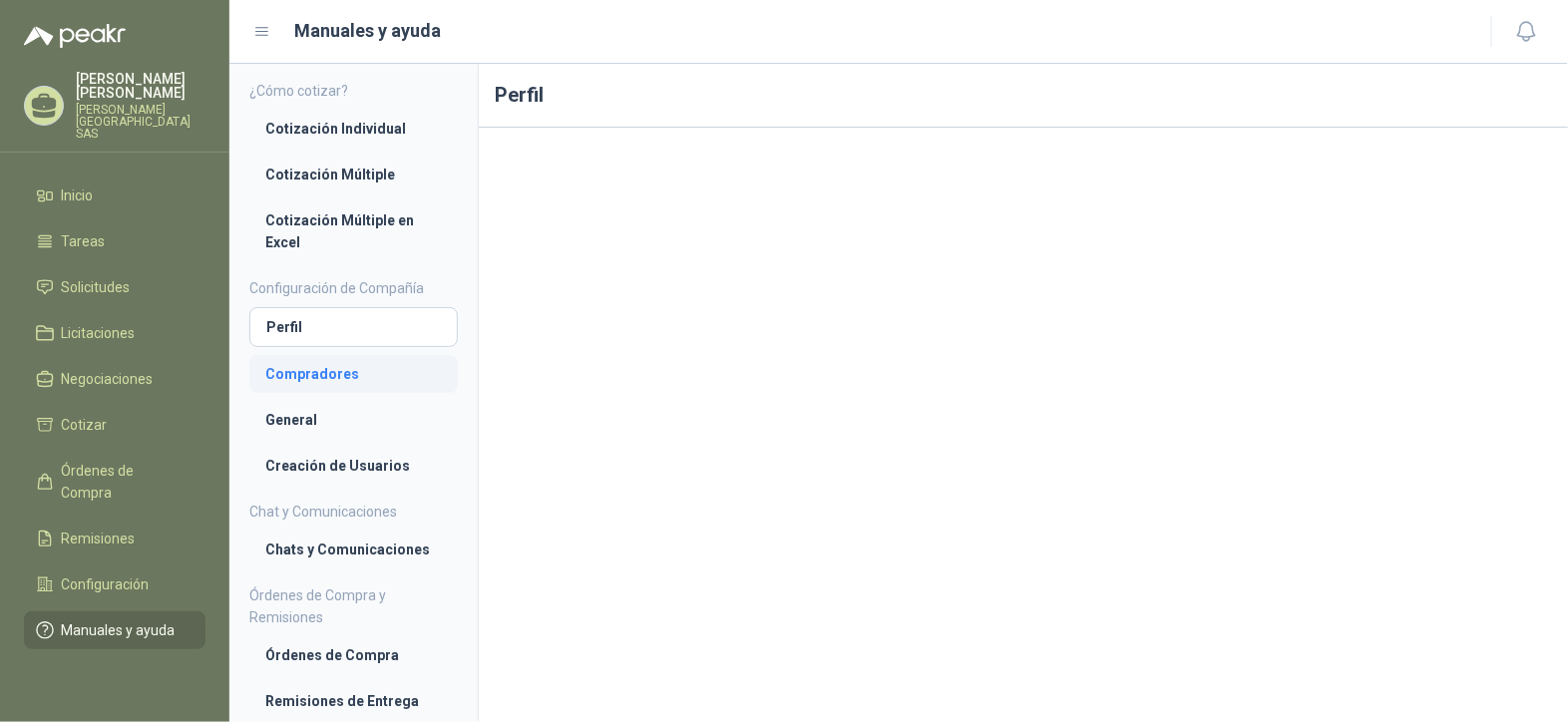 click on "Compradores" at bounding box center (353, 374) 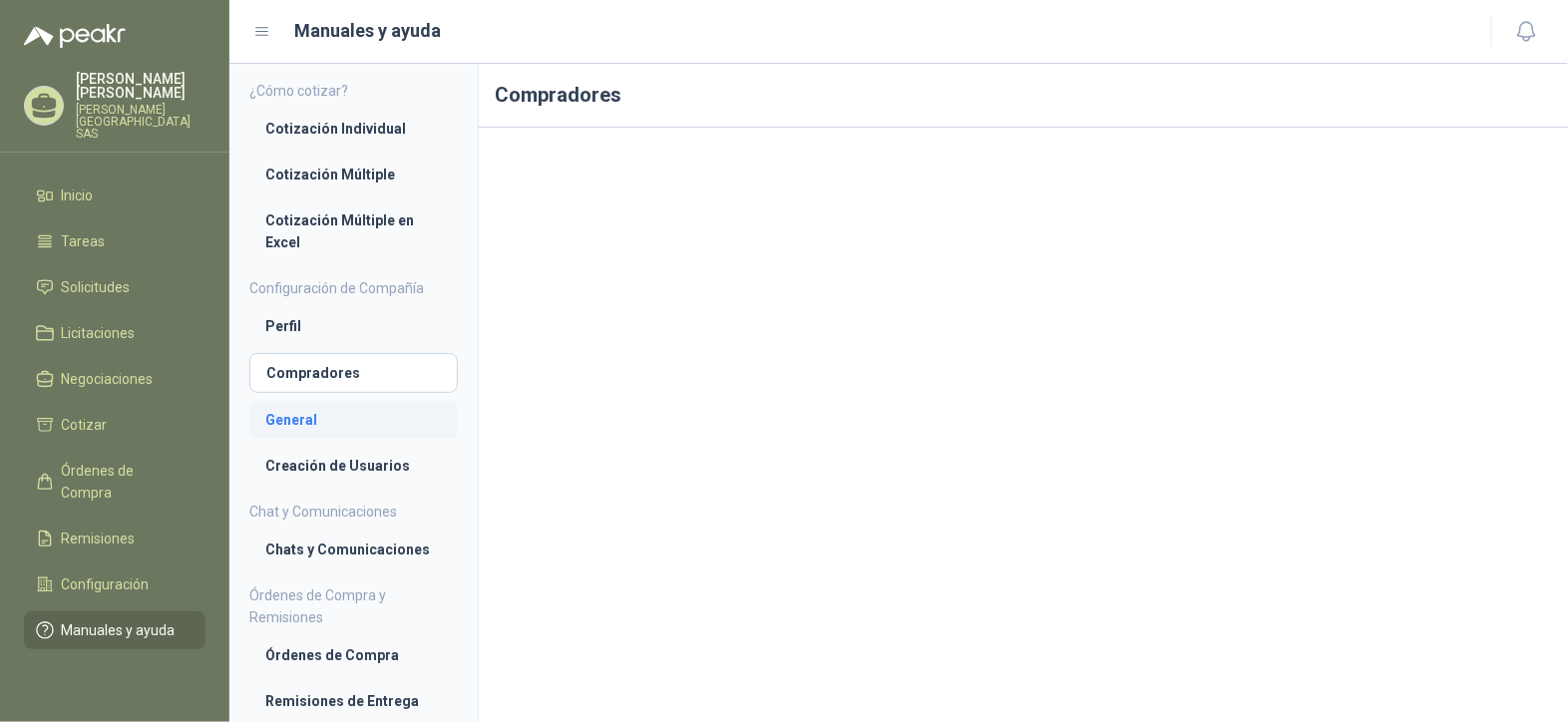 click on "General" at bounding box center [353, 420] 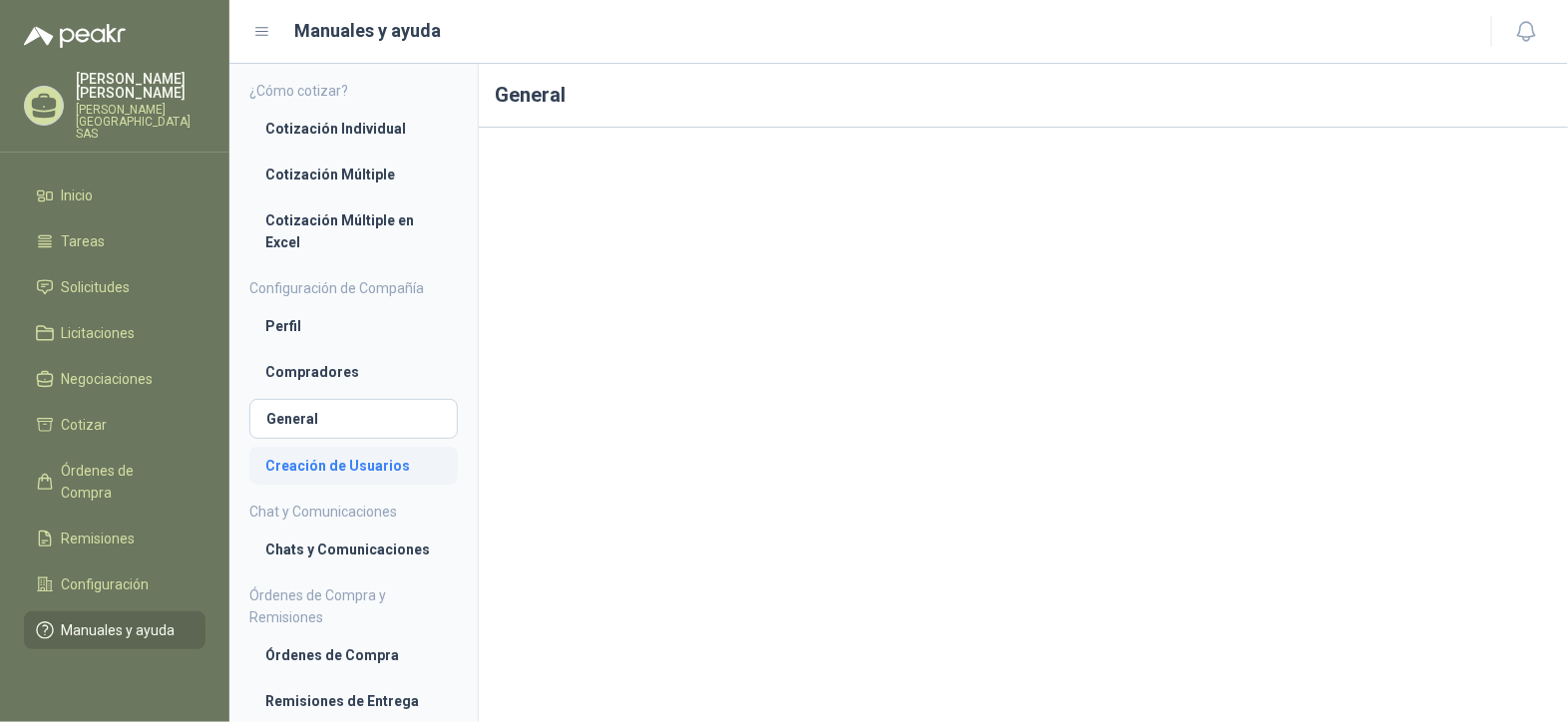 click on "Creación de Usuarios" at bounding box center (353, 466) 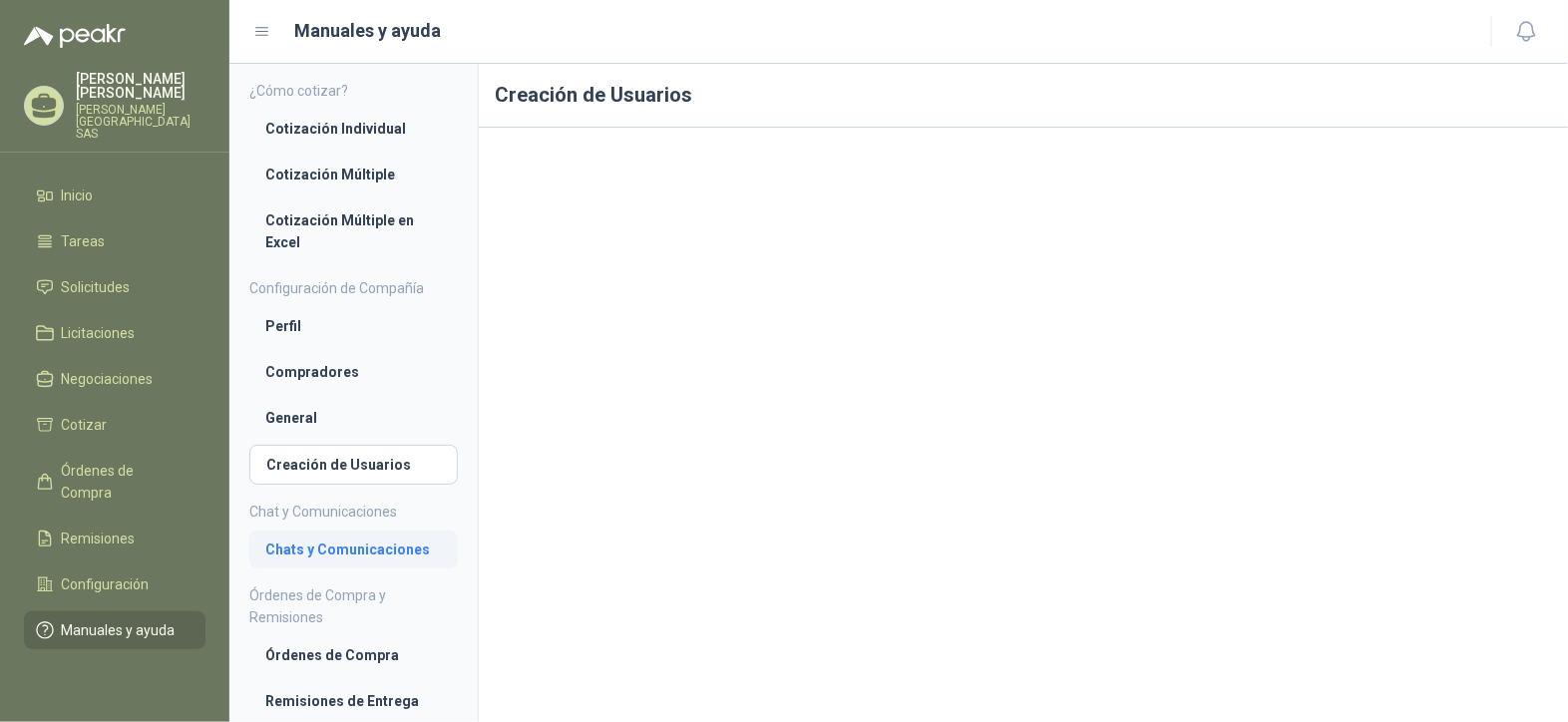 click on "Chats y Comunicaciones" at bounding box center [353, 549] 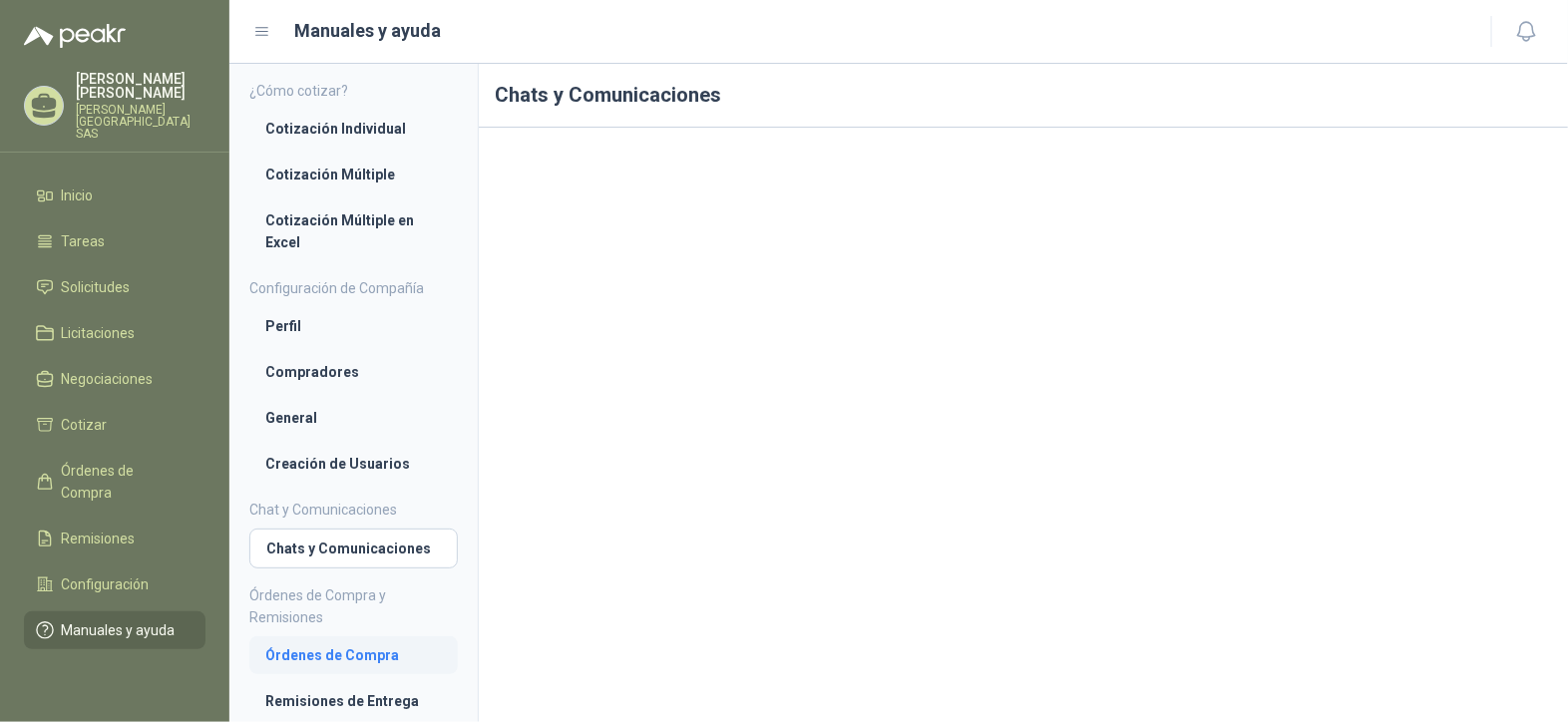 click on "Órdenes de Compra" at bounding box center [353, 655] 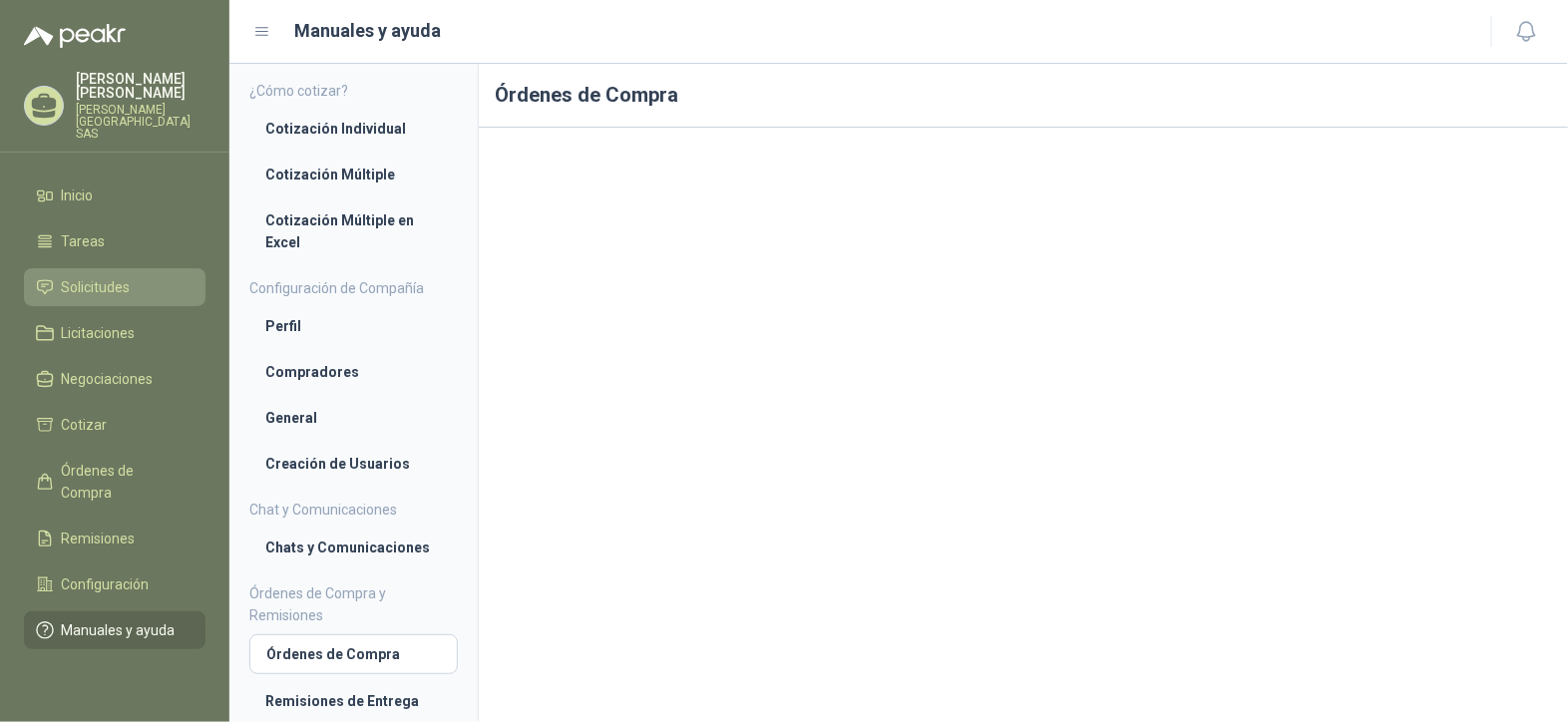 click on "Solicitudes" at bounding box center [96, 287] 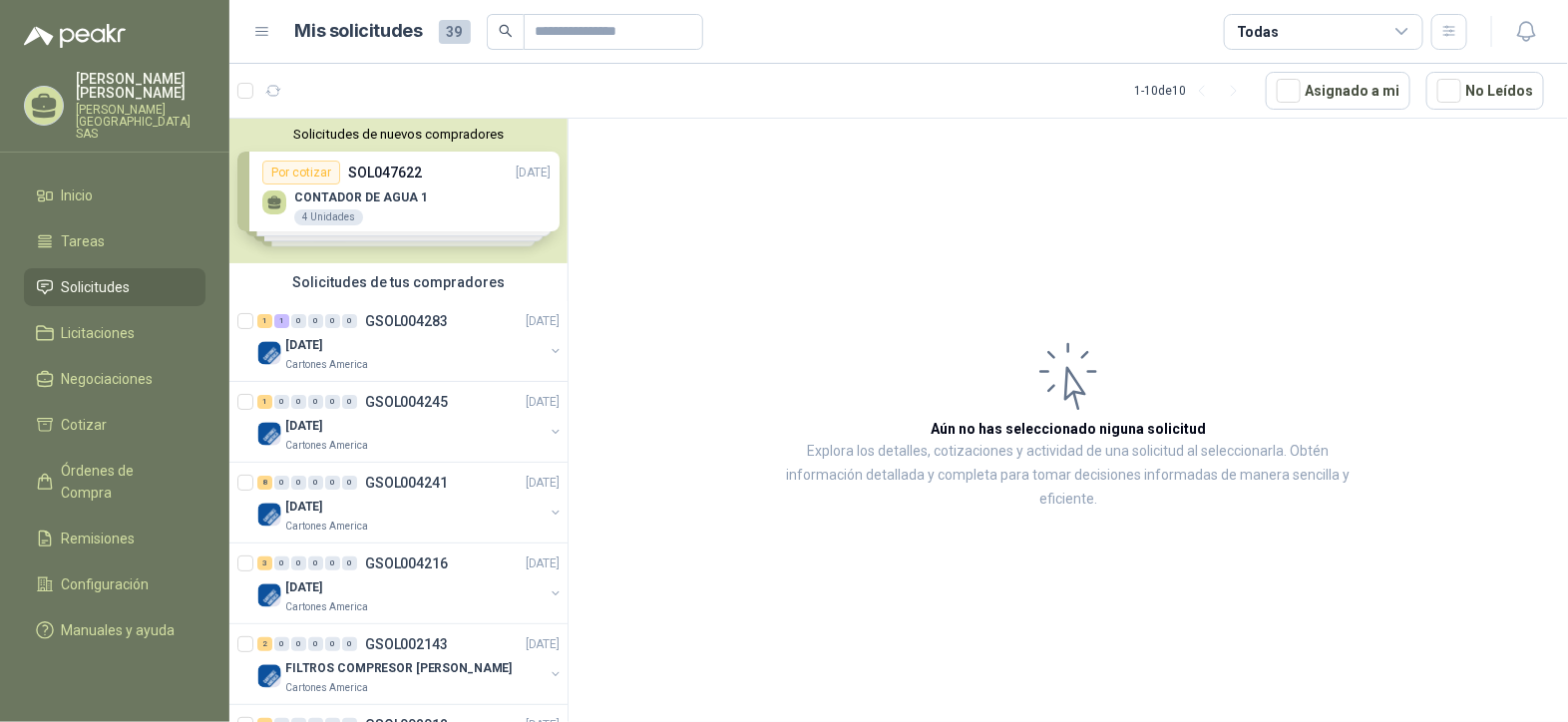 click on "Solicitudes de nuevos compradores Por cotizar SOL047622 [DATE]   CONTADOR DE AGUA 1  4   Unidades Por cotizar SOL047612 [DATE]   Pintura epóxica PINTUCO GRIS 8   Galones Por cotizar SOL047609 [DATE]   Sika top 121  11   Bultos Por cotizar SOL047597 [DATE]   VALVULA BOLA 4" INOX 2   UND  ¿Quieres recibir  cientos de solicitudes de compra  como estas todos los días? Agenda una reunión" at bounding box center (398, 190) 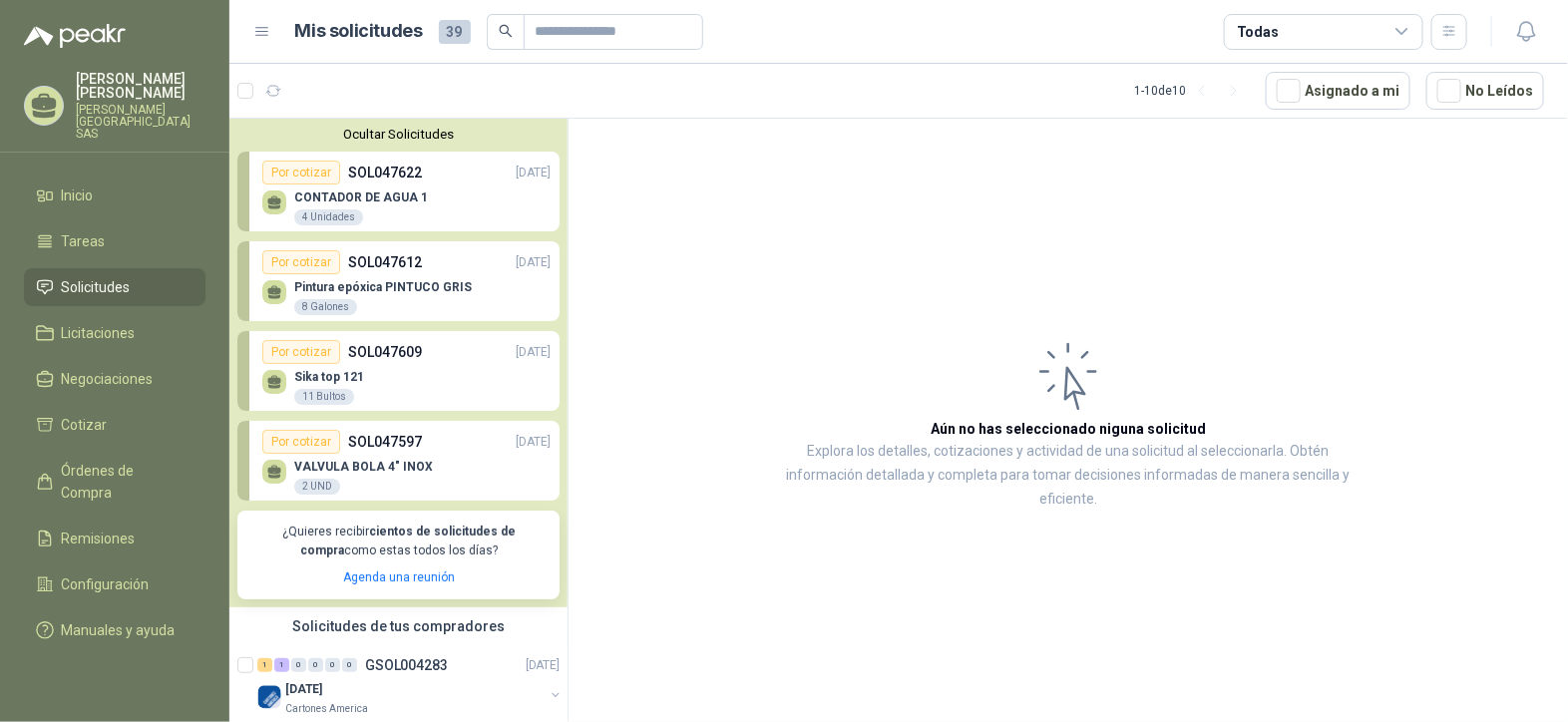click on "2   UND" at bounding box center [317, 487] 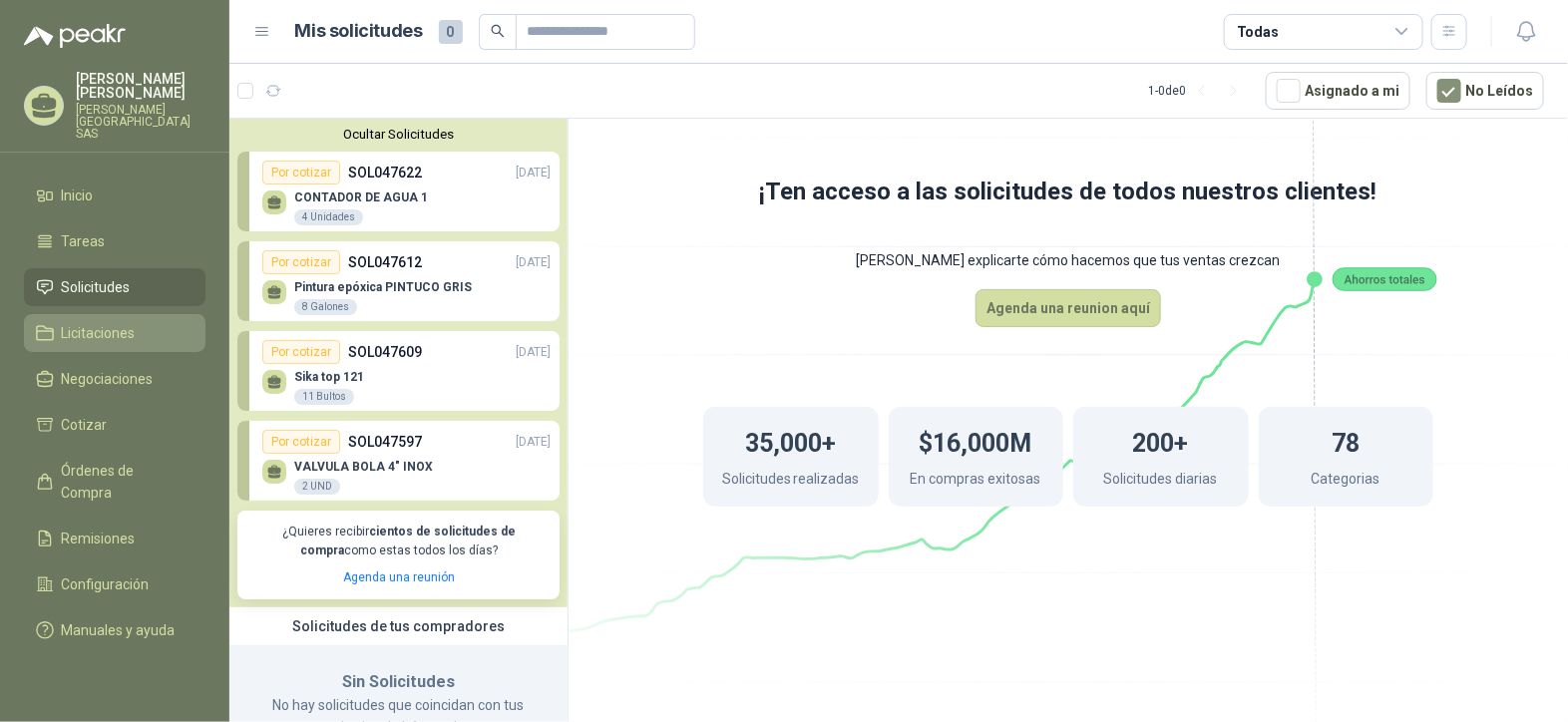 click on "Licitaciones" at bounding box center (99, 333) 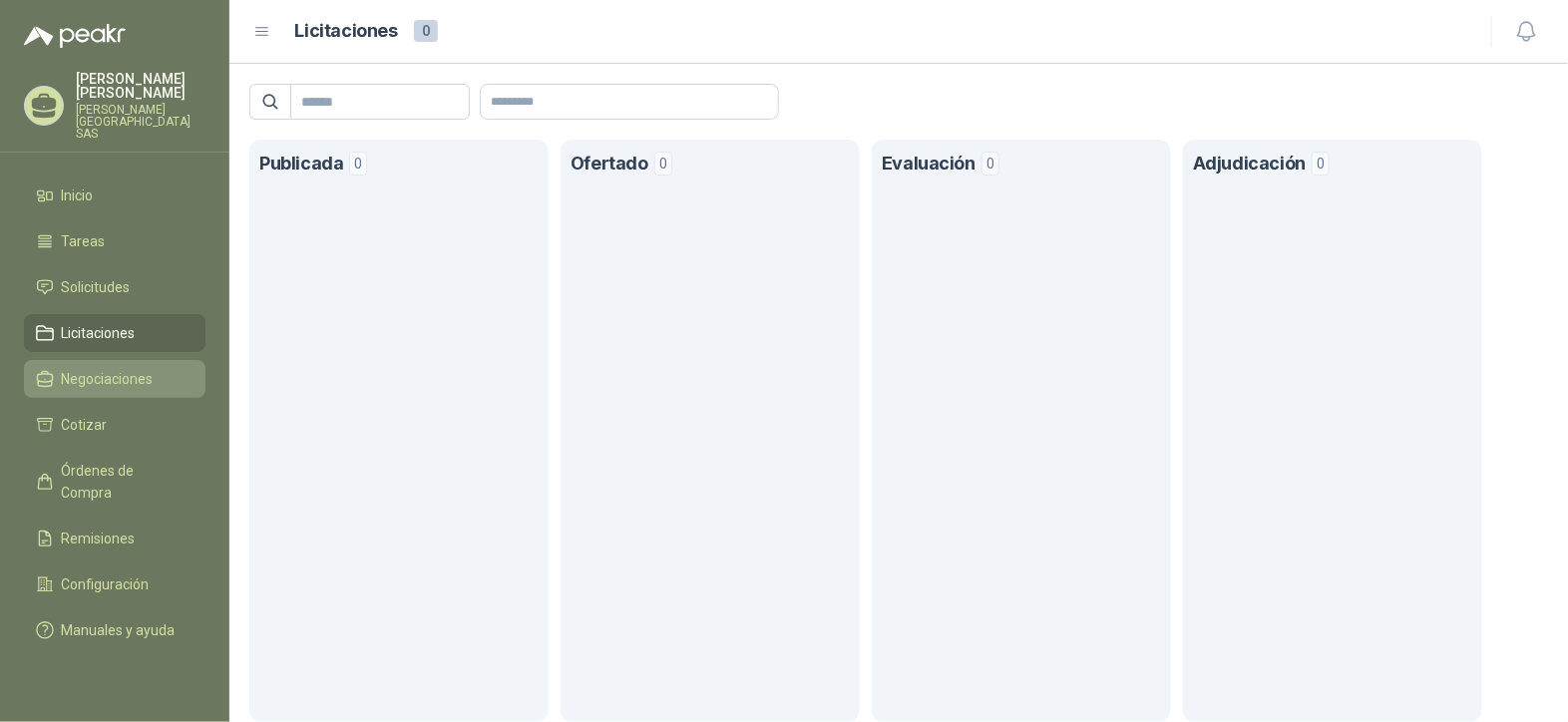 click on "Negociaciones" at bounding box center [108, 379] 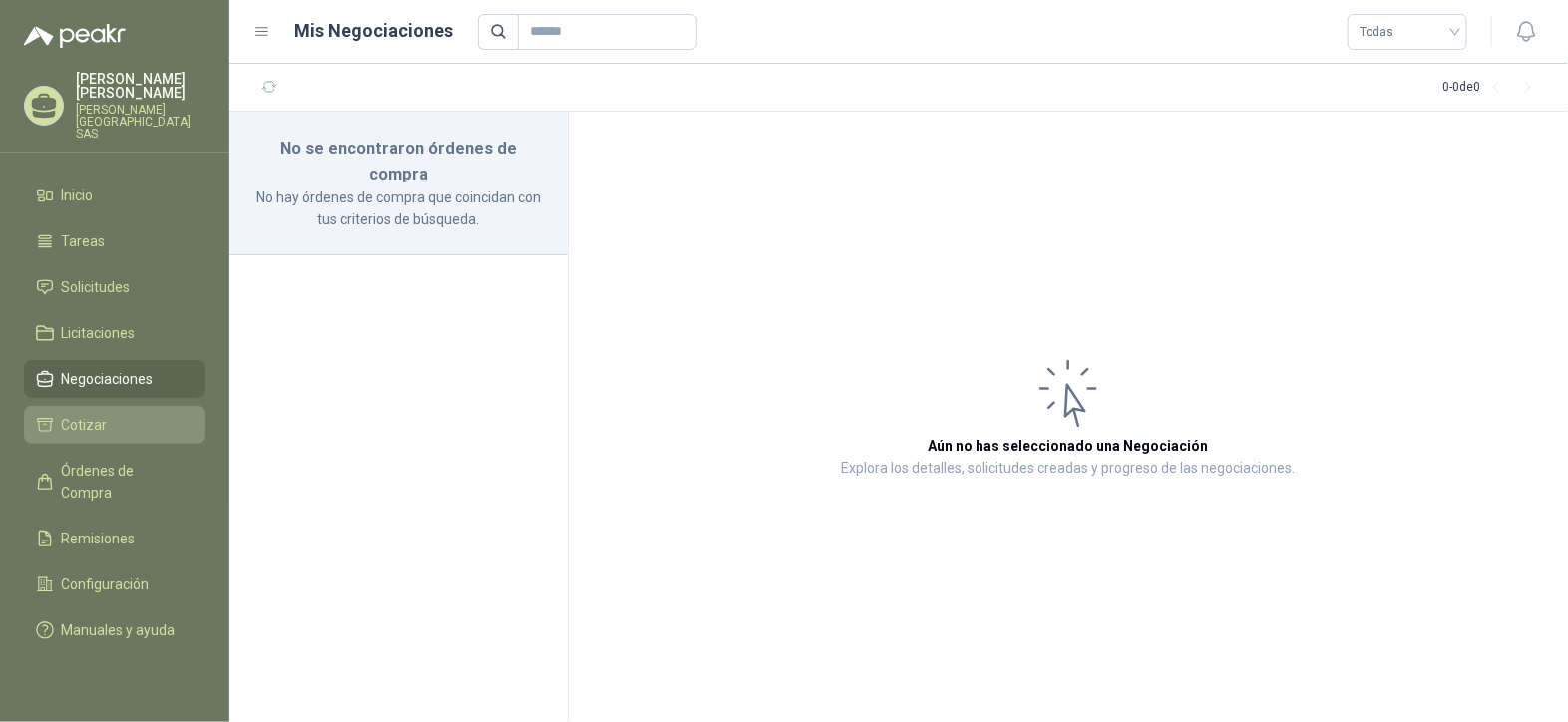 click on "Cotizar" at bounding box center [85, 425] 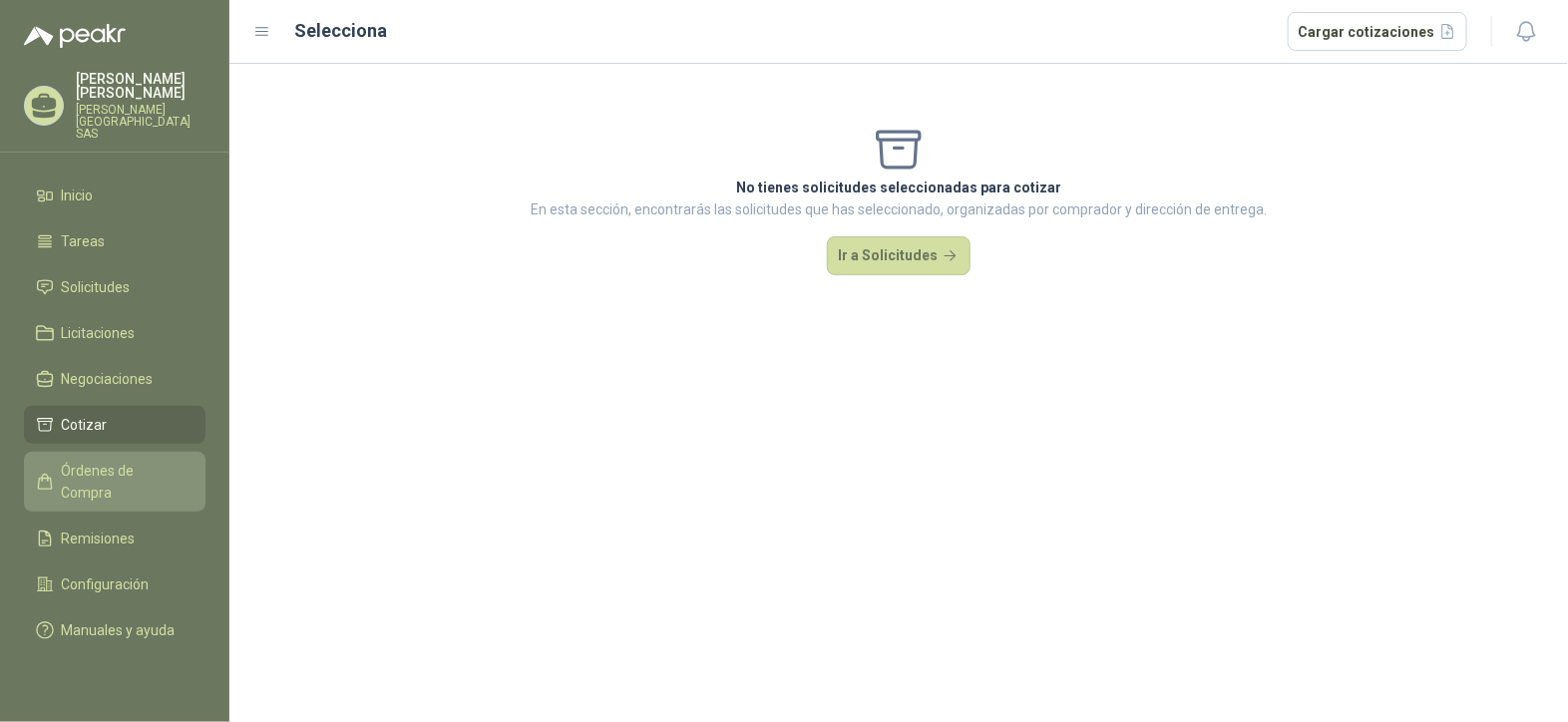 click on "Órdenes de Compra" at bounding box center [124, 482] 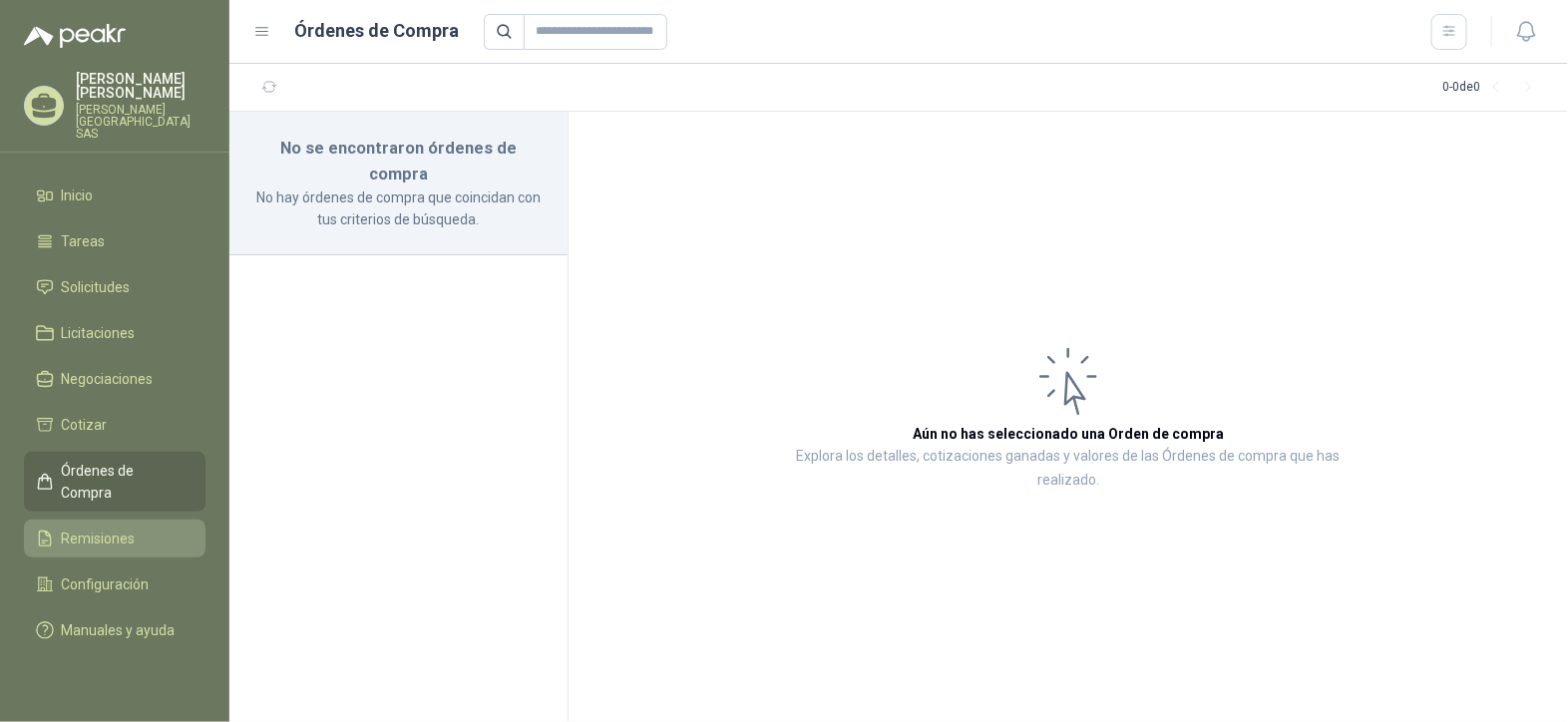 click on "Remisiones" at bounding box center (99, 539) 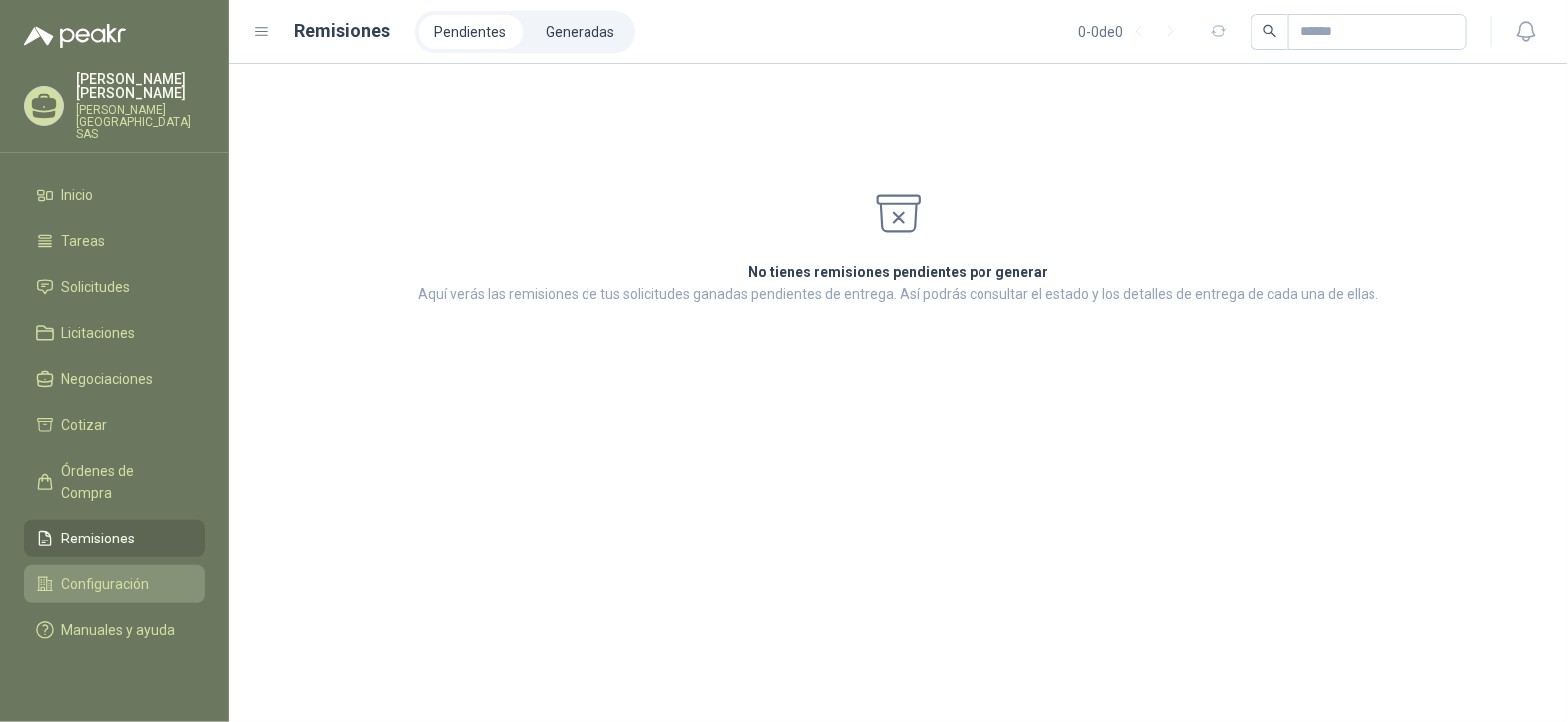 click on "Configuración" at bounding box center [106, 584] 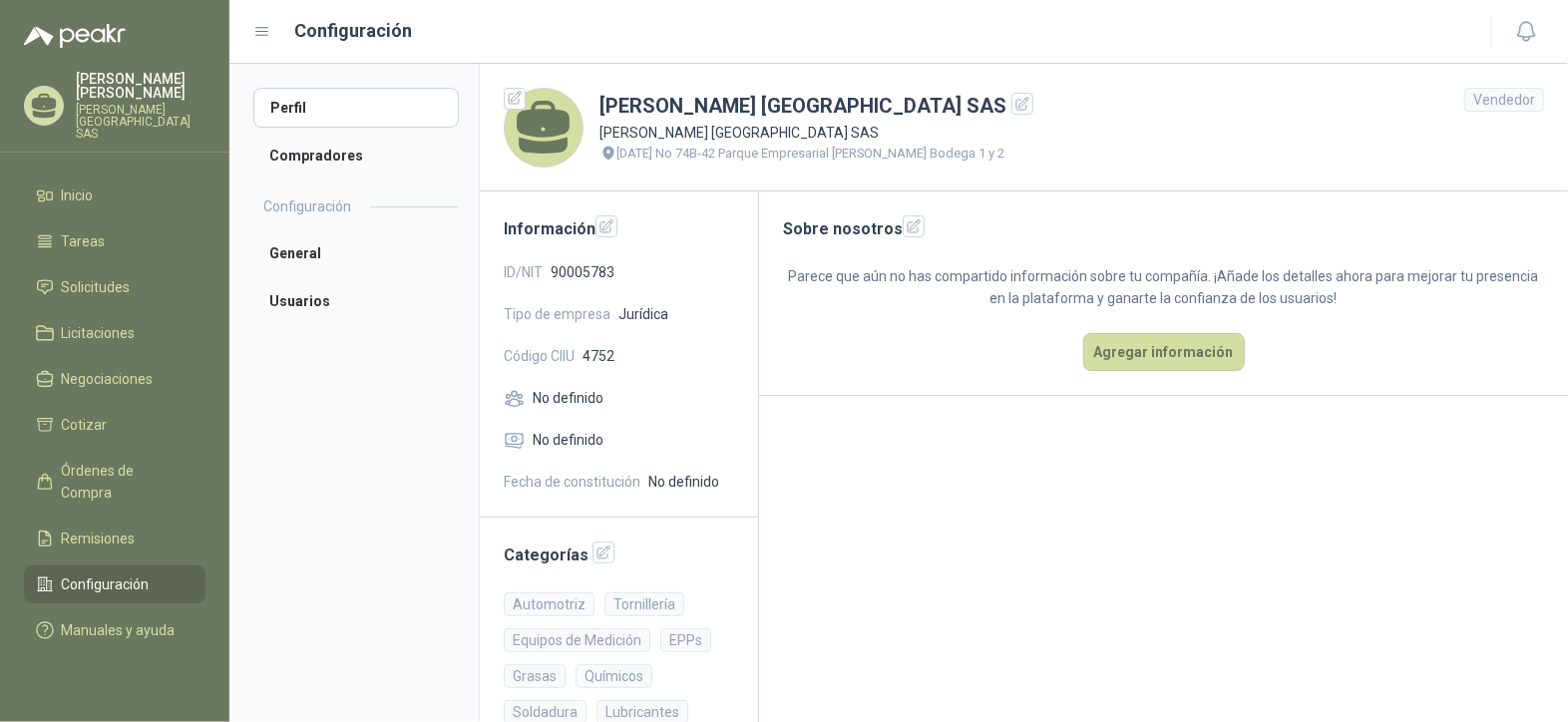 scroll, scrollTop: 0, scrollLeft: 0, axis: both 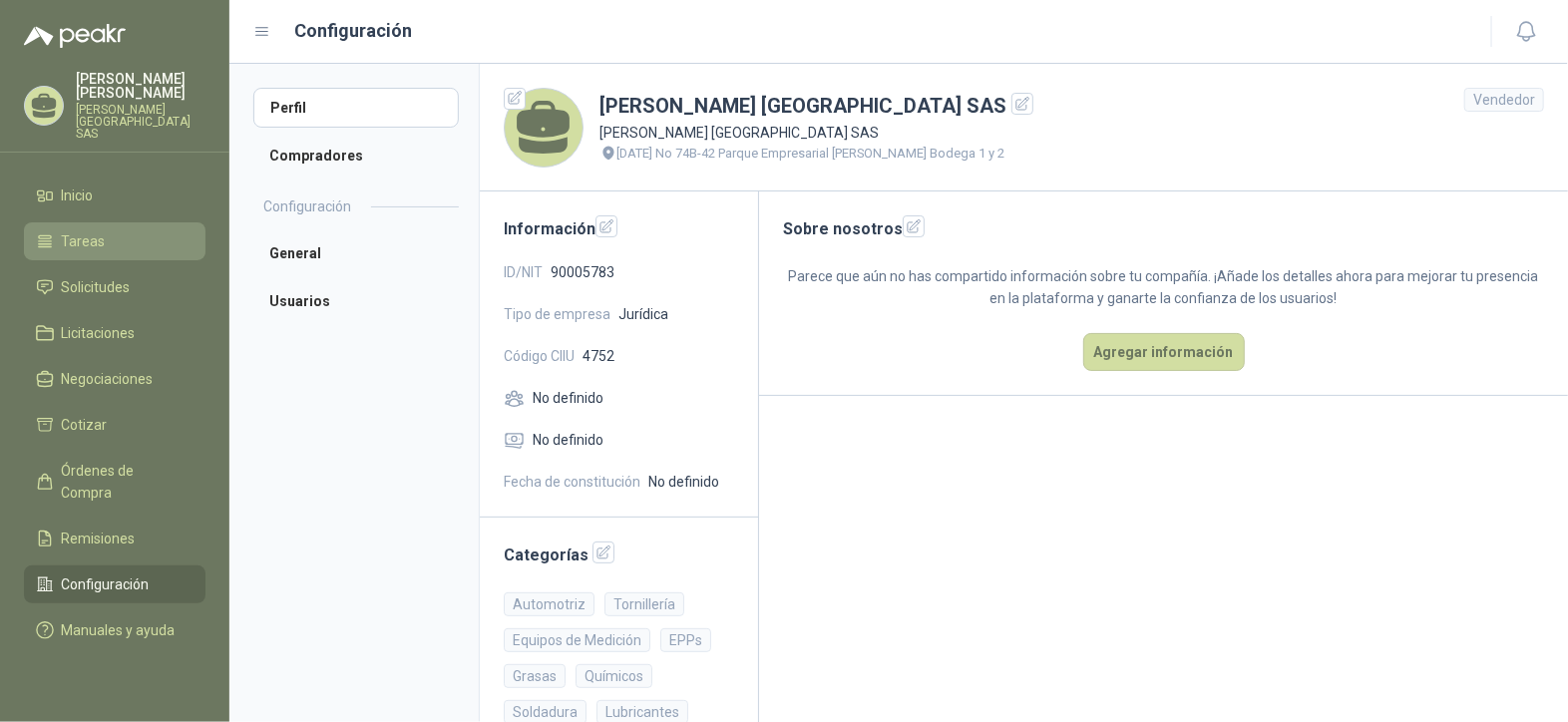 click on "Tareas" at bounding box center (84, 241) 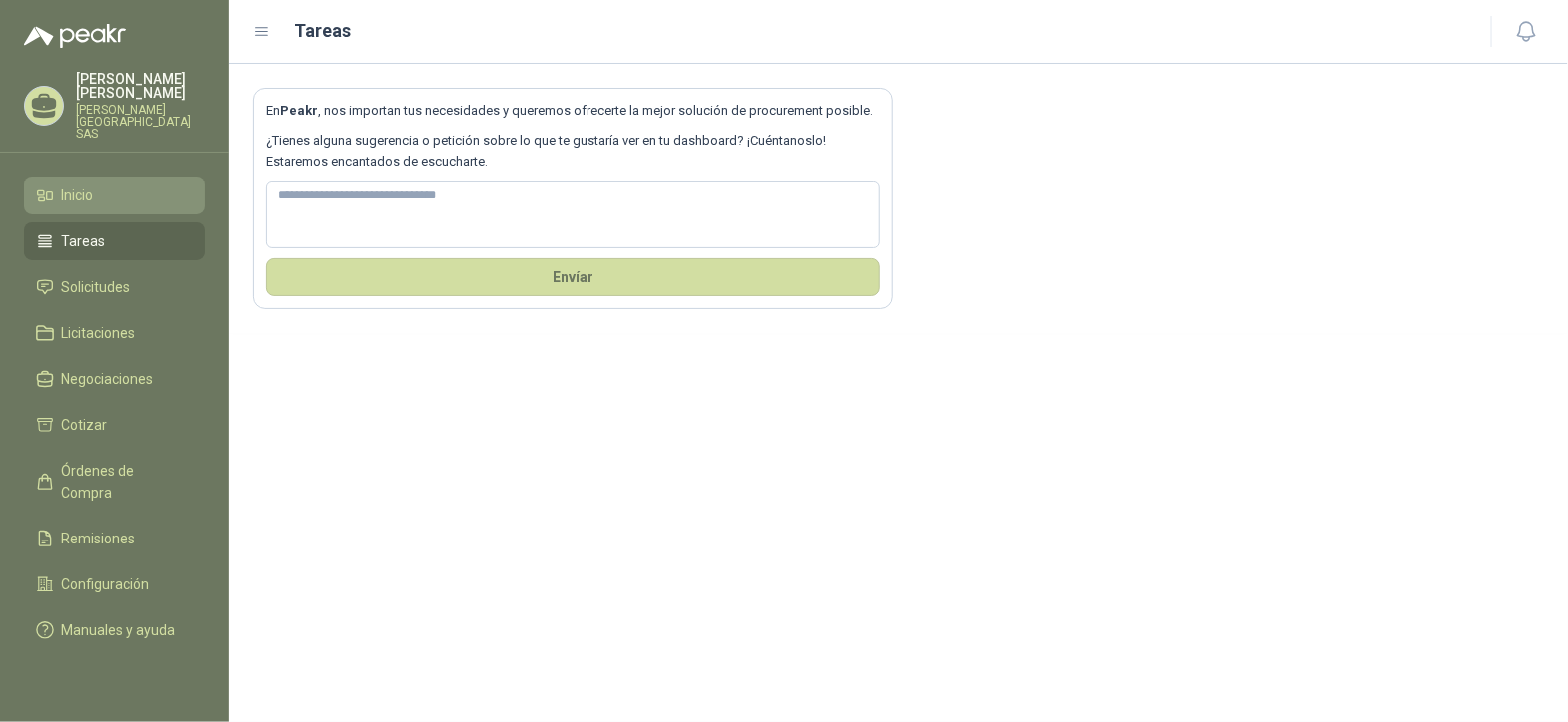 click on "Inicio" at bounding box center [78, 195] 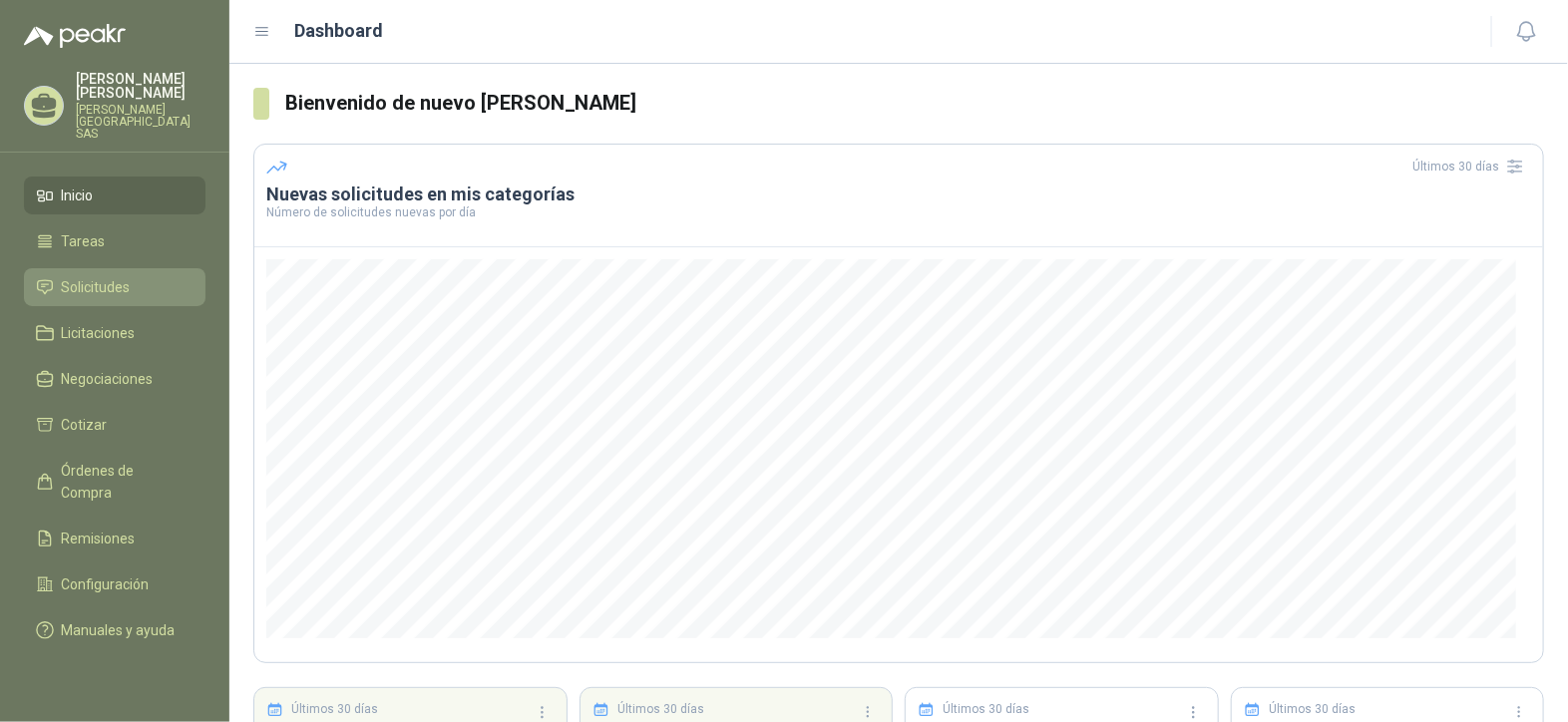 click on "Solicitudes" at bounding box center [96, 287] 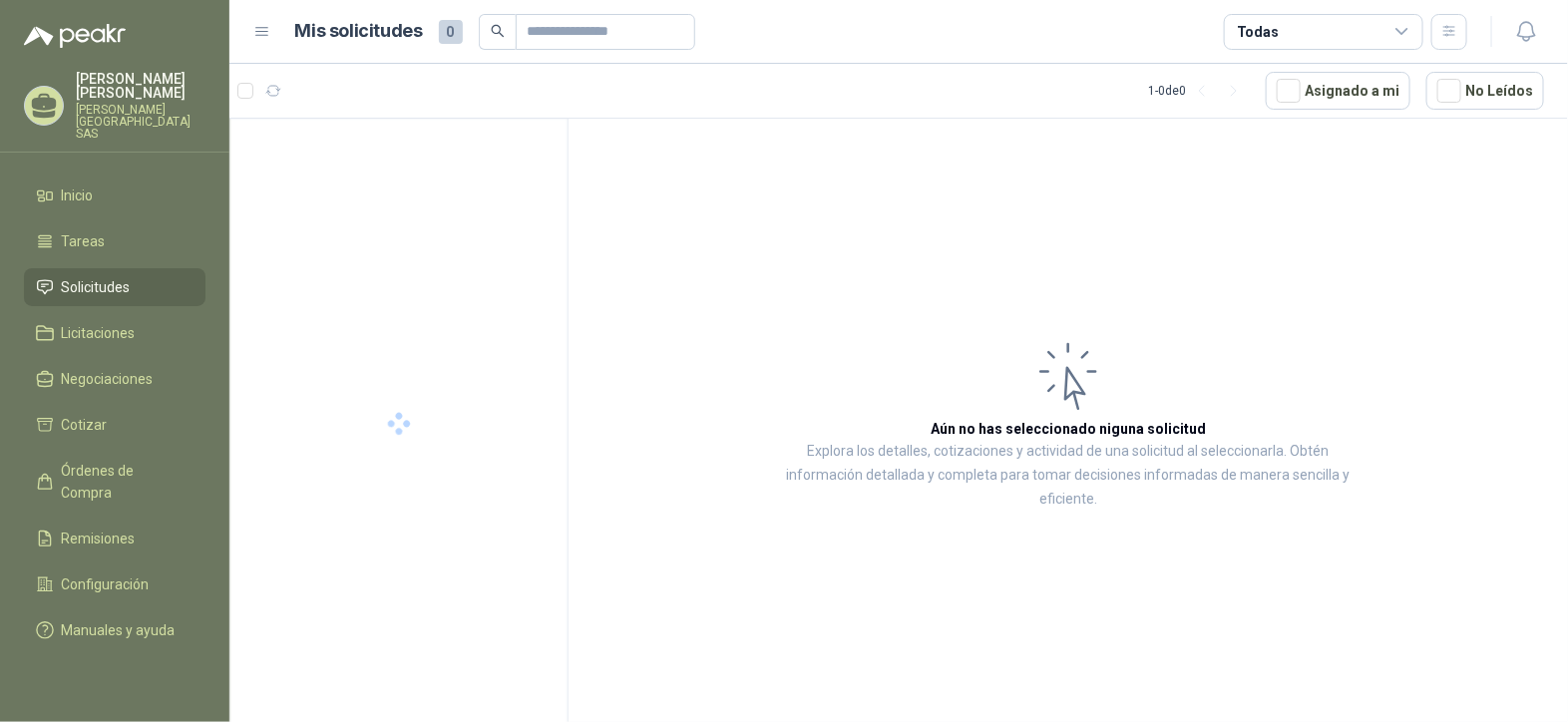 click on "Solicitudes" at bounding box center (96, 287) 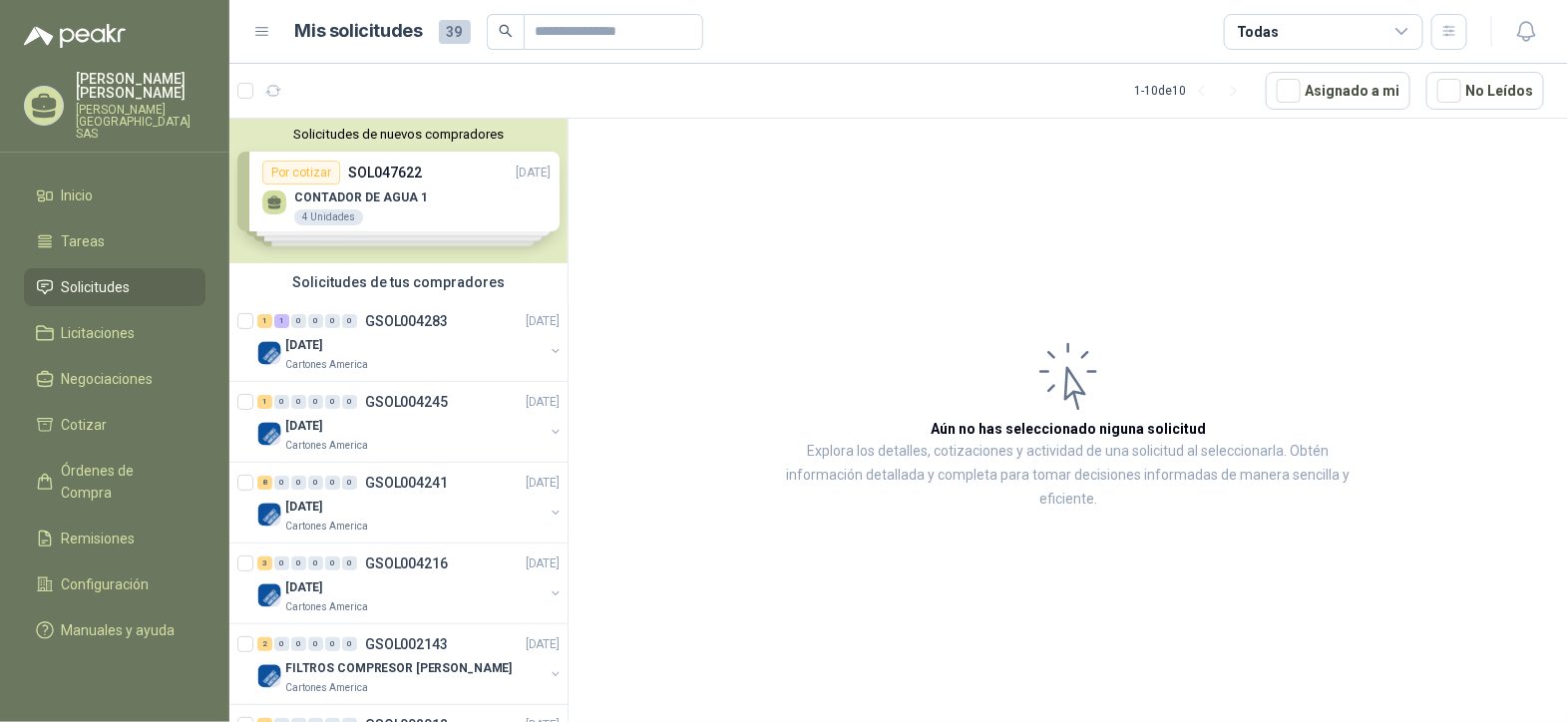 click on "Solicitudes de nuevos compradores Por cotizar SOL047622 [DATE]   CONTADOR DE AGUA 1  4   Unidades Por cotizar SOL047612 [DATE]   Pintura epóxica PINTUCO GRIS 8   Galones Por cotizar SOL047609 [DATE]   Sika top 121  11   Bultos Por cotizar SOL047597 [DATE]   VALVULA BOLA 4" INOX 2   UND  ¿Quieres recibir  cientos de solicitudes de compra  como estas todos los días? Agenda una reunión" at bounding box center (398, 190) 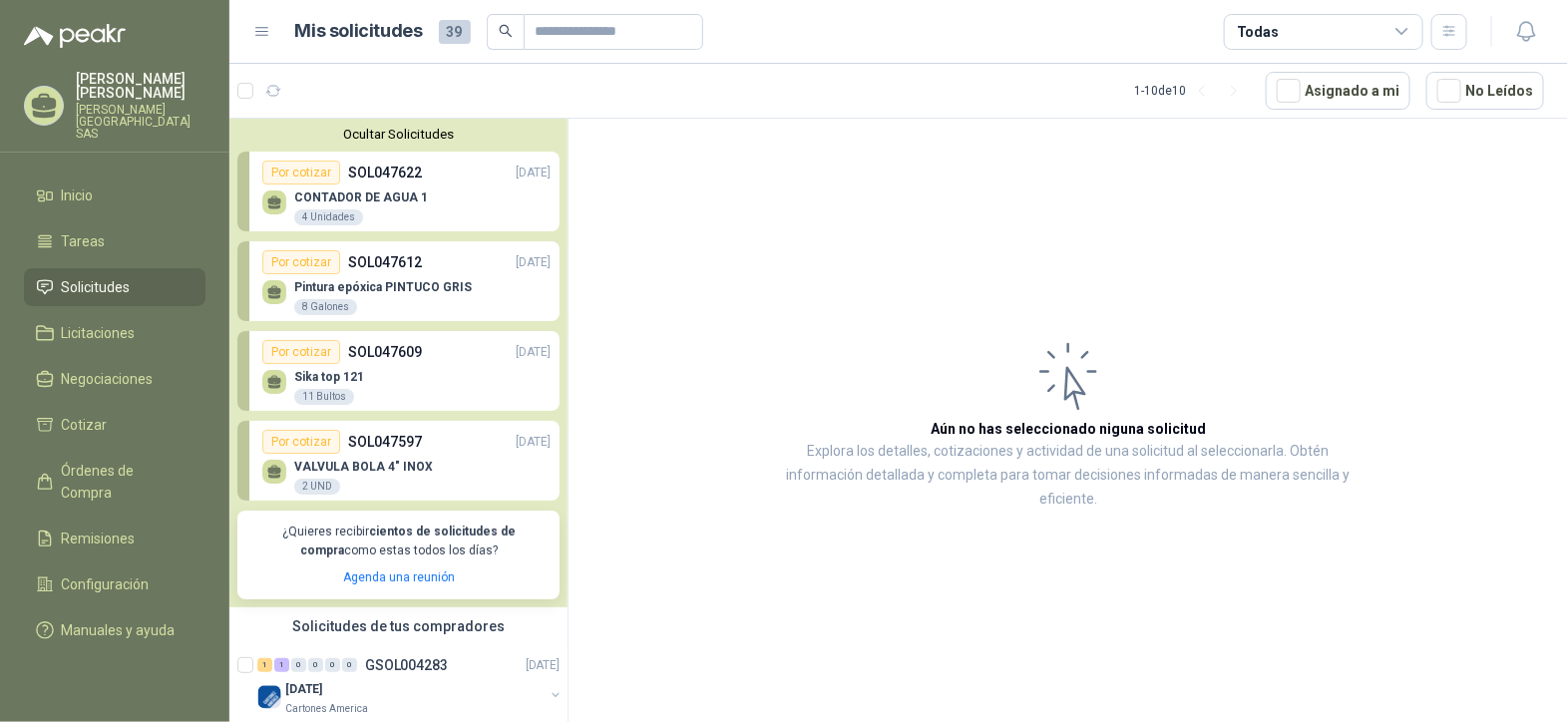 click on "Ocultar Solicitudes" at bounding box center [398, 134] 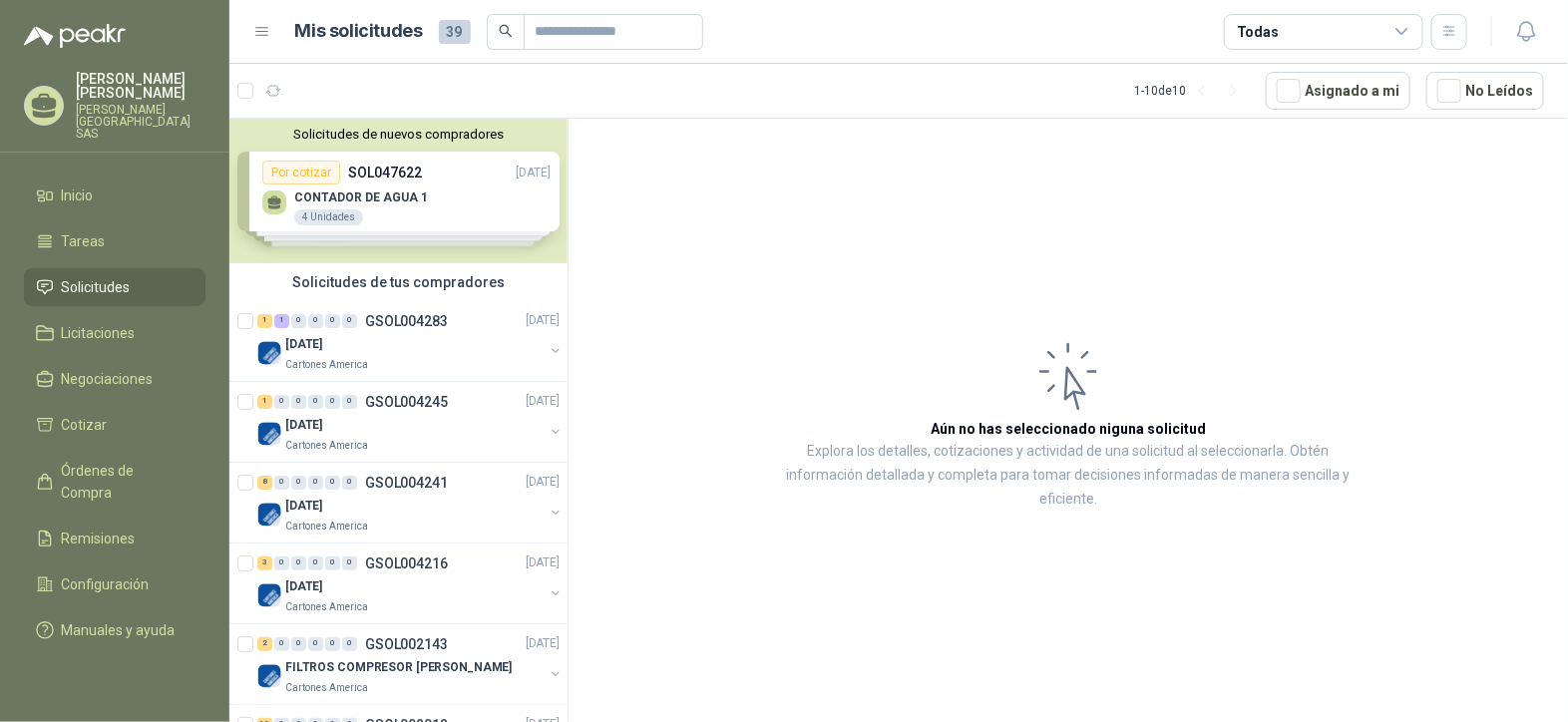 type 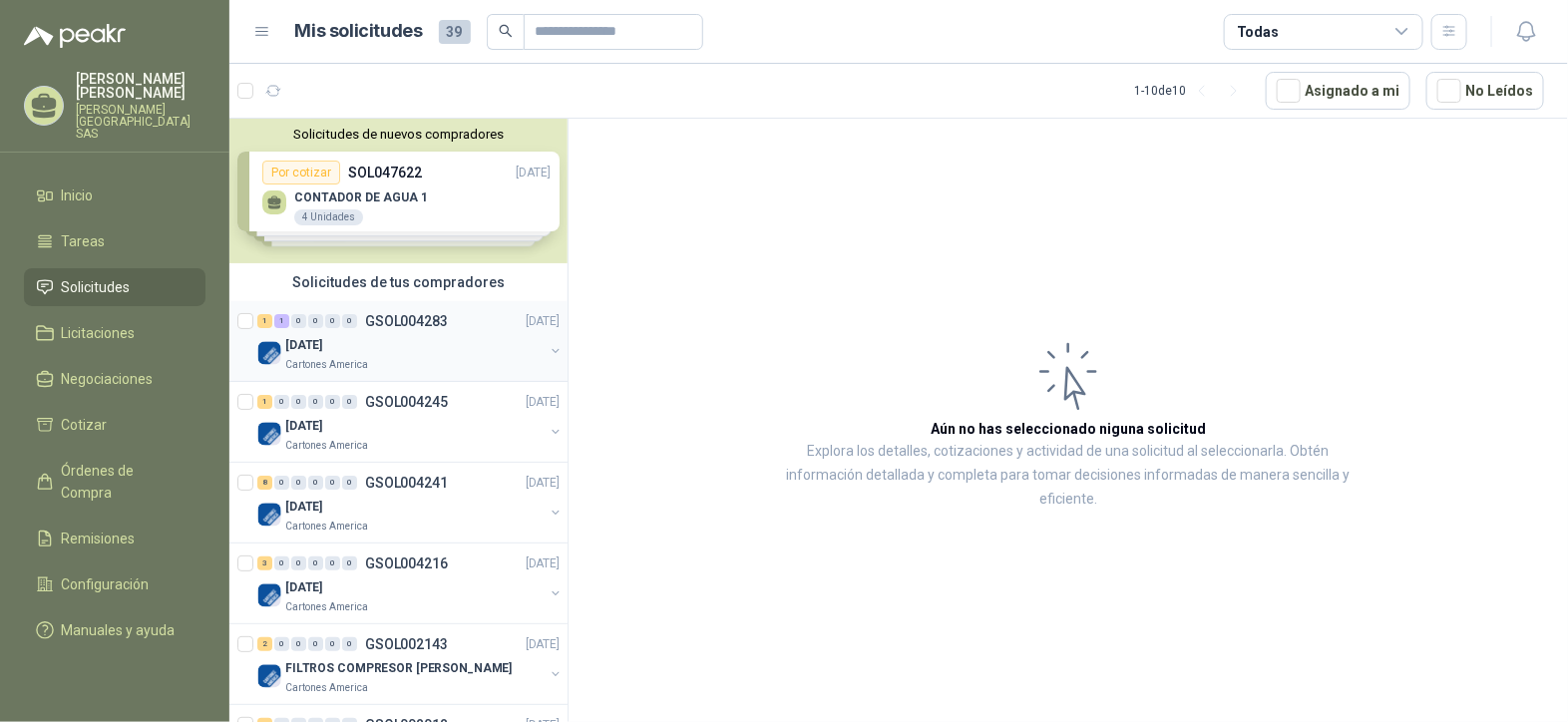 click on "[DATE]" at bounding box center (414, 345) 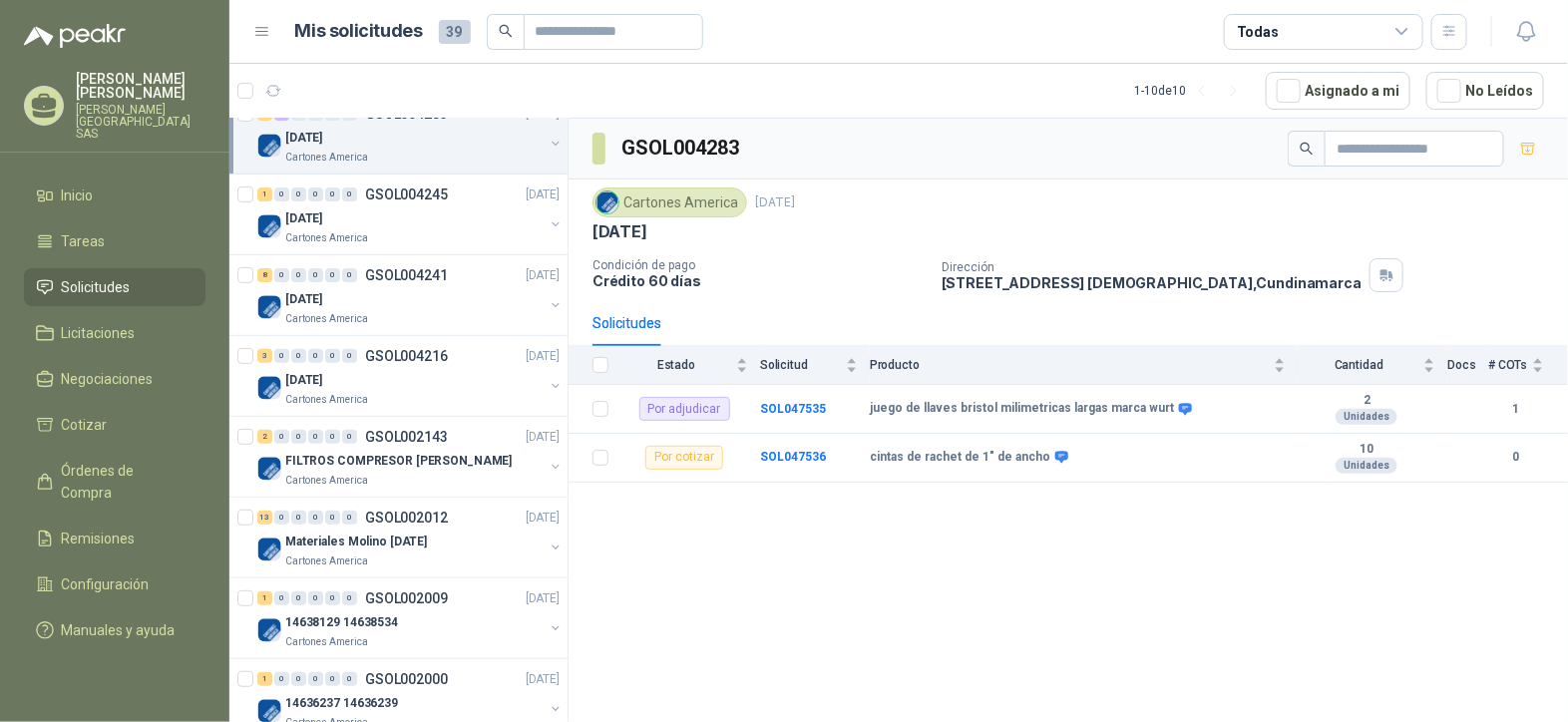 scroll, scrollTop: 405, scrollLeft: 0, axis: vertical 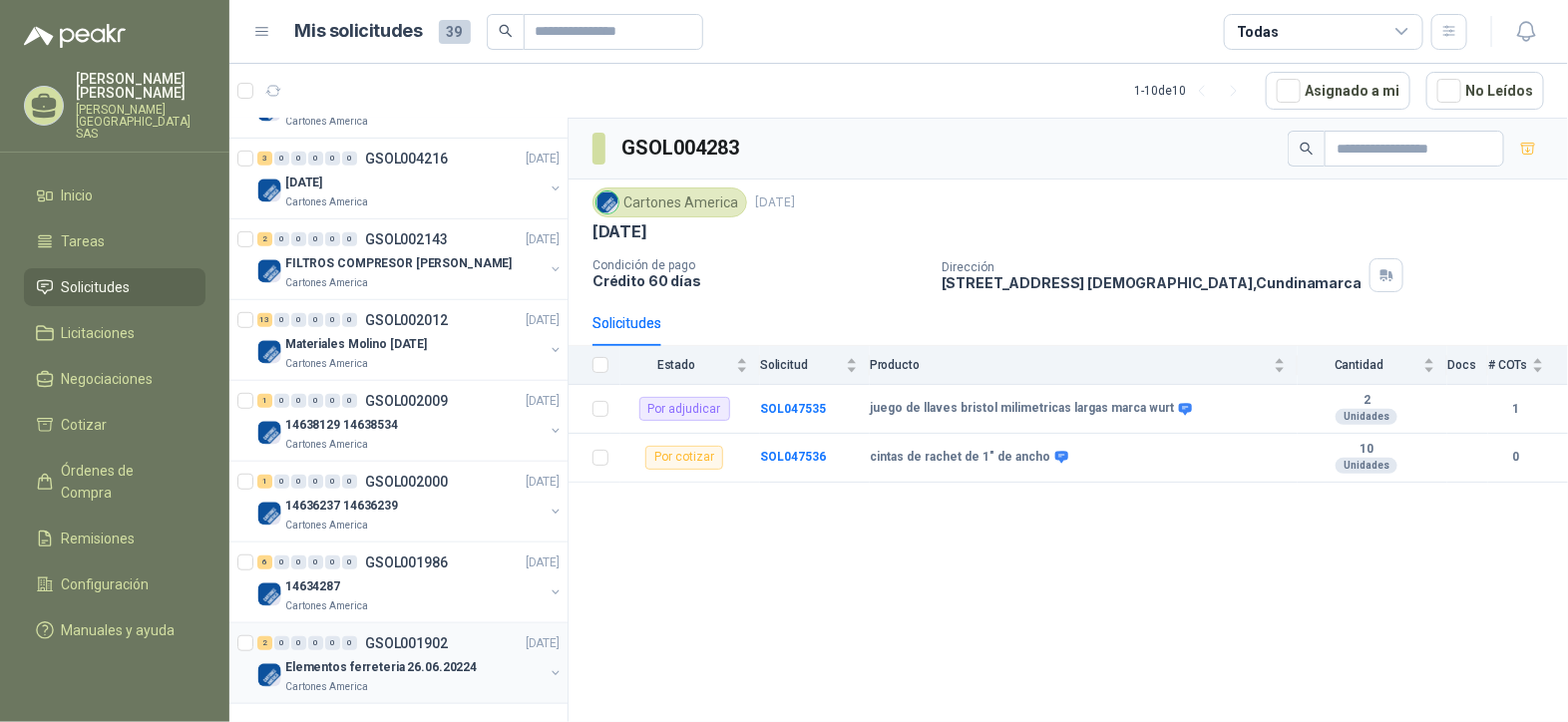 click on "Elementos ferreteria 26.06.20224" at bounding box center [381, 667] 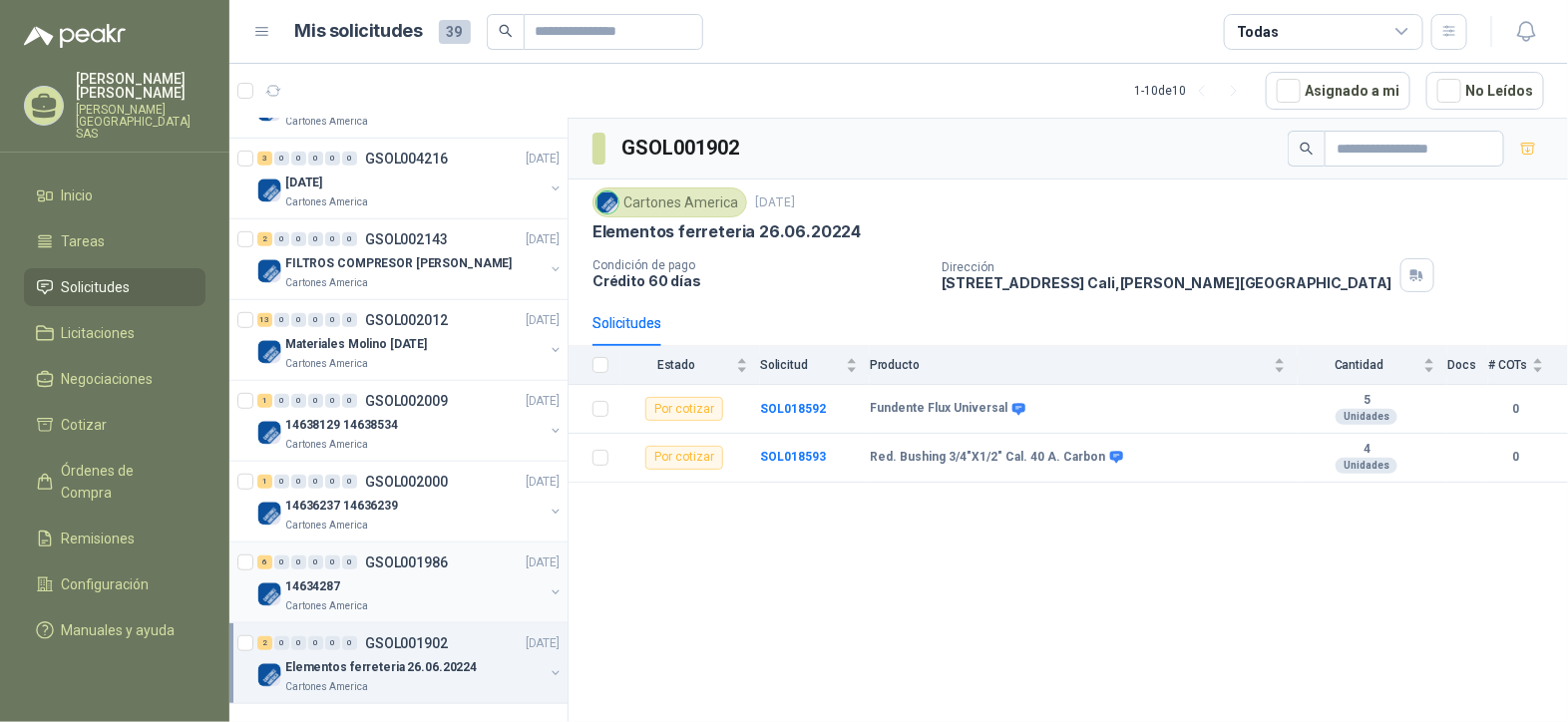 click on "14634287" at bounding box center (312, 586) 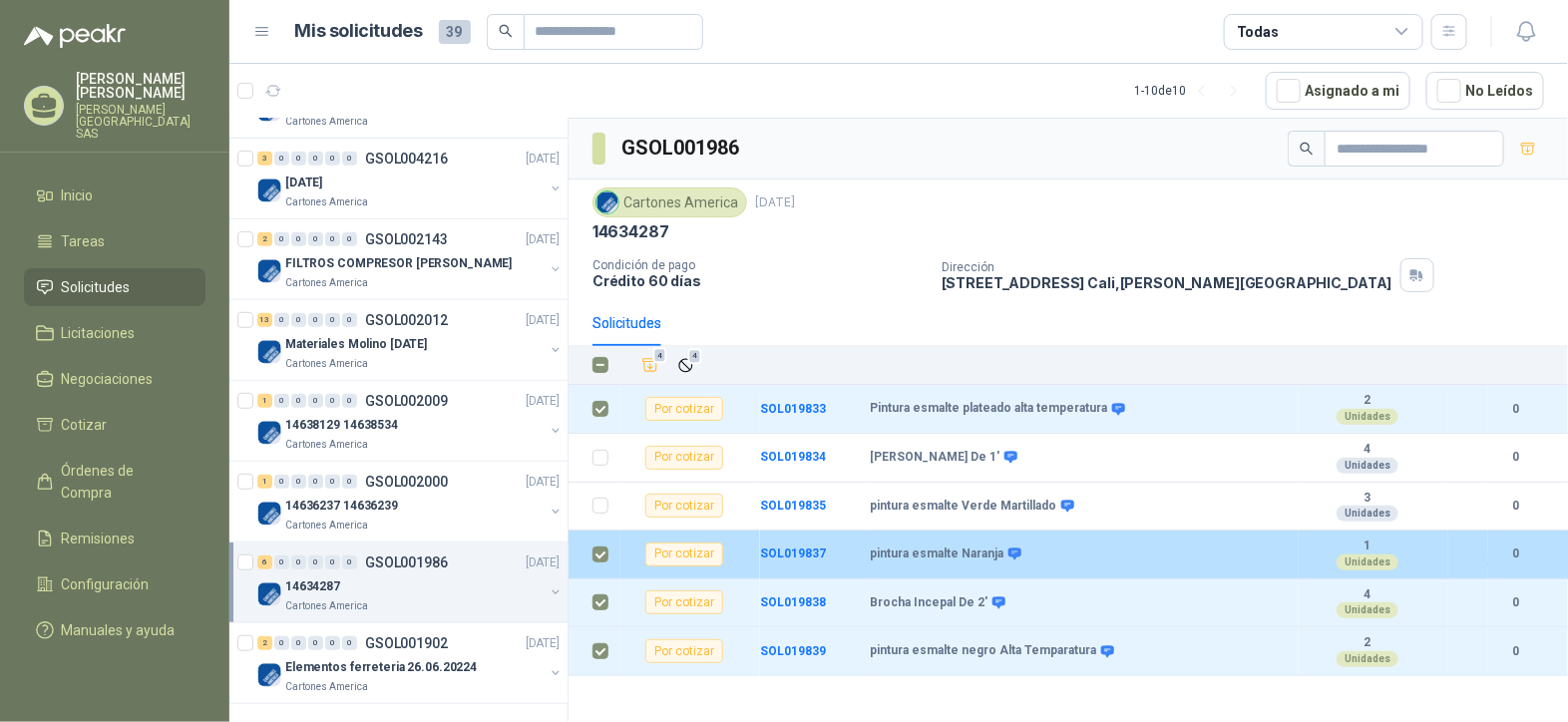 click at bounding box center [594, 554] 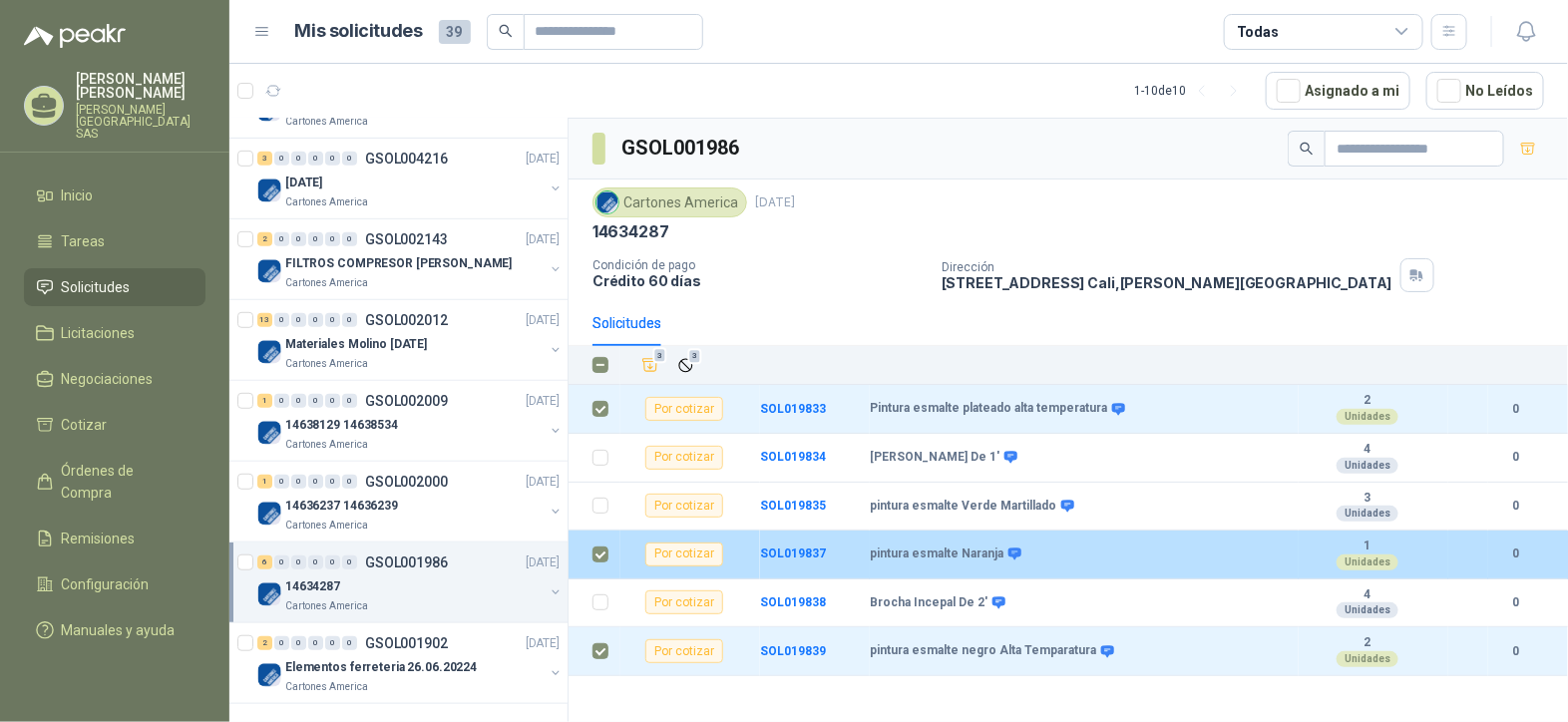click at bounding box center [594, 554] 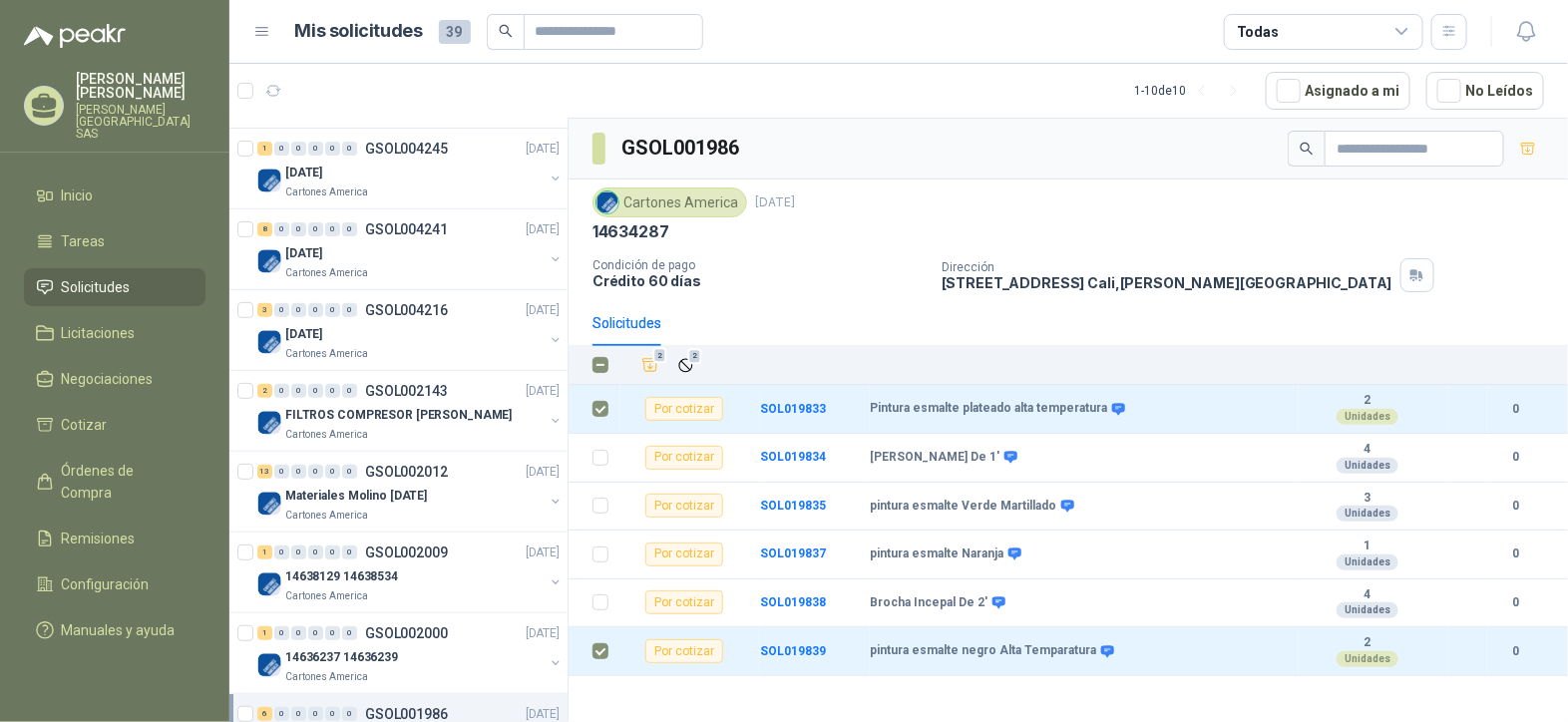 scroll, scrollTop: 156, scrollLeft: 0, axis: vertical 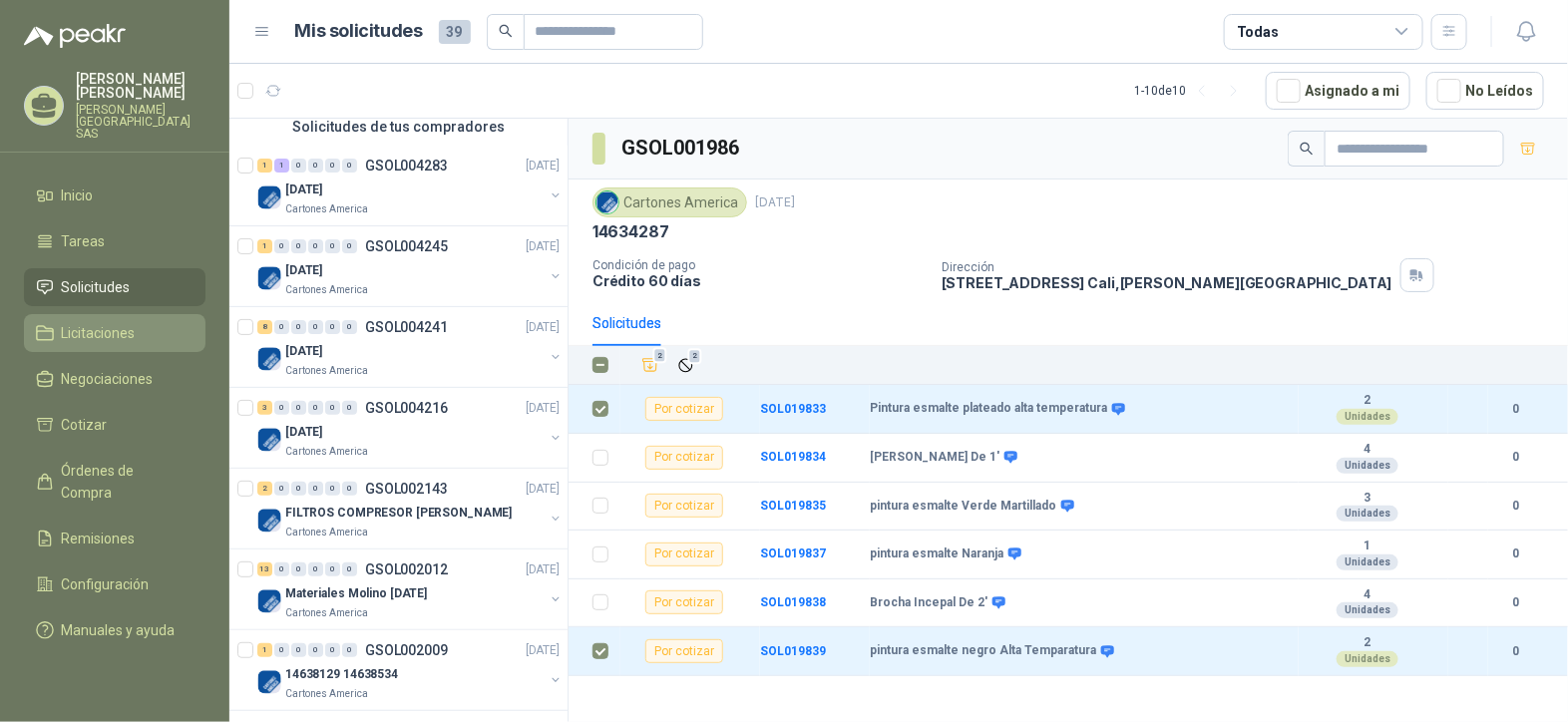 click on "Licitaciones" at bounding box center (99, 333) 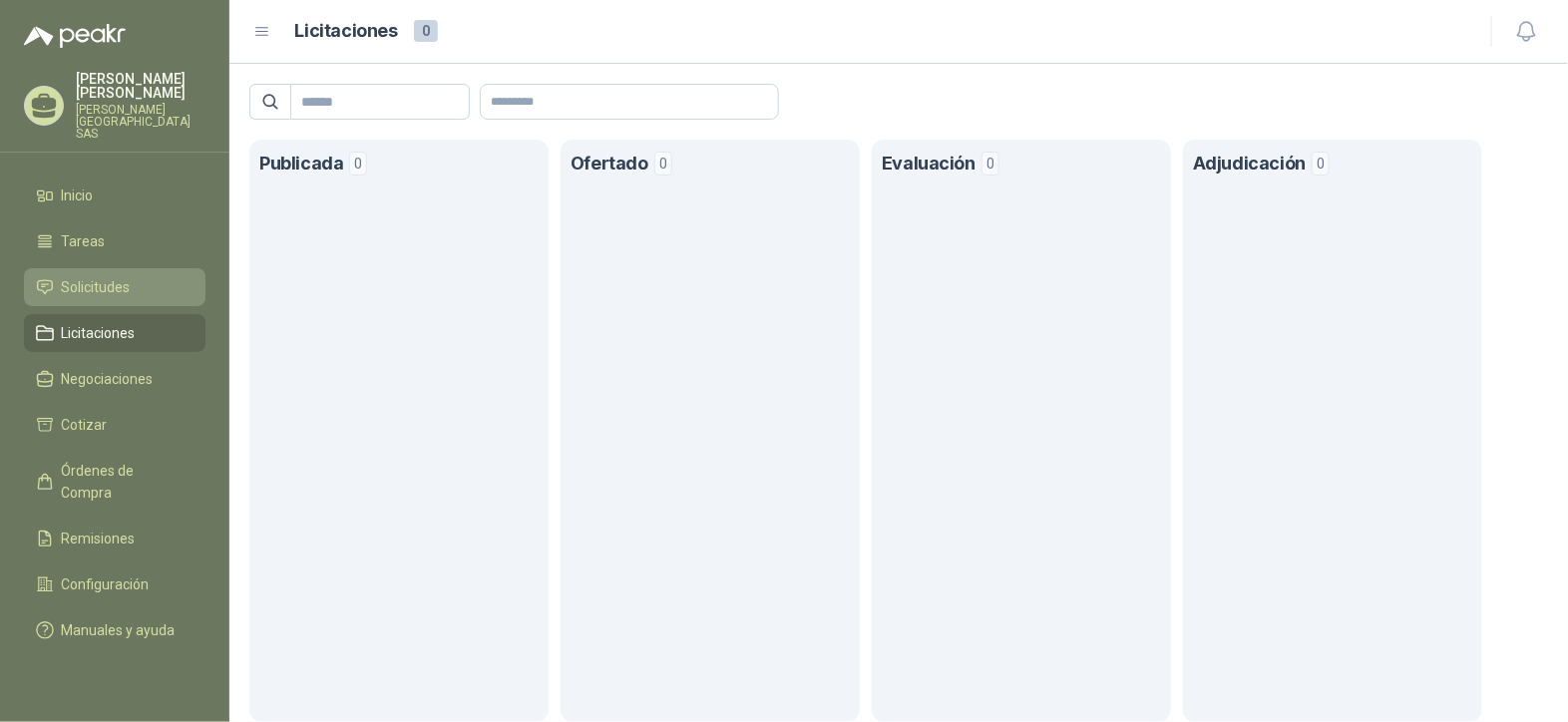 click on "Solicitudes" at bounding box center [96, 287] 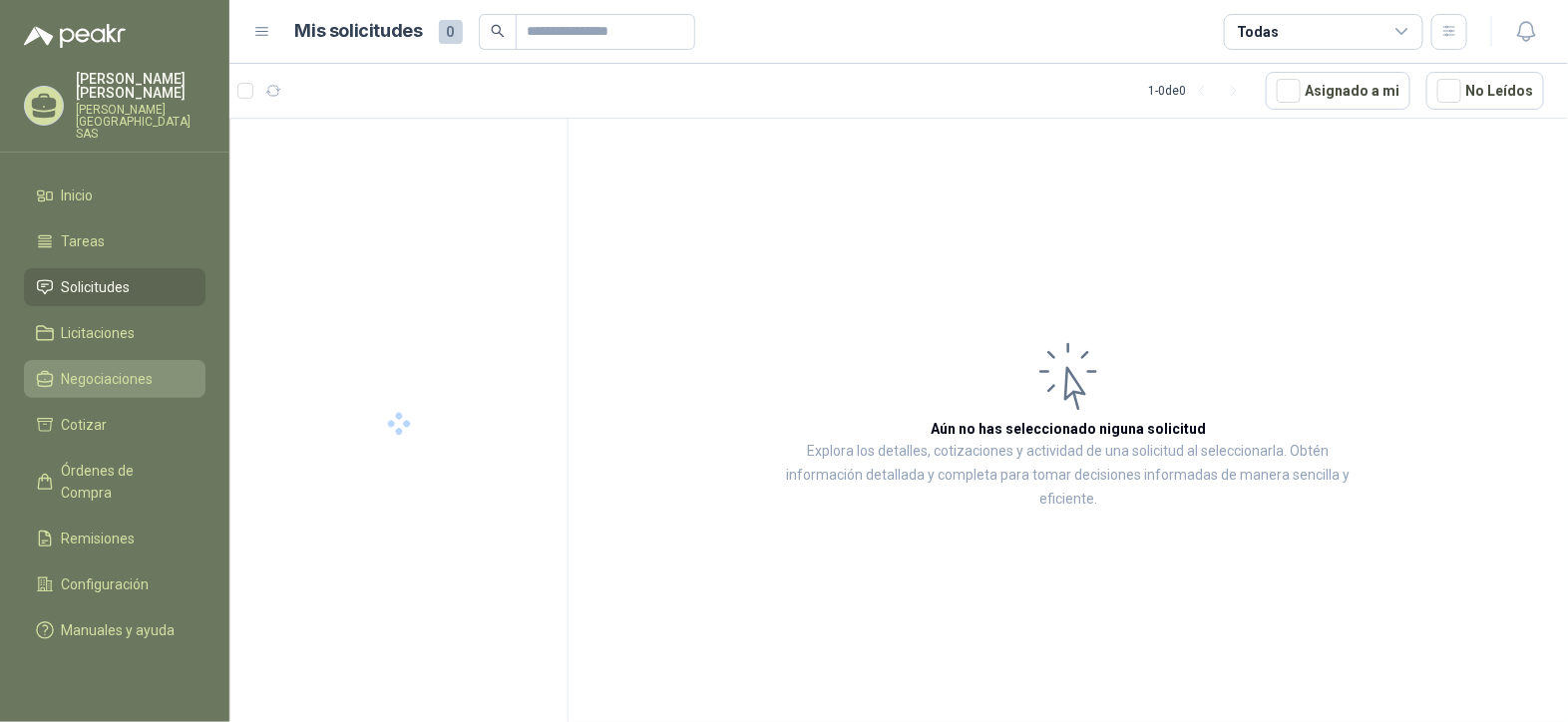 click on "Negociaciones" at bounding box center [108, 379] 